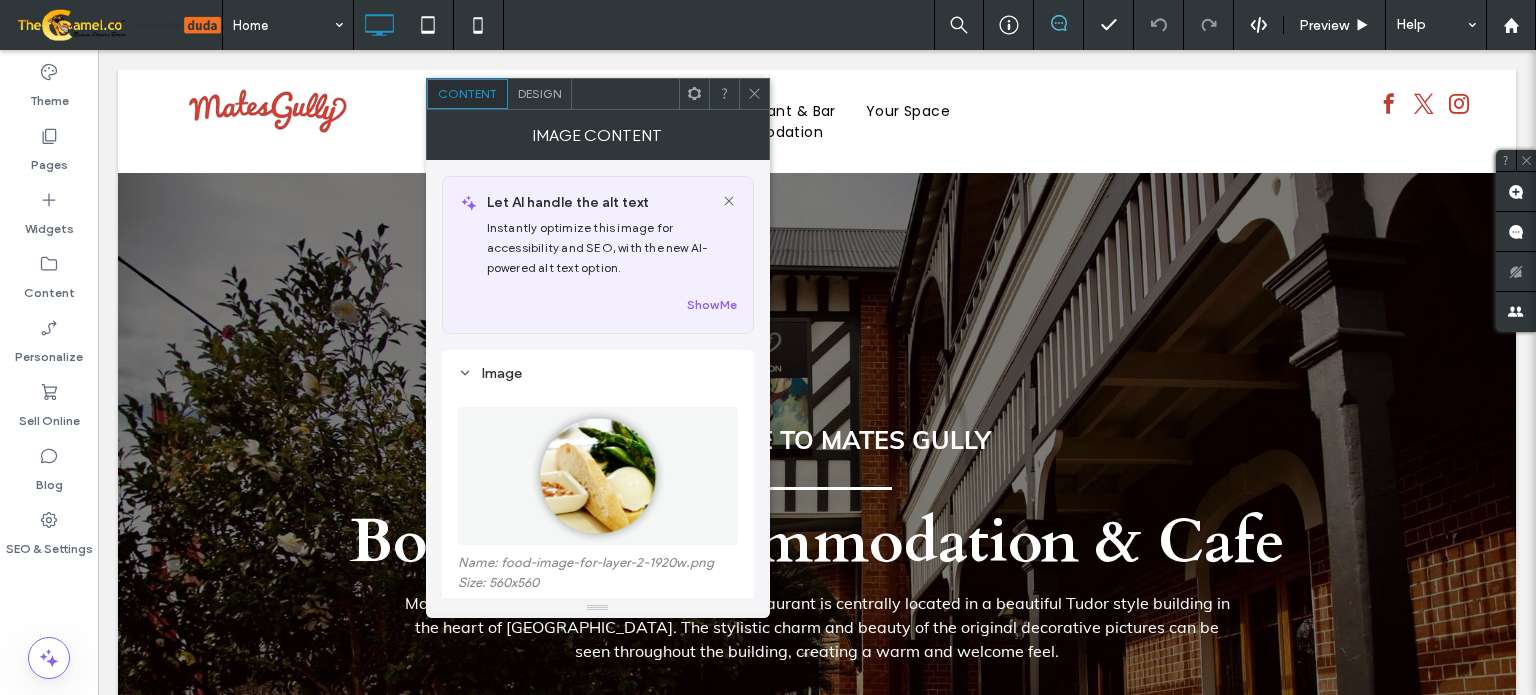 scroll, scrollTop: 1000, scrollLeft: 0, axis: vertical 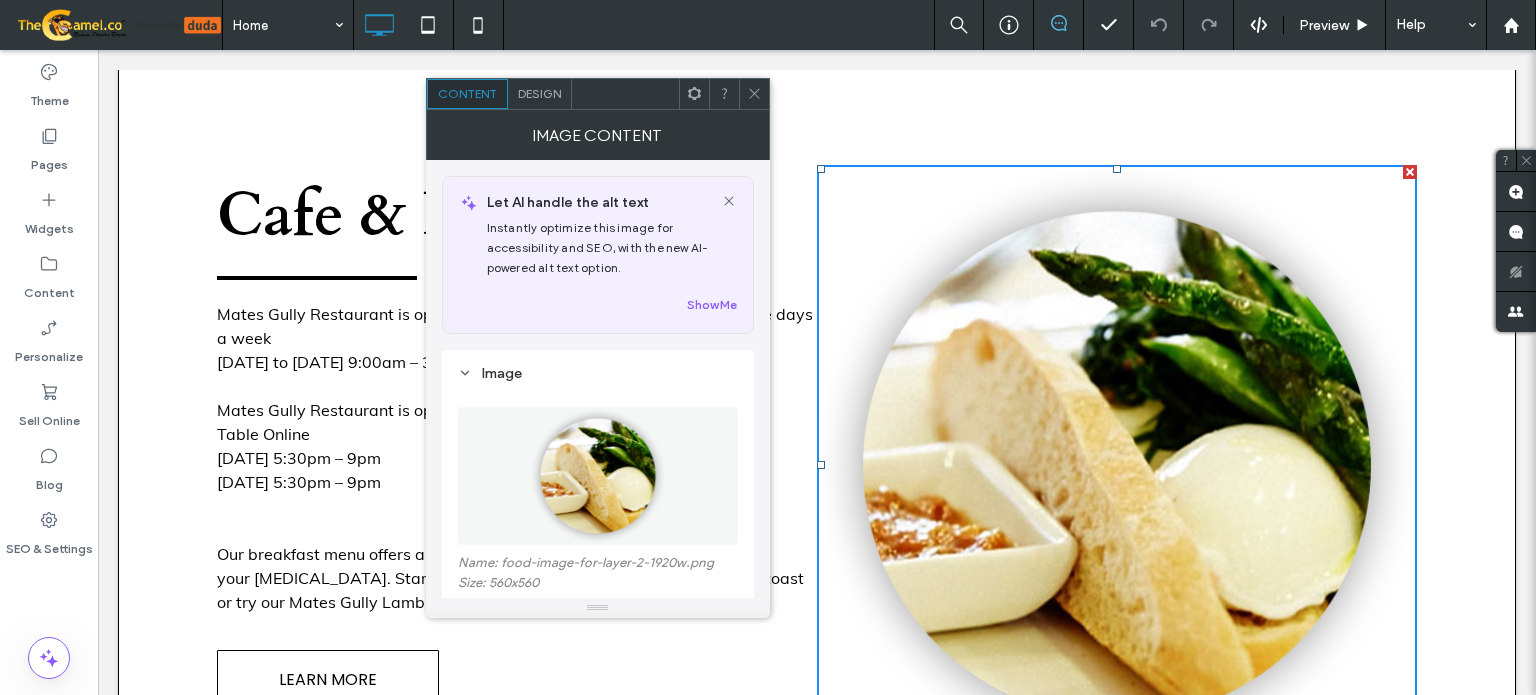 click 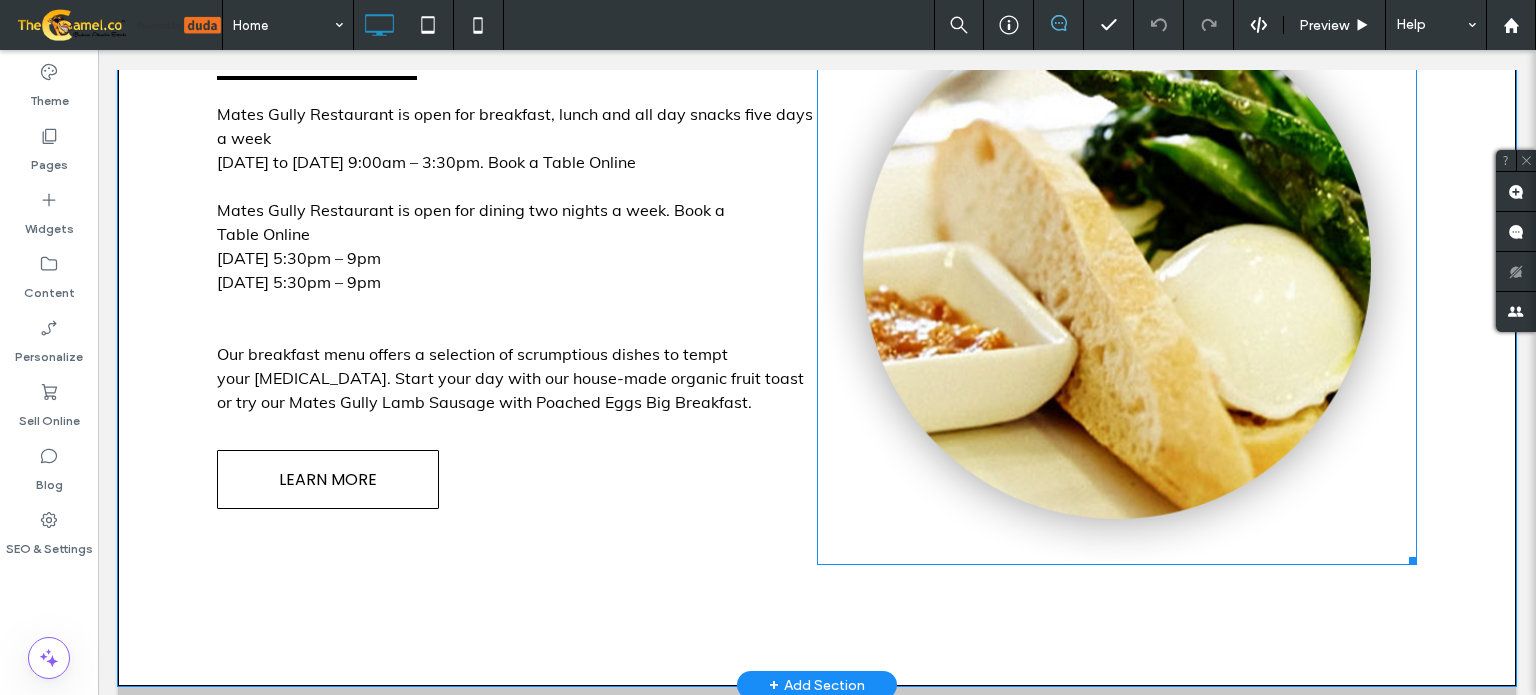 scroll, scrollTop: 700, scrollLeft: 0, axis: vertical 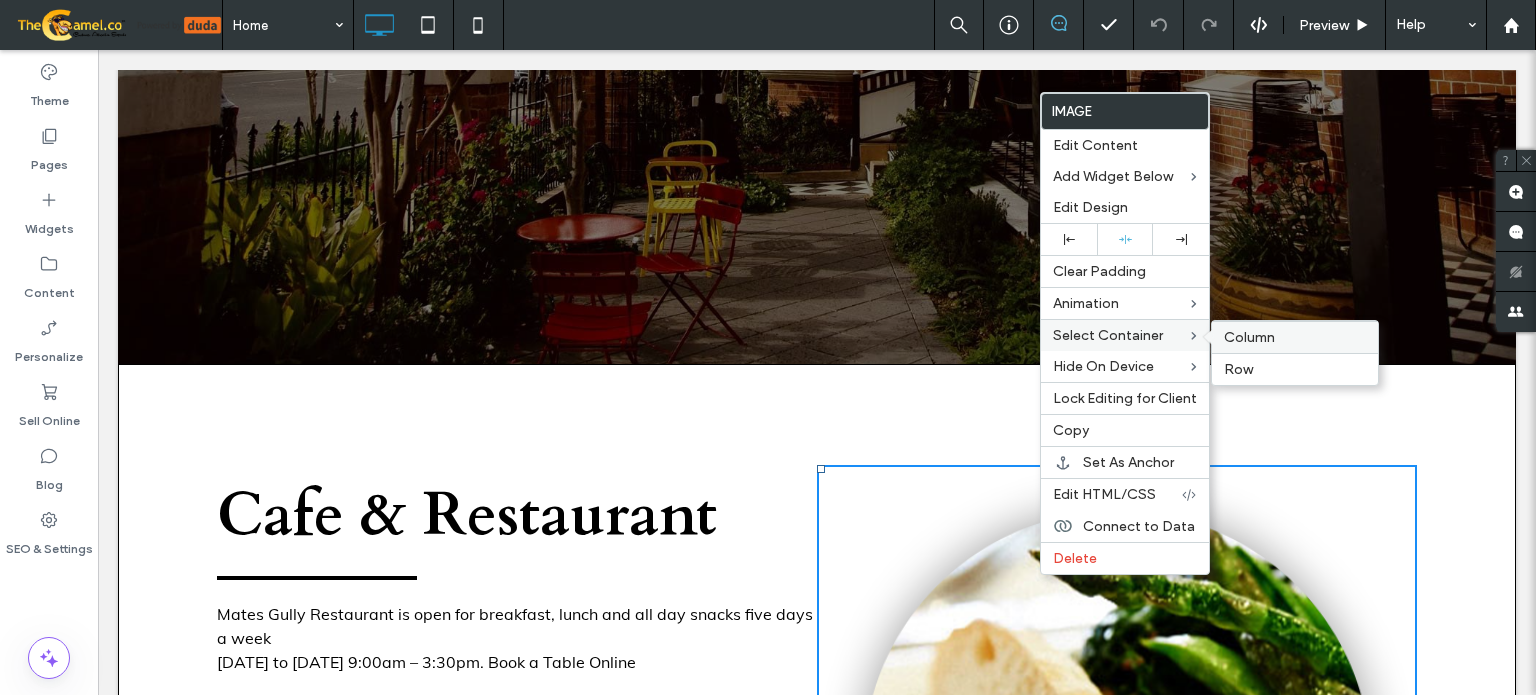 drag, startPoint x: 1296, startPoint y: 336, endPoint x: 1185, endPoint y: 289, distance: 120.54045 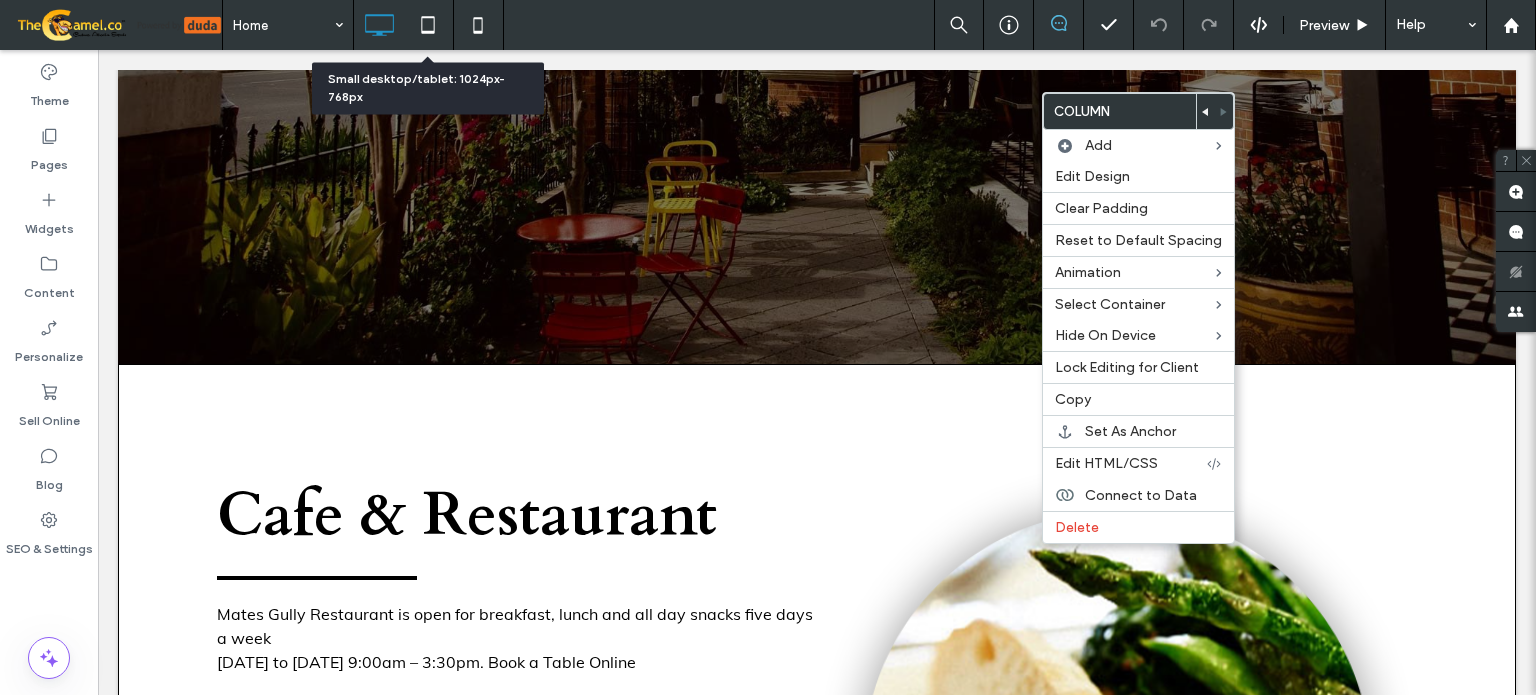 drag, startPoint x: 424, startPoint y: 29, endPoint x: 184, endPoint y: 61, distance: 242.12393 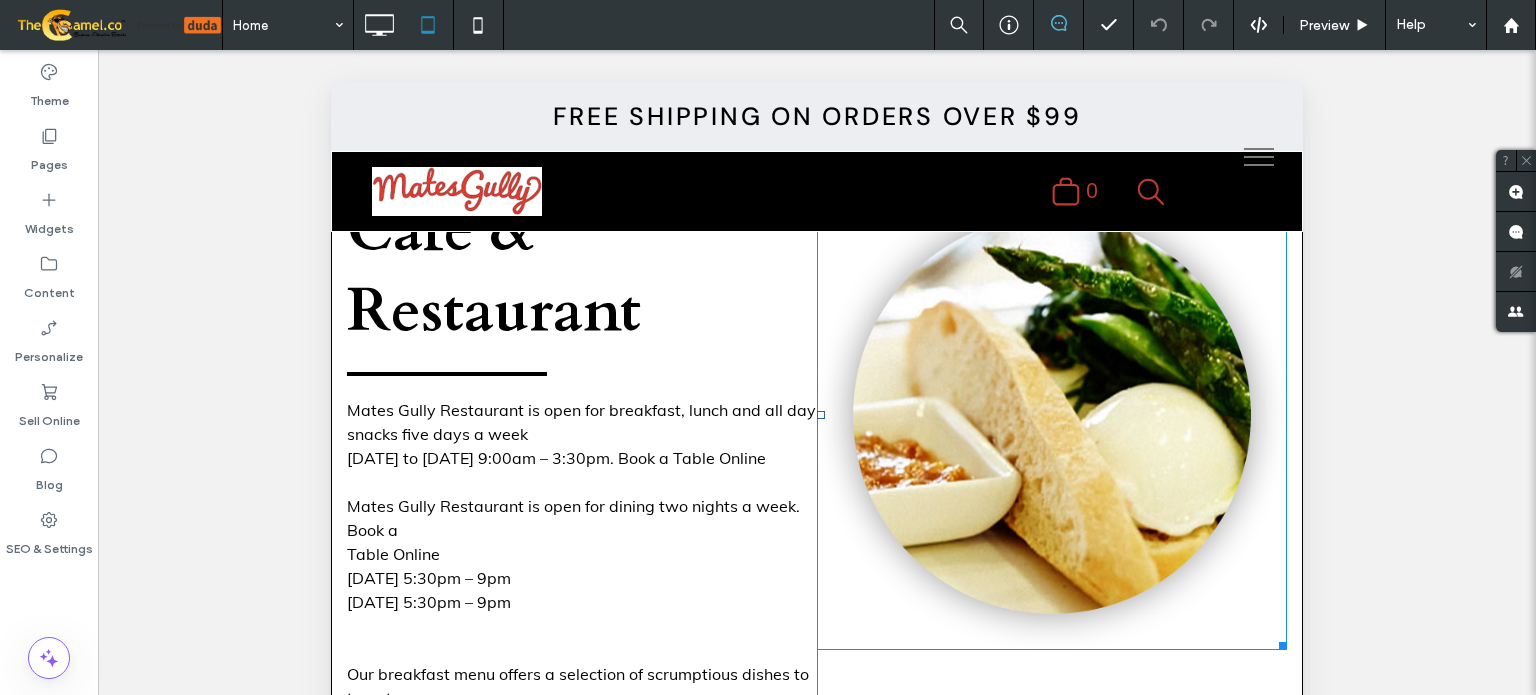 scroll, scrollTop: 1300, scrollLeft: 0, axis: vertical 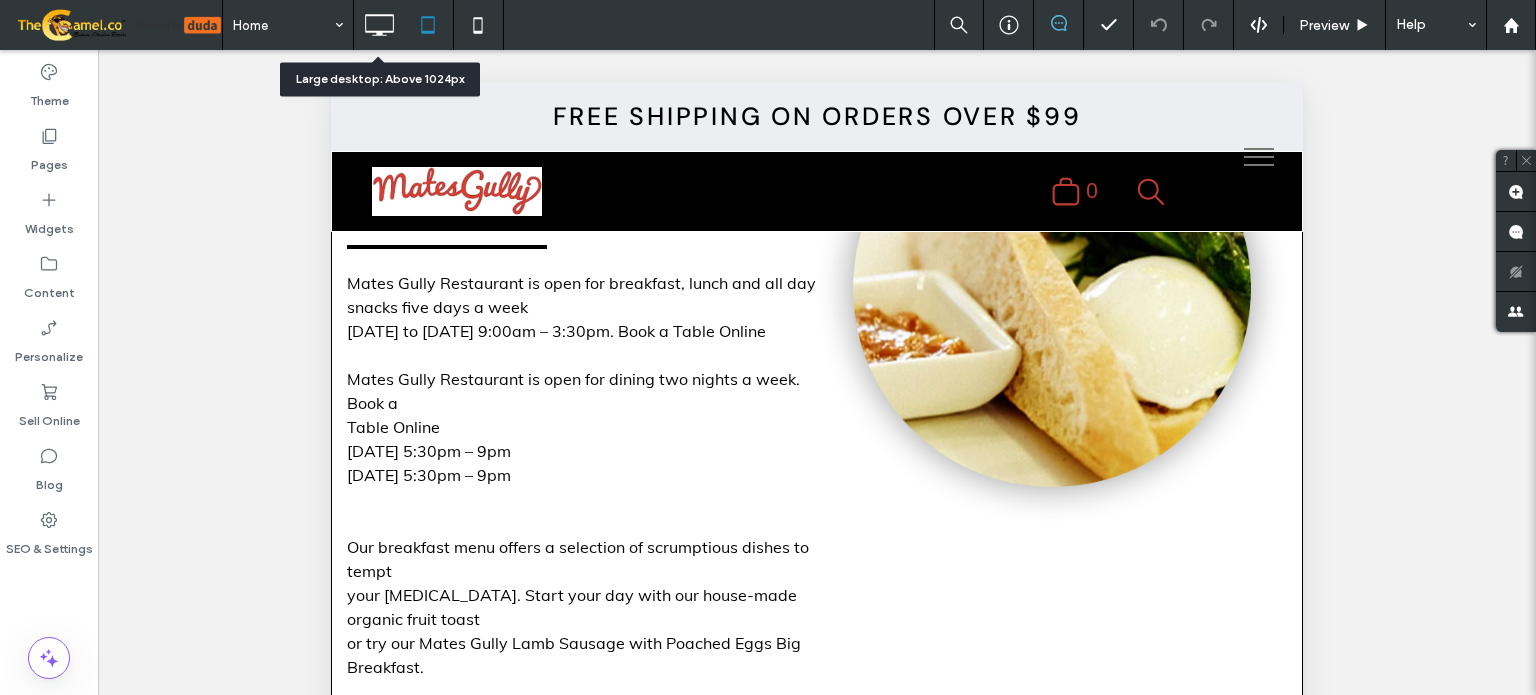 click 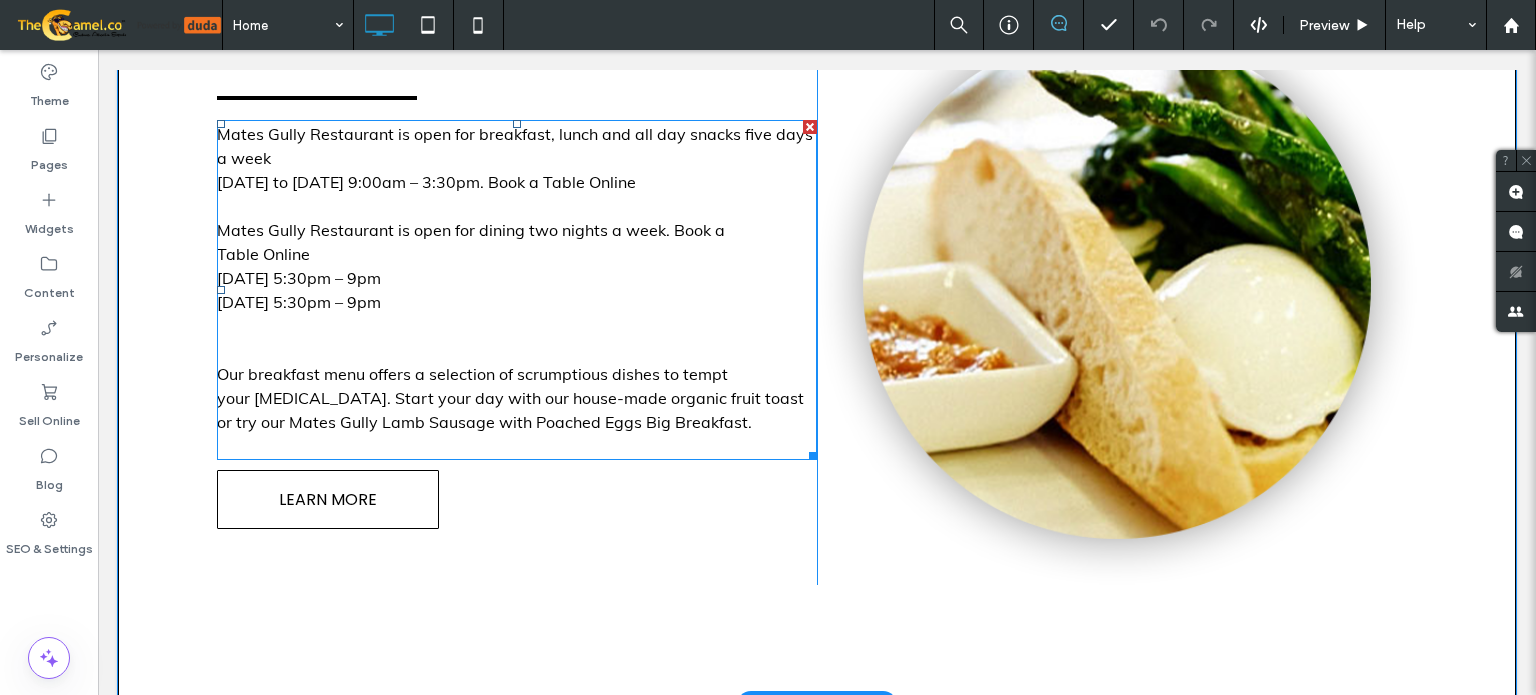 scroll, scrollTop: 1200, scrollLeft: 0, axis: vertical 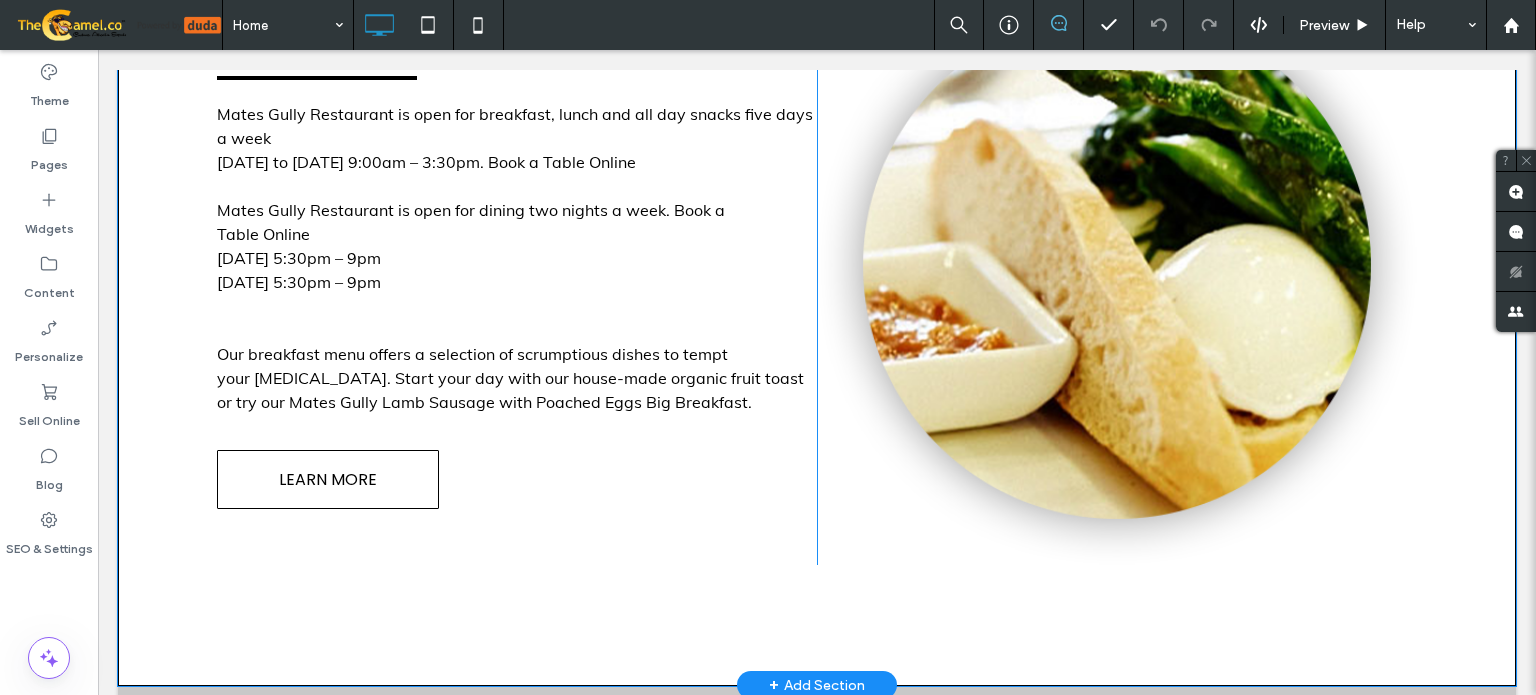 click on "Cafe & Restaurant
[GEOGRAPHIC_DATA] is open for breakfast, lunch and all day snacks five days a week [DATE] to [DATE] 9:00am – 3:30pm. Book a Table Online Mates Gully Restaurant is open for dining two nights a week. Book a
Table Online
[DATE] 5:30pm – 9pm
[DATE] 5:30pm – 9pm ﻿ Our breakfast menu offers a selection of scrumptious dishes to tempt
your [MEDICAL_DATA]. Start your day with our house-made organic fruit toast
or try our Mates Gully Lamb Sausage with Poached Eggs Big Breakfast.
LEARN MORE
Click To Paste" at bounding box center (517, 265) 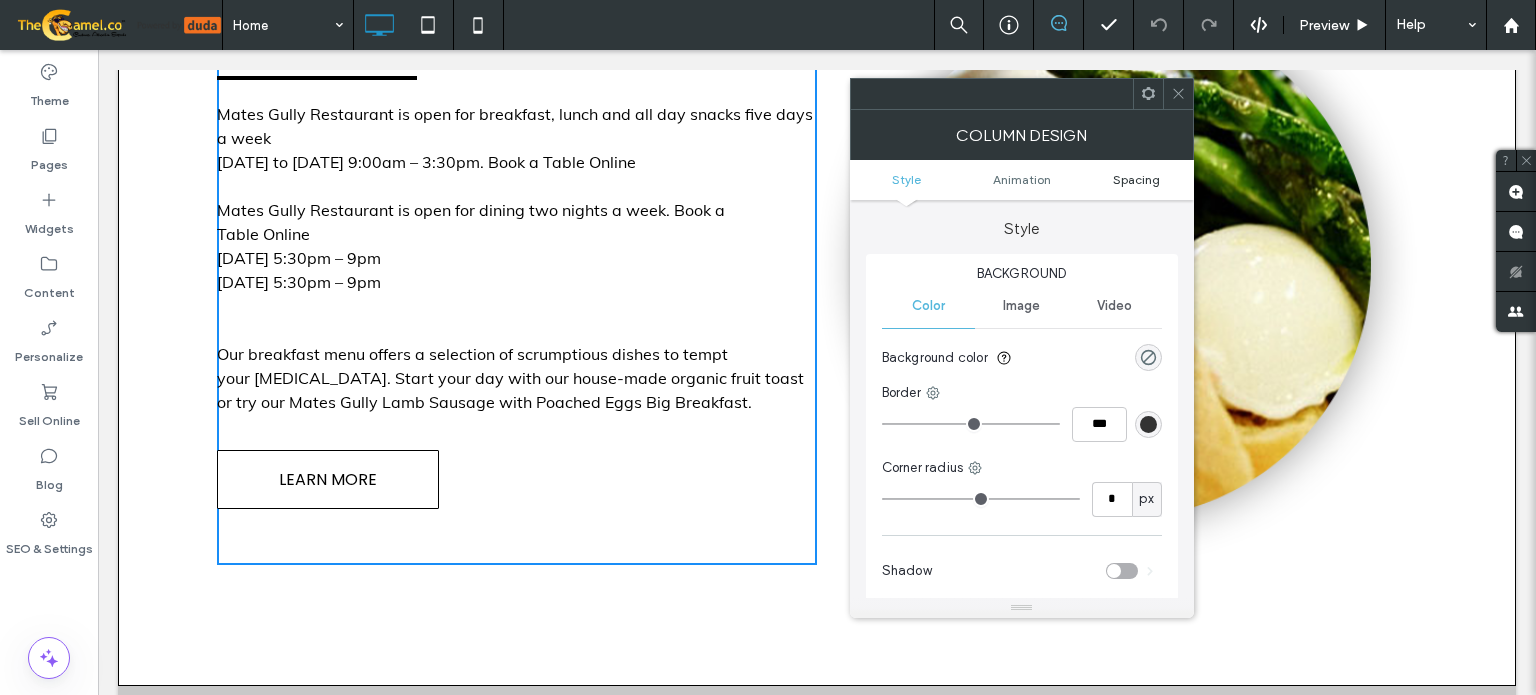 click on "Style Animation Spacing" at bounding box center (1022, 180) 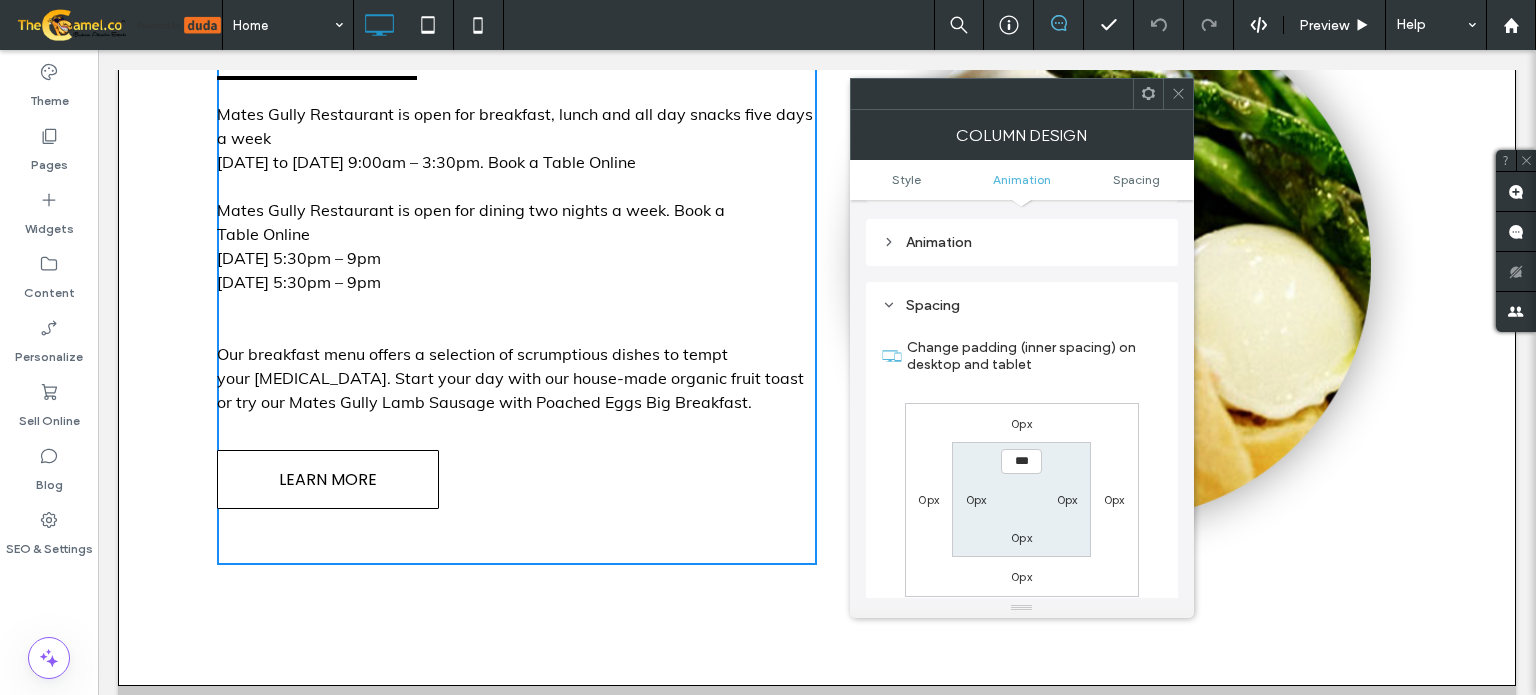 scroll, scrollTop: 468, scrollLeft: 0, axis: vertical 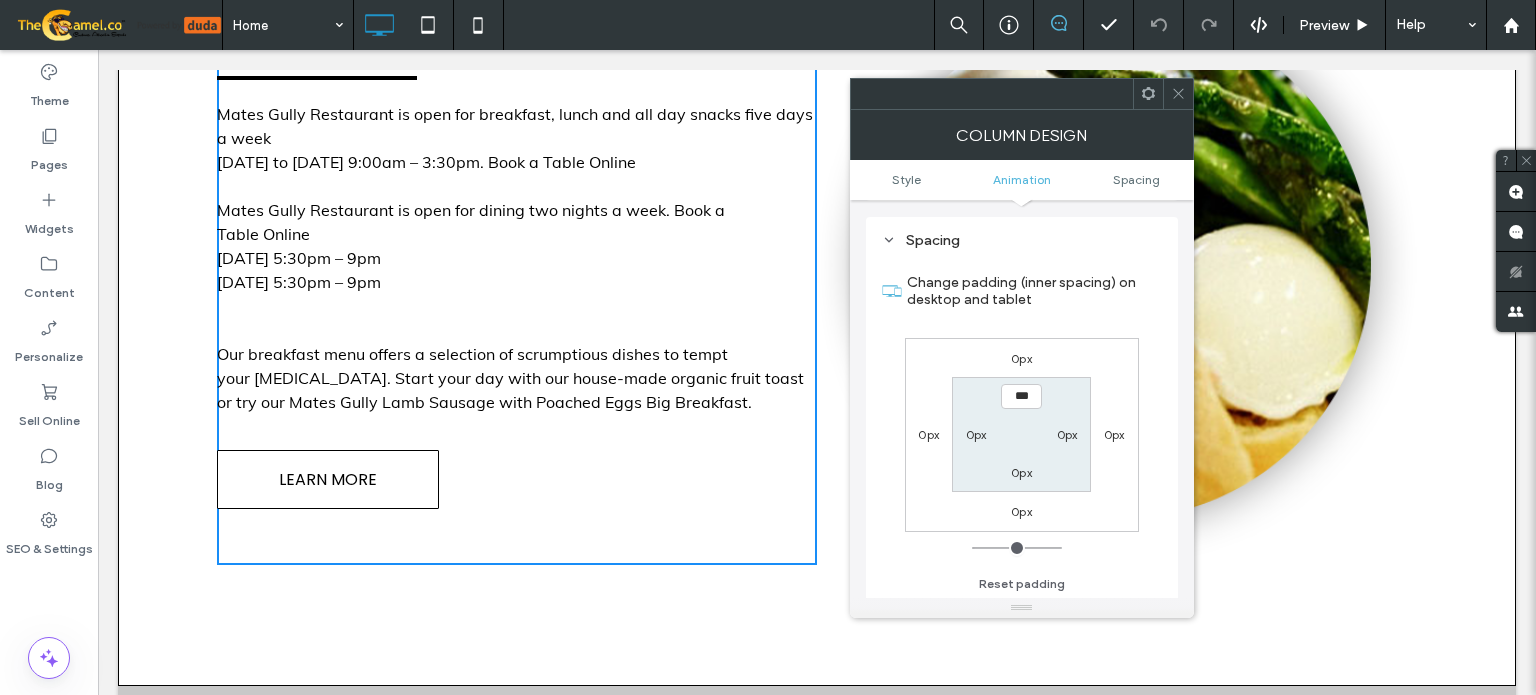 click on "0px" at bounding box center (1067, 434) 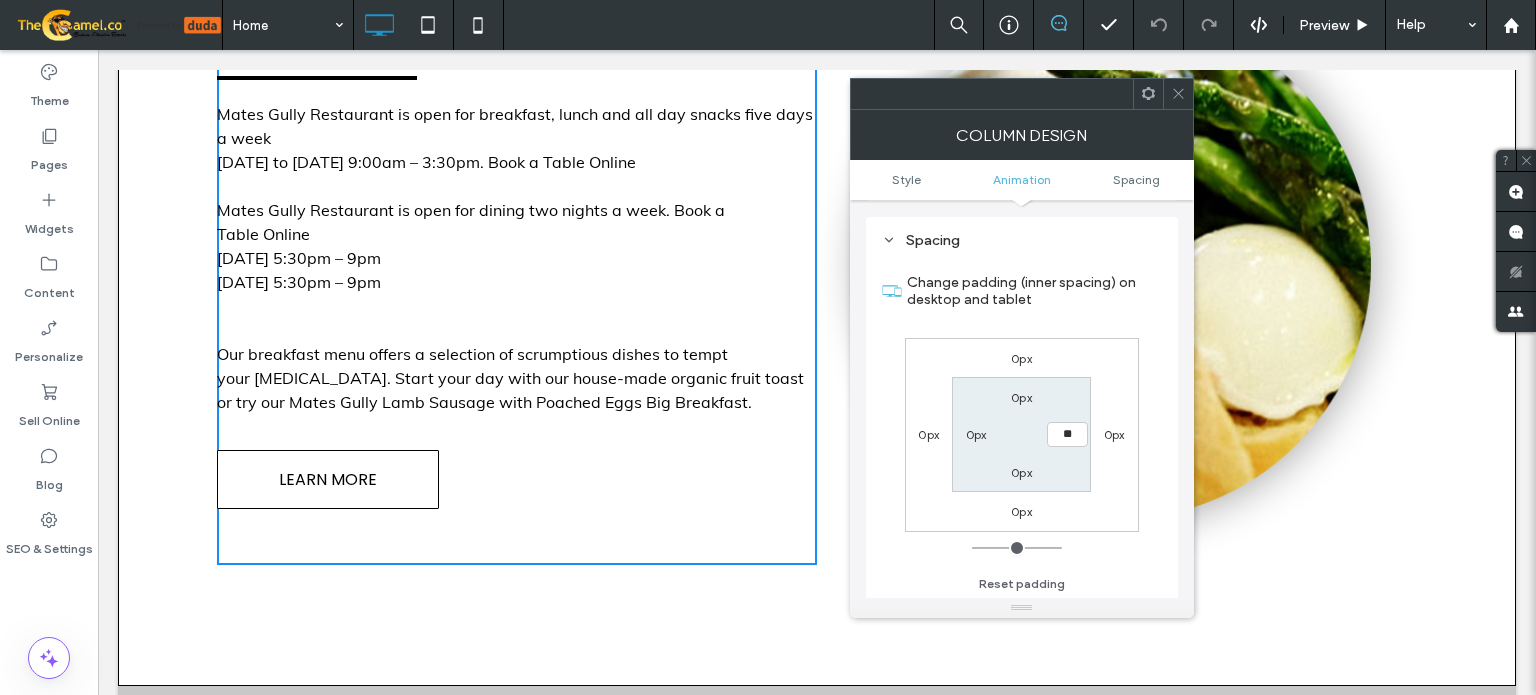 type on "**" 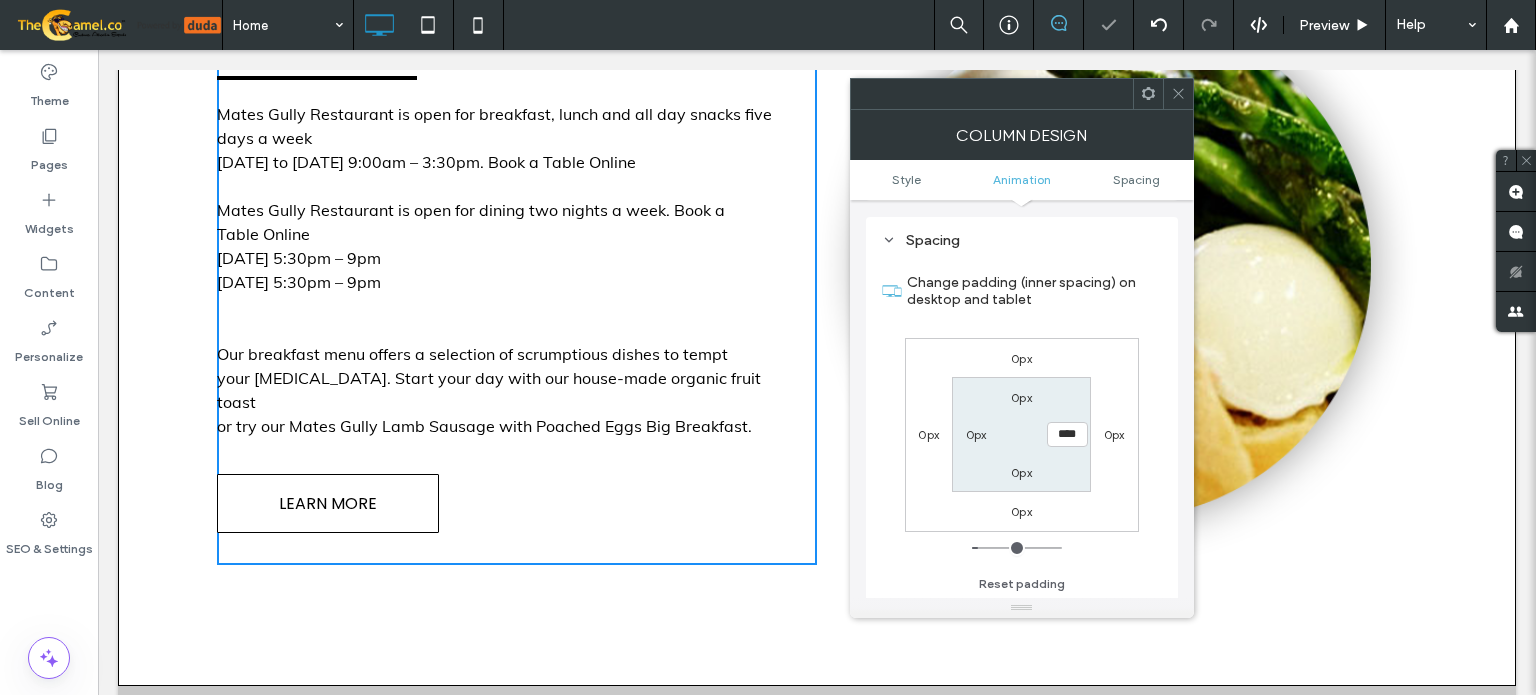 drag, startPoint x: 1176, startPoint y: 91, endPoint x: 1156, endPoint y: 99, distance: 21.540659 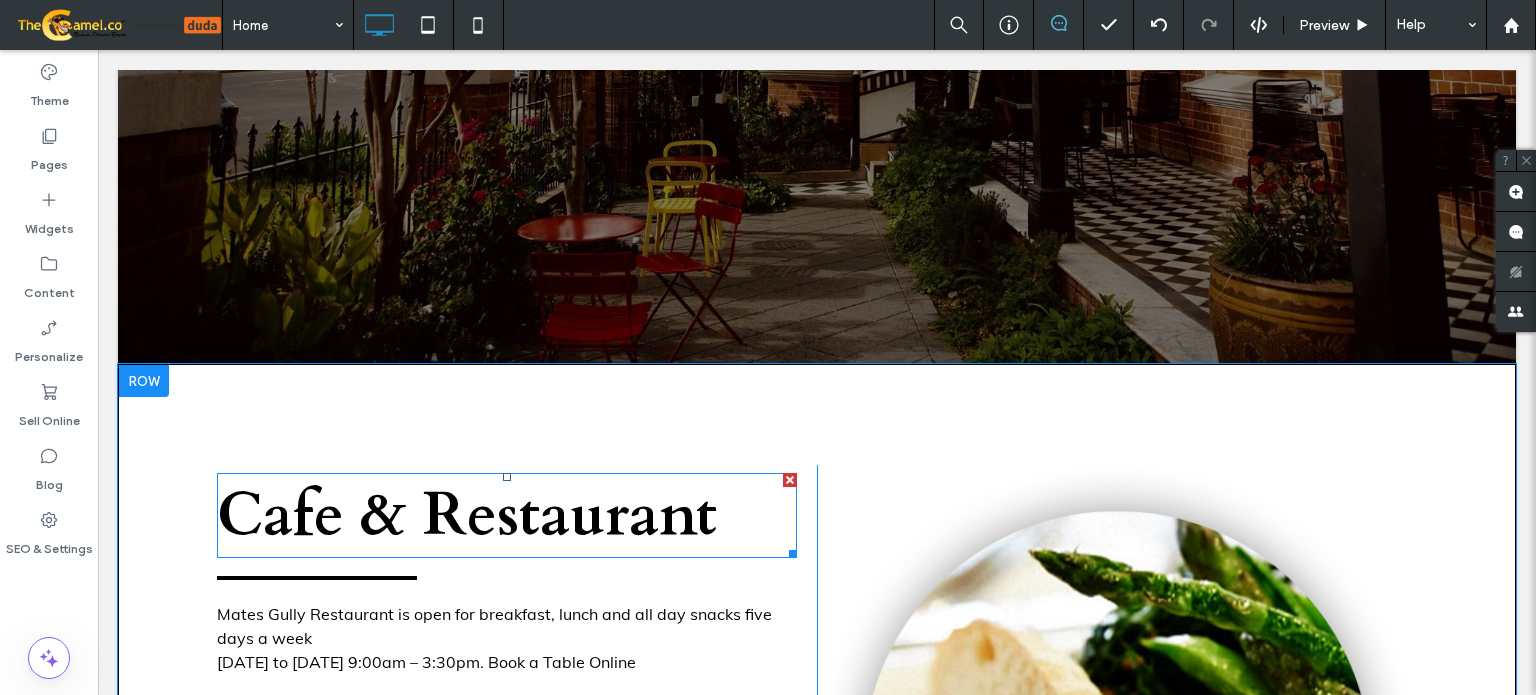 scroll, scrollTop: 700, scrollLeft: 0, axis: vertical 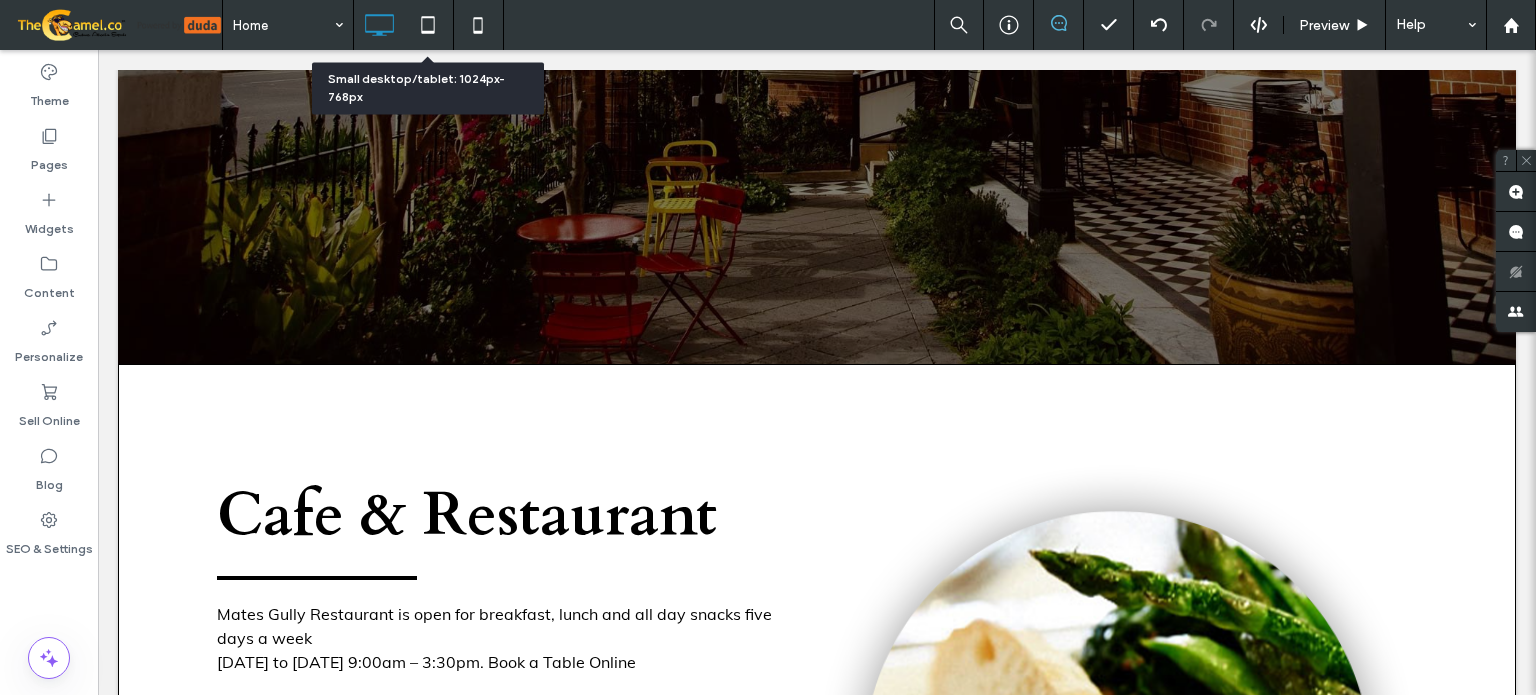 drag, startPoint x: 428, startPoint y: 19, endPoint x: 178, endPoint y: 92, distance: 260.44 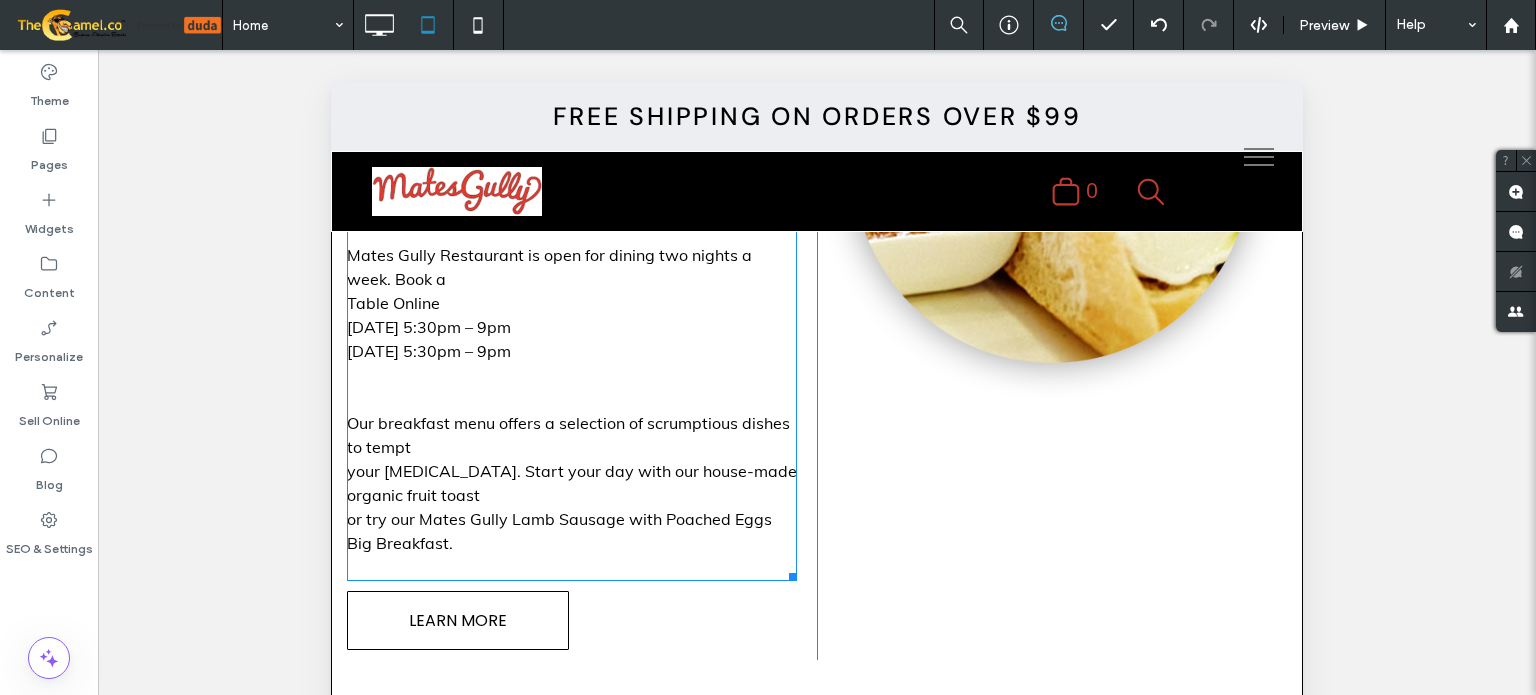 scroll, scrollTop: 1200, scrollLeft: 0, axis: vertical 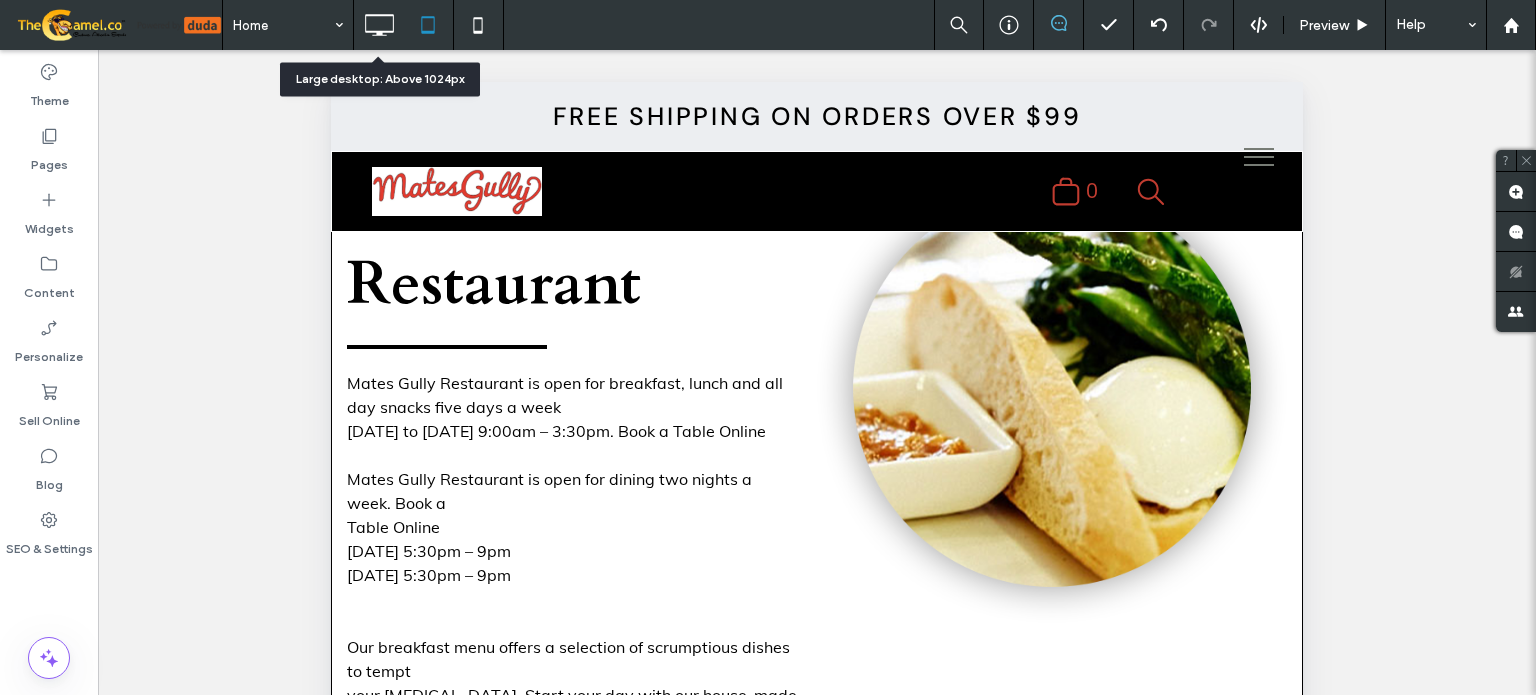 drag, startPoint x: 382, startPoint y: 11, endPoint x: 293, endPoint y: 12, distance: 89.005615 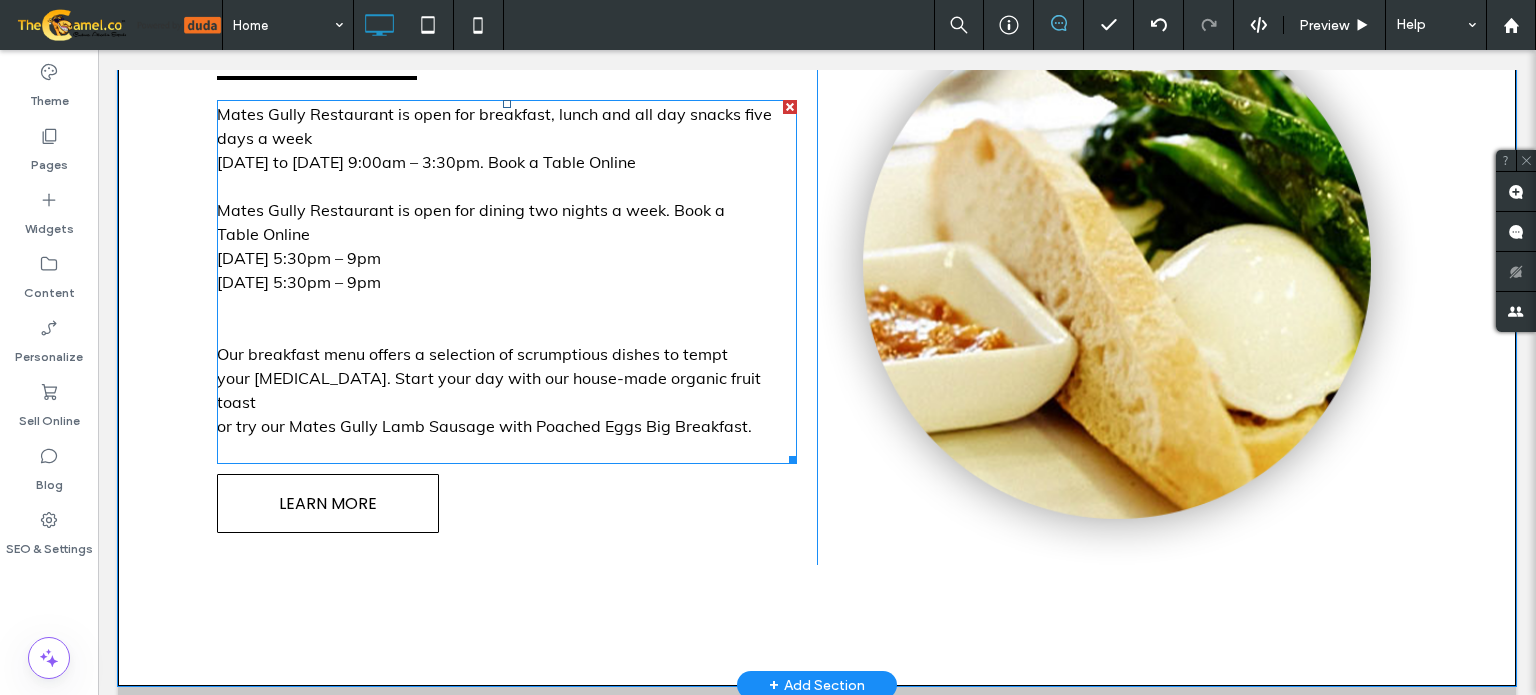 click at bounding box center [507, 306] 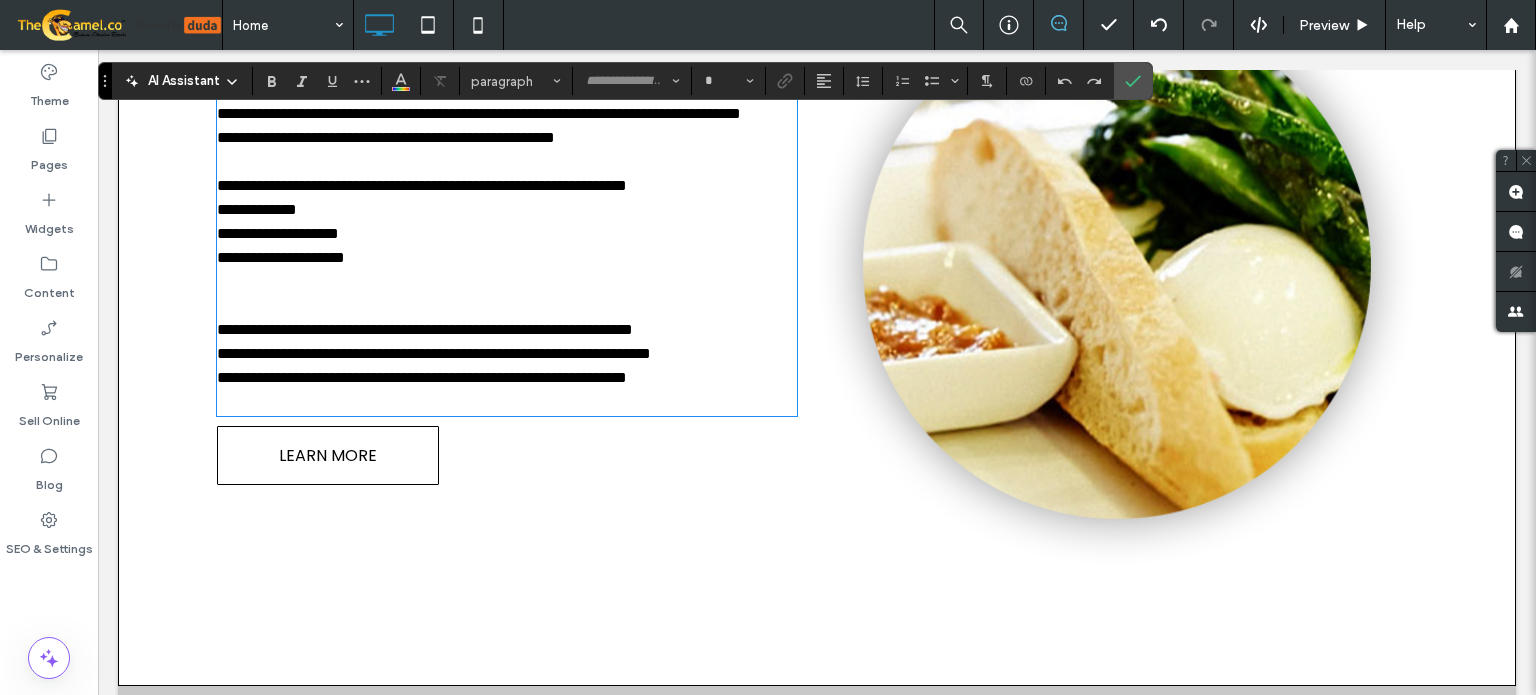 type on "****" 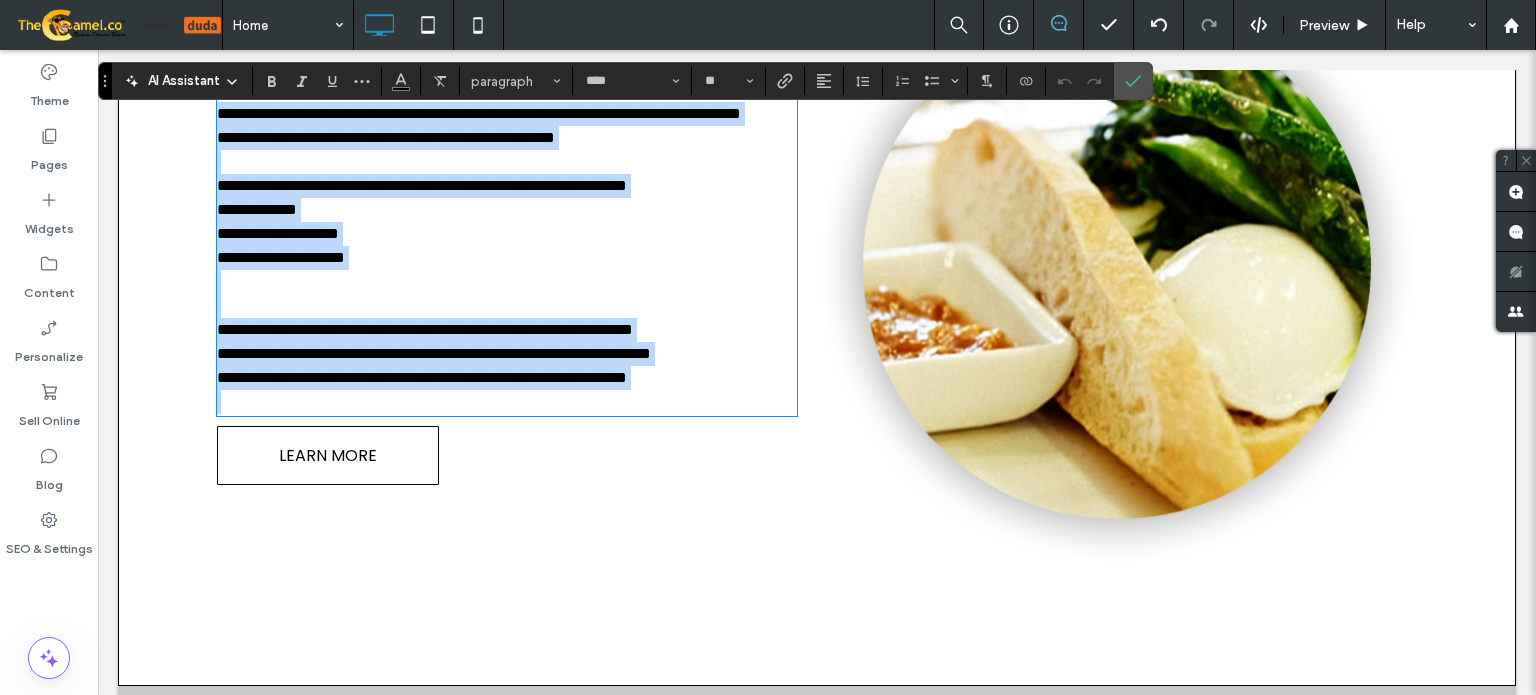 drag, startPoint x: 322, startPoint y: 139, endPoint x: 1356, endPoint y: 83, distance: 1035.5154 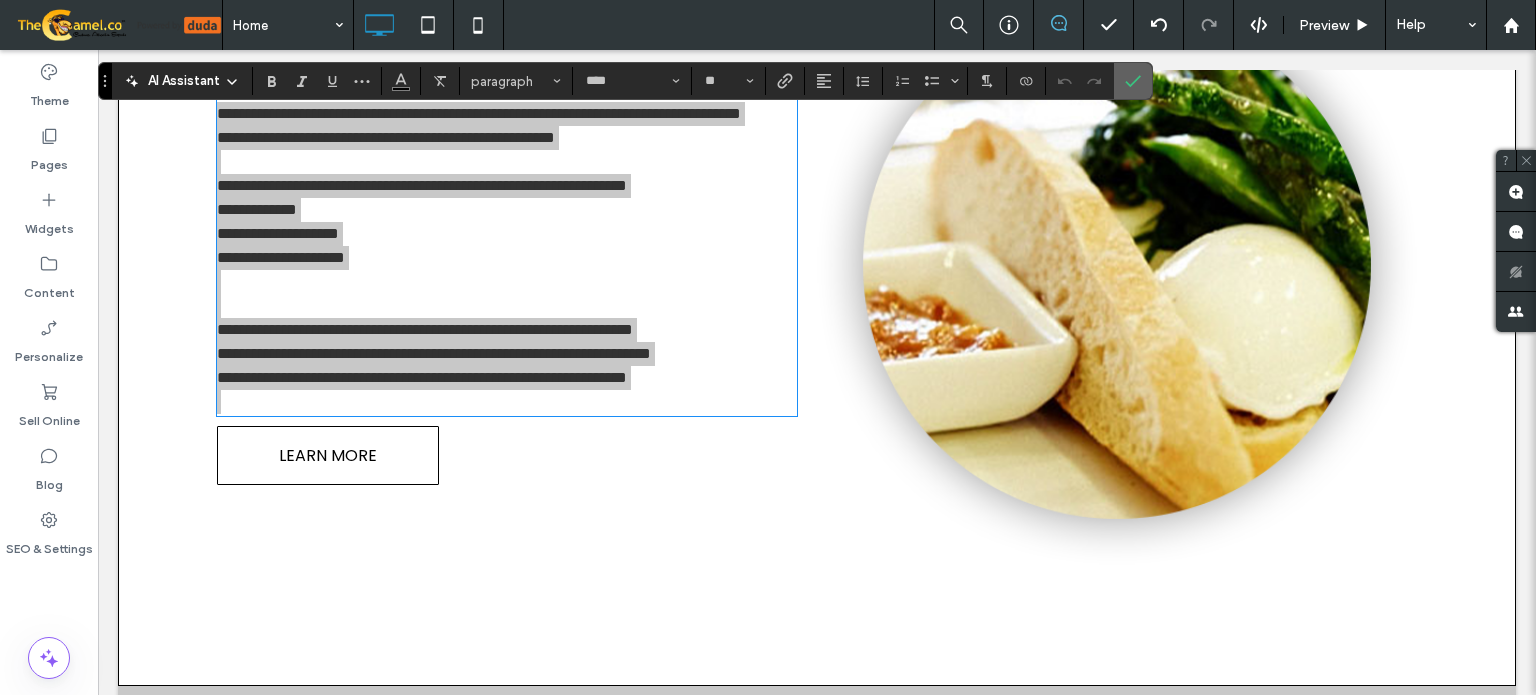 drag, startPoint x: 1128, startPoint y: 72, endPoint x: 881, endPoint y: 75, distance: 247.01822 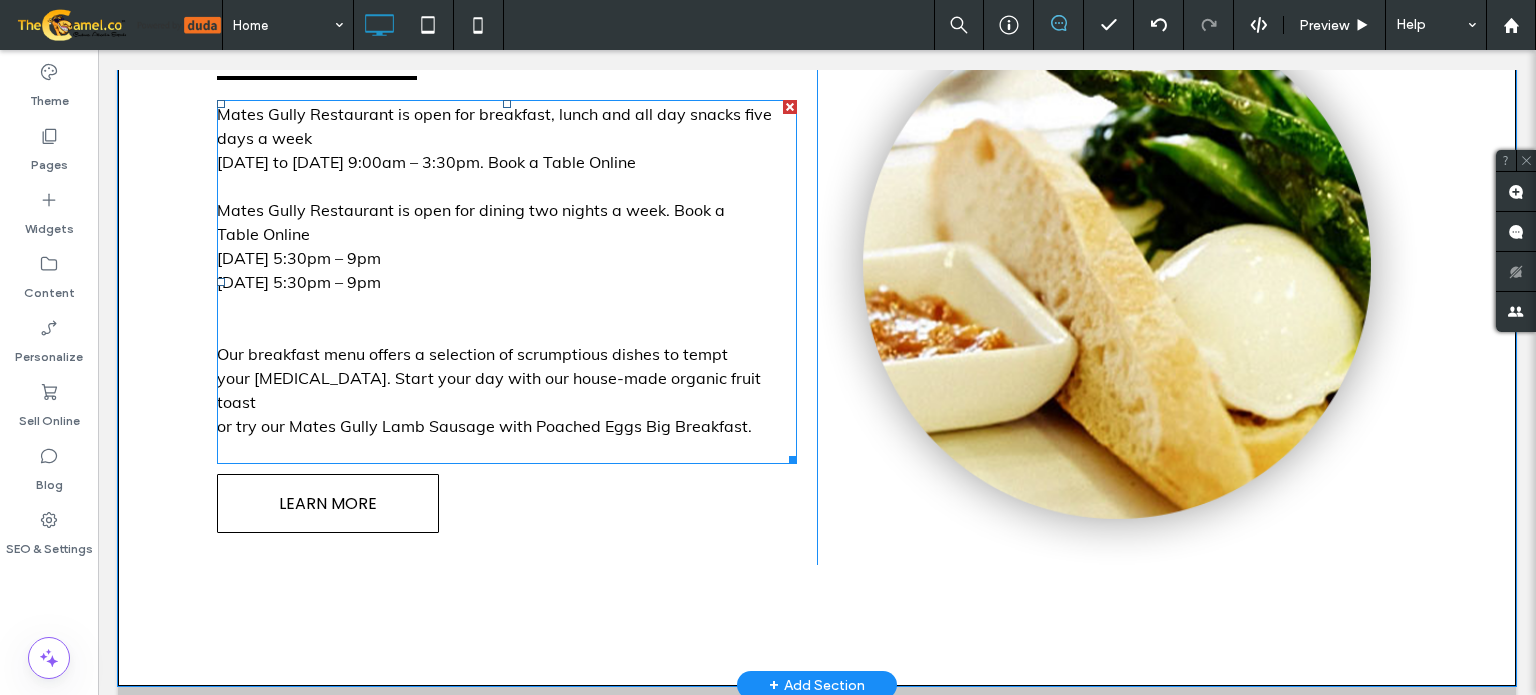 click on "Our breakfast menu offers a selection of scrumptious dishes to tempt" at bounding box center (472, 354) 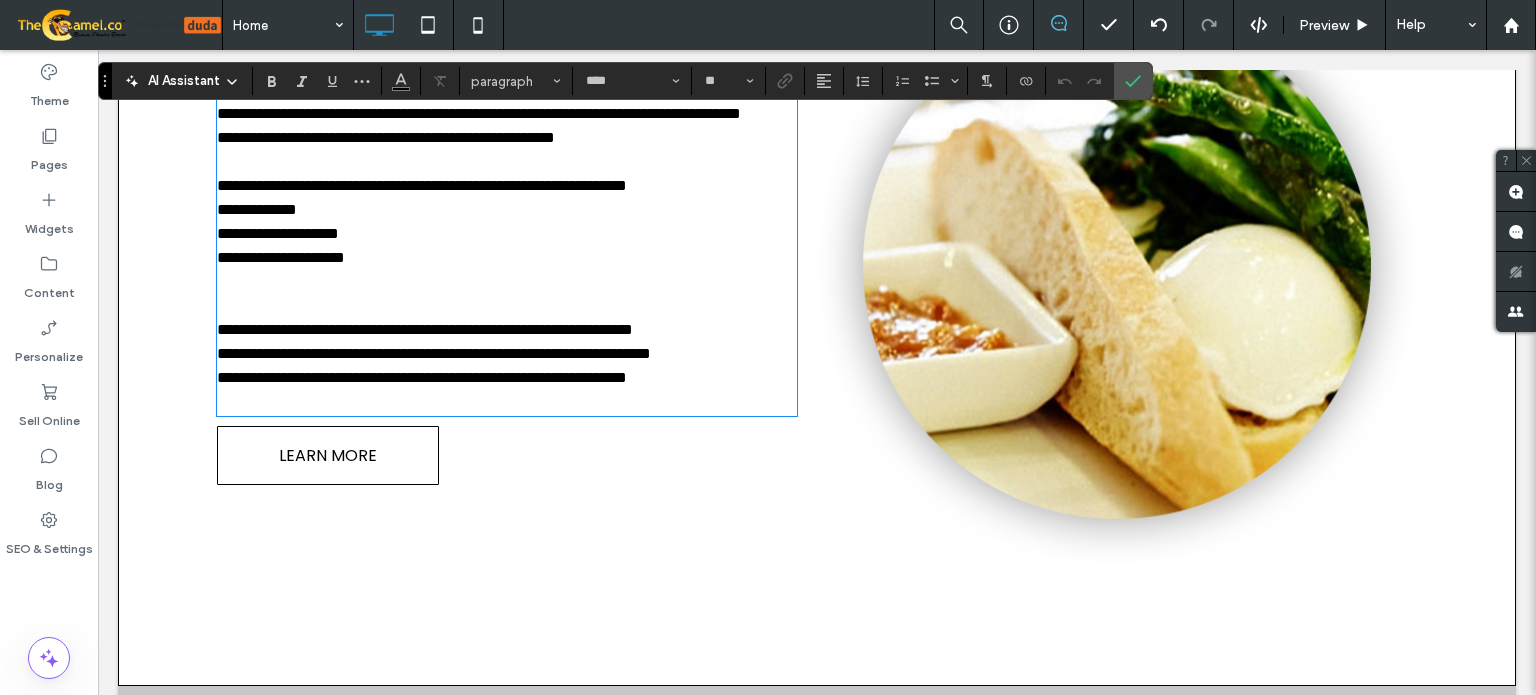 click at bounding box center (507, 402) 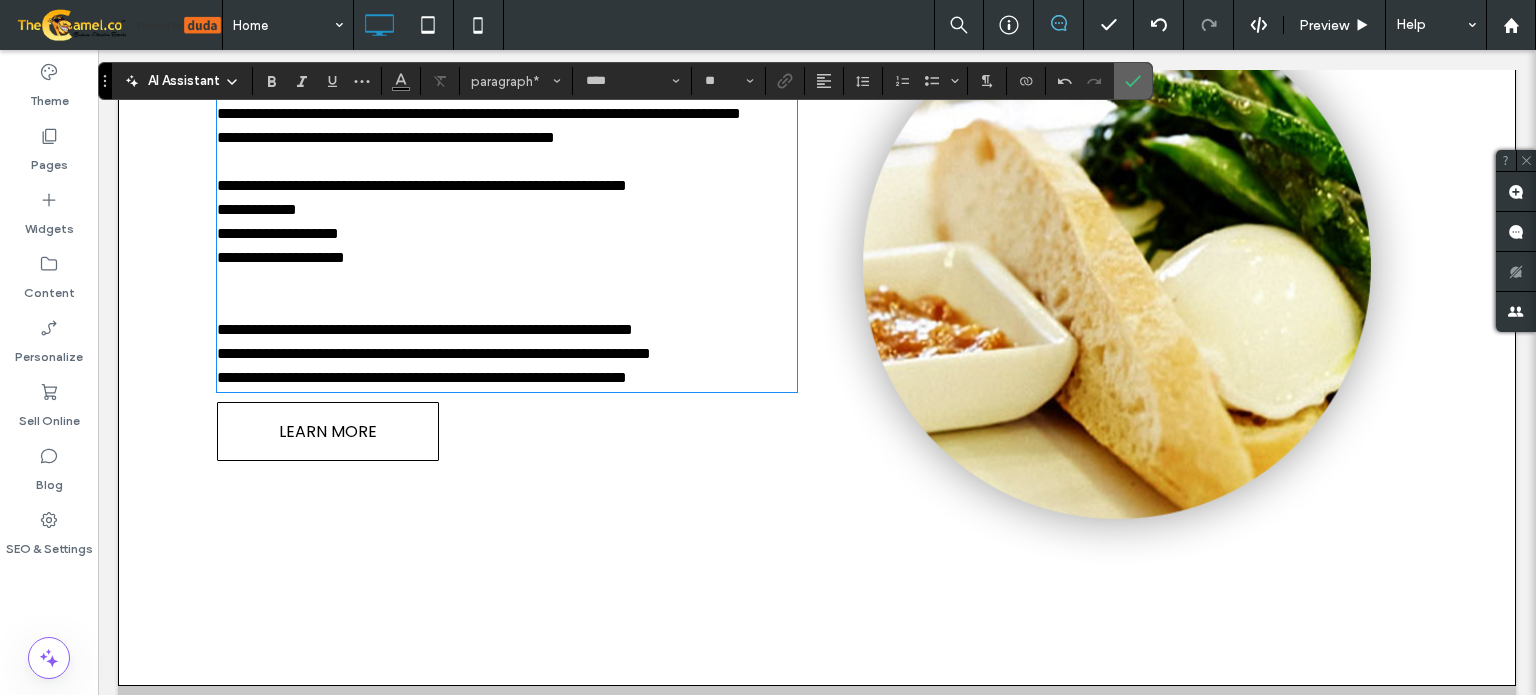 click at bounding box center [1133, 81] 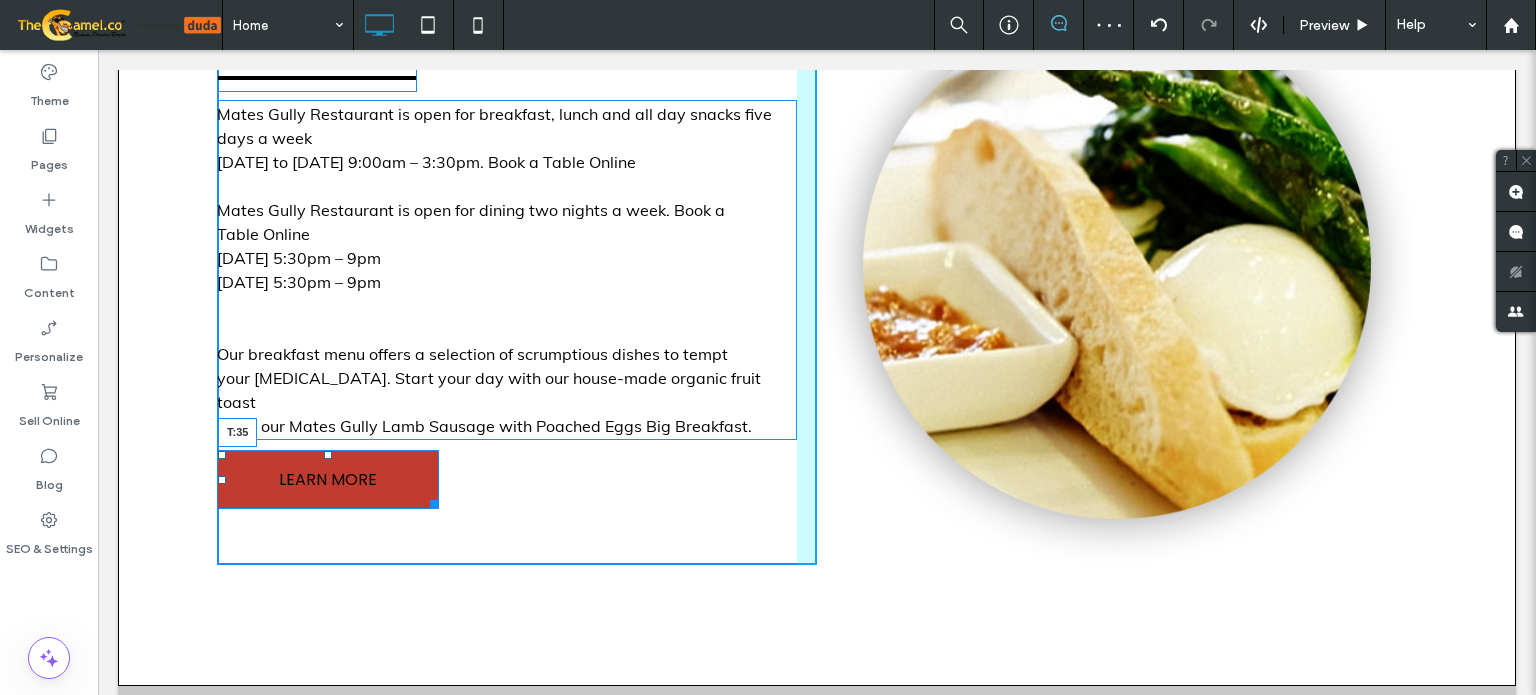 drag, startPoint x: 319, startPoint y: 428, endPoint x: 319, endPoint y: 453, distance: 25 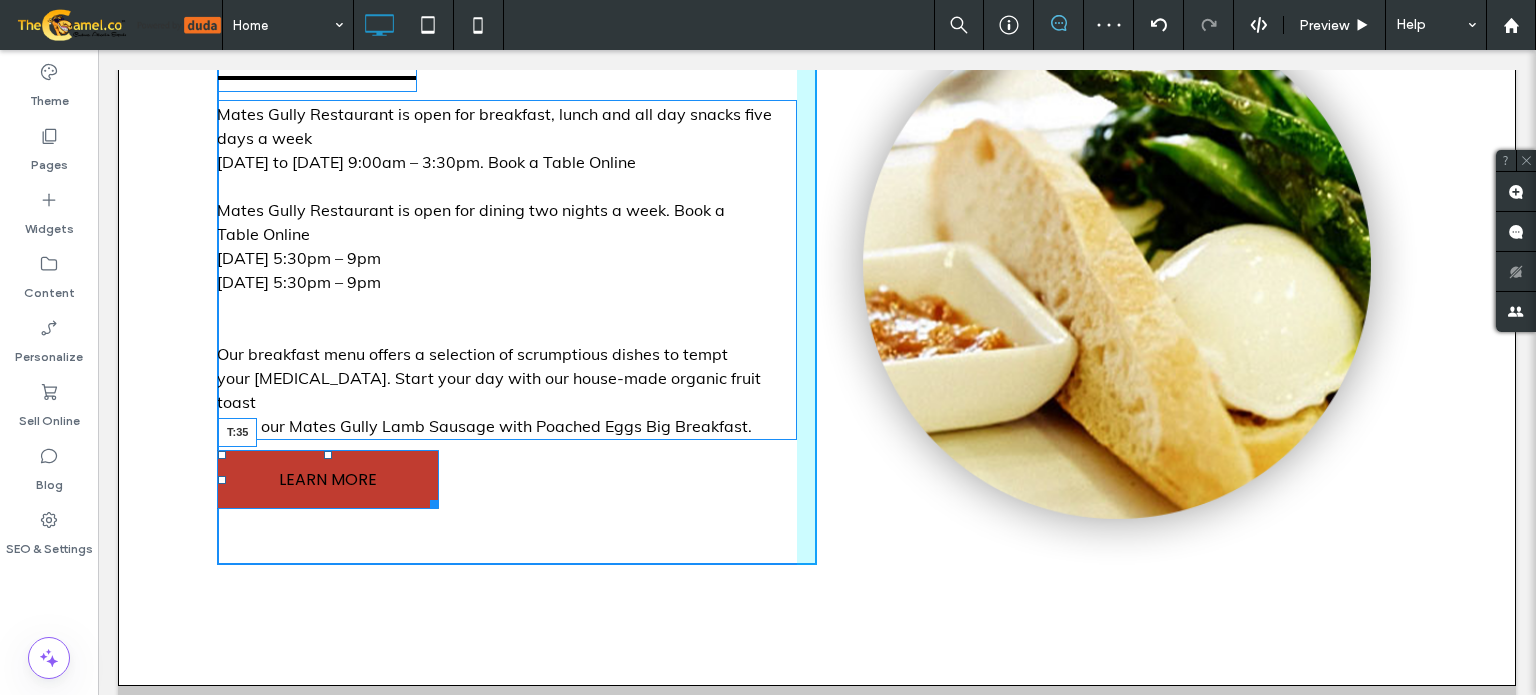 click on "Cafe & Restaurant
[GEOGRAPHIC_DATA] is open for breakfast, lunch and all day snacks five days a week [DATE] to [DATE] 9:00am – 3:30pm. Book a Table Online Mates Gully Restaurant is open for dining two nights a week. Book a  Table Online  [DATE] 5:30pm – 9pm  [DATE] 5:30pm – 9pm Our breakfast menu offers a selection of scrumptious dishes to tempt  your [MEDICAL_DATA]. Start your day with our house-made organic fruit toast  or try our Mates Gully Lamb Sausage with Poached Eggs Big Breakfast.
LEARN MORE
T:35
Click To Paste" at bounding box center [517, 265] 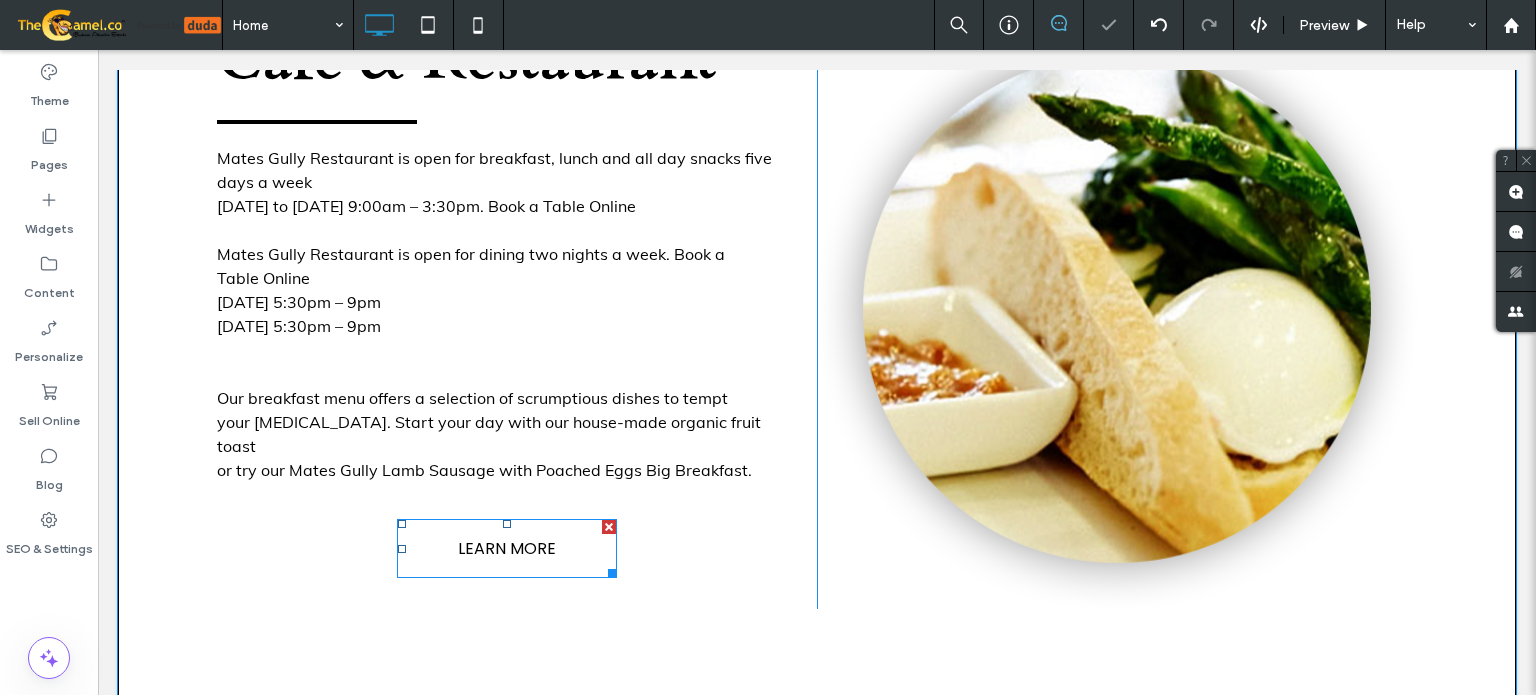 scroll, scrollTop: 1100, scrollLeft: 0, axis: vertical 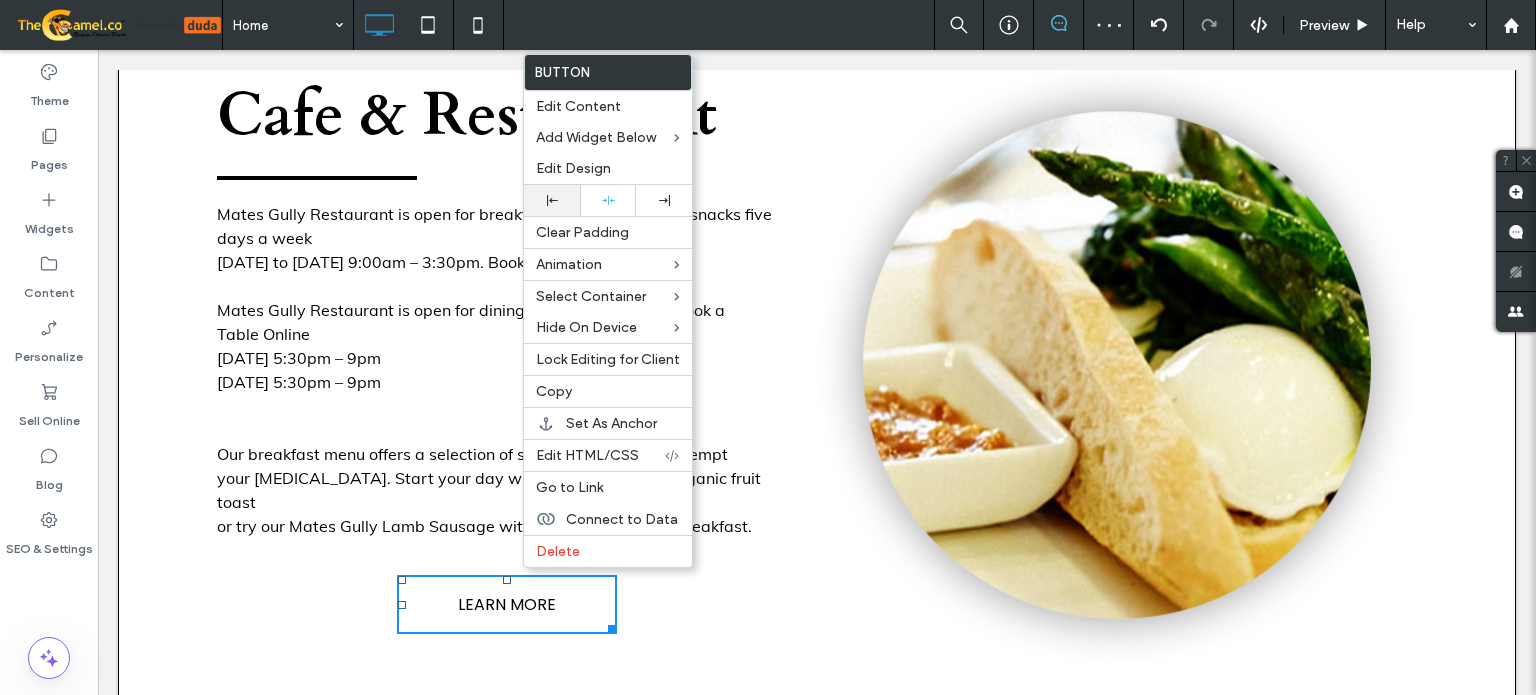 click at bounding box center (552, 200) 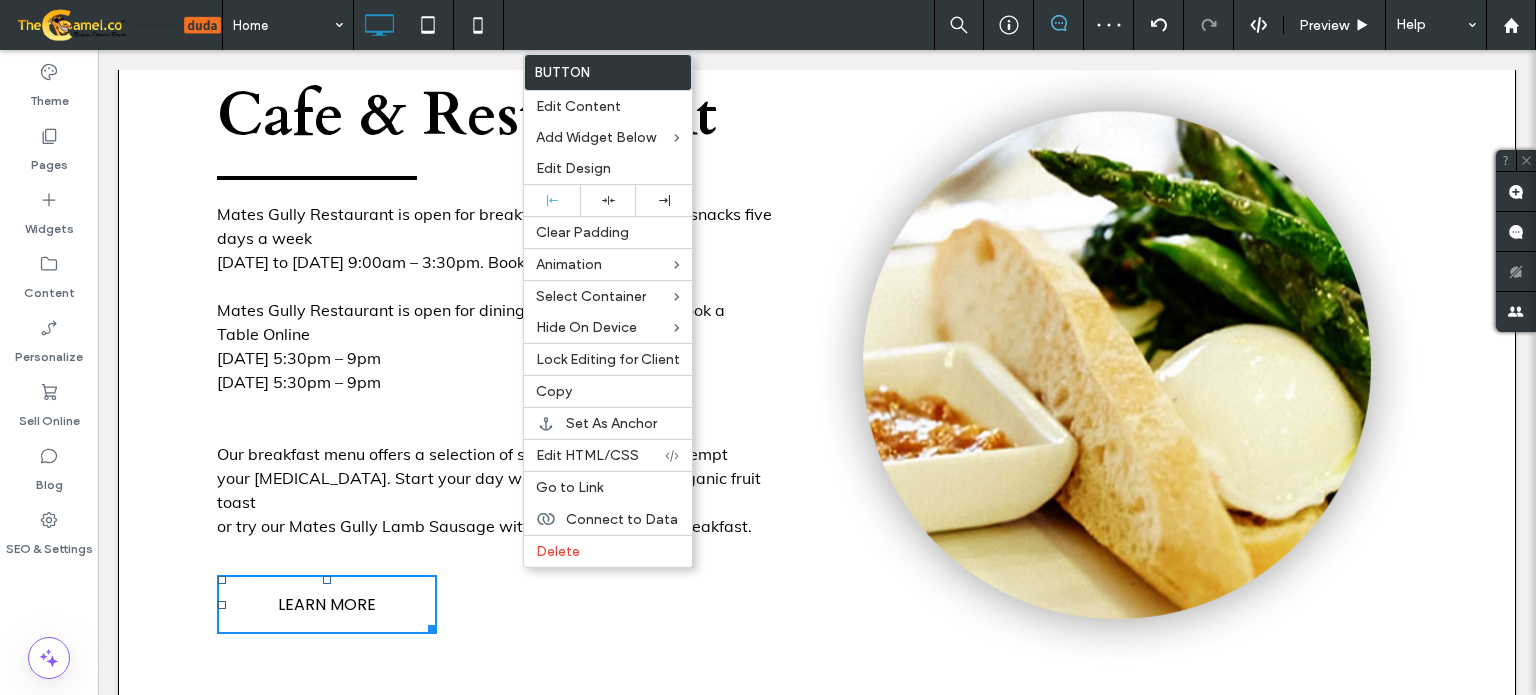 click on "Cafe & Restaurant
[GEOGRAPHIC_DATA] is open for breakfast, lunch and all day snacks five days a week [DATE] to [DATE] 9:00am – 3:30pm. Book a Table Online Mates Gully Restaurant is open for dining two nights a week. Book a  Table Online  [DATE] 5:30pm – 9pm  [DATE] 5:30pm – 9pm Our breakfast menu offers a selection of scrumptious dishes to tempt  your [MEDICAL_DATA]. Start your day with our house-made organic fruit toast  or try our Mates Gully Lamb Sausage with Poached Eggs Big Breakfast.
LEARN MORE
Click To Paste" at bounding box center (517, 365) 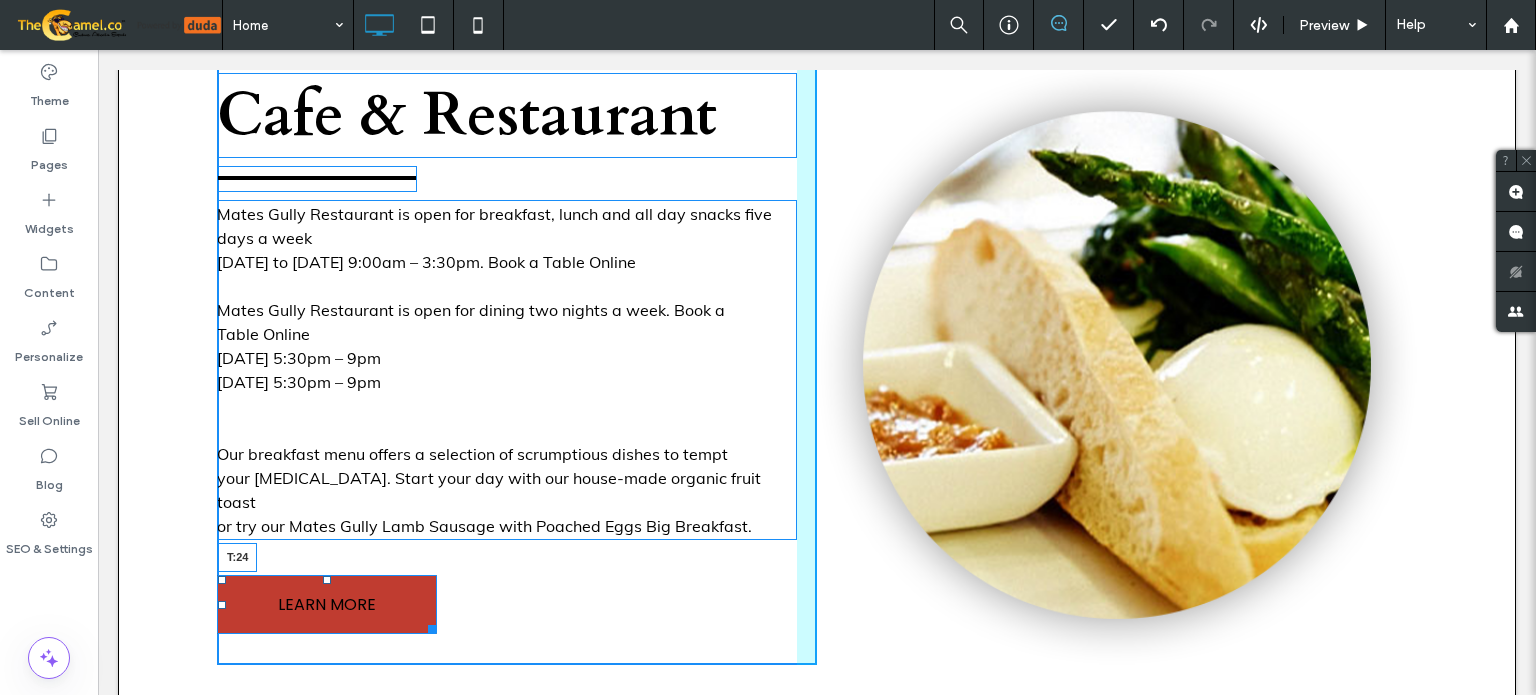 drag, startPoint x: 316, startPoint y: 550, endPoint x: 316, endPoint y: 539, distance: 11 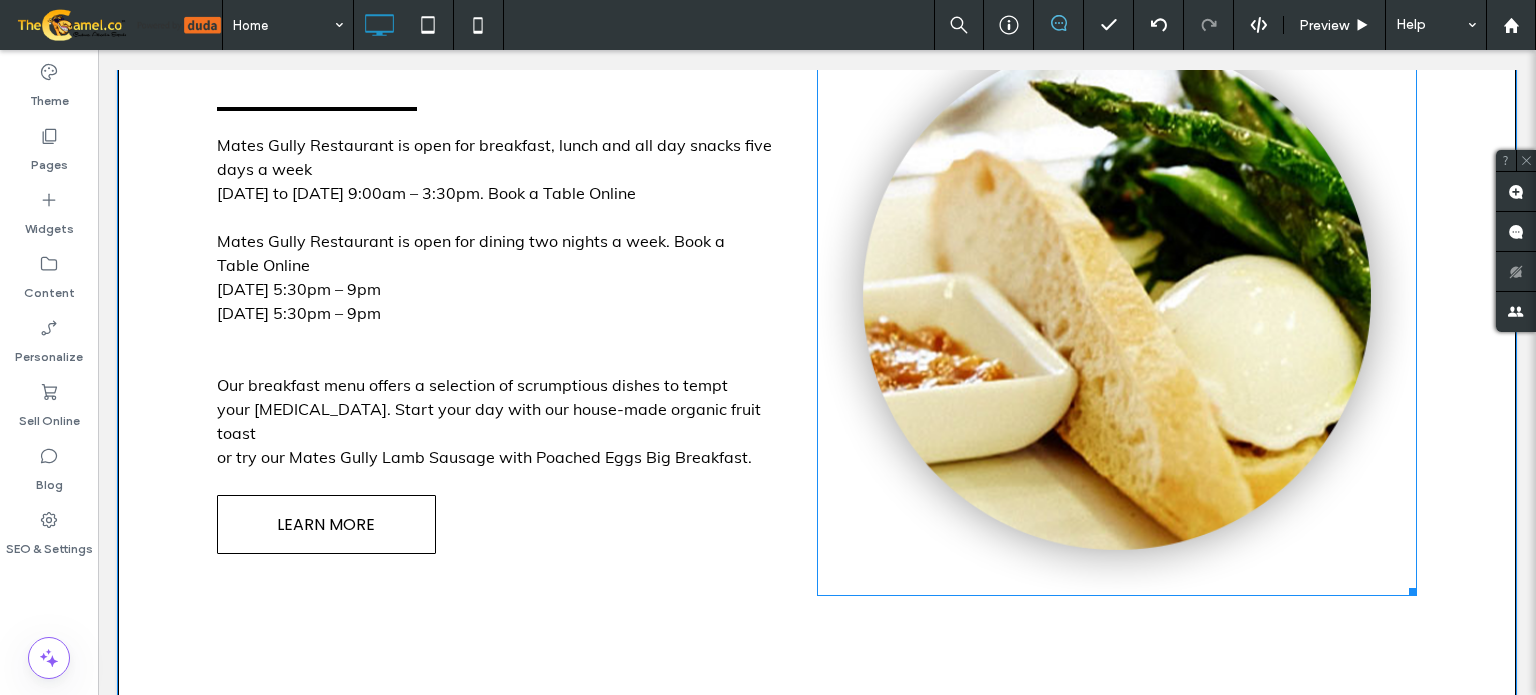 scroll, scrollTop: 1200, scrollLeft: 0, axis: vertical 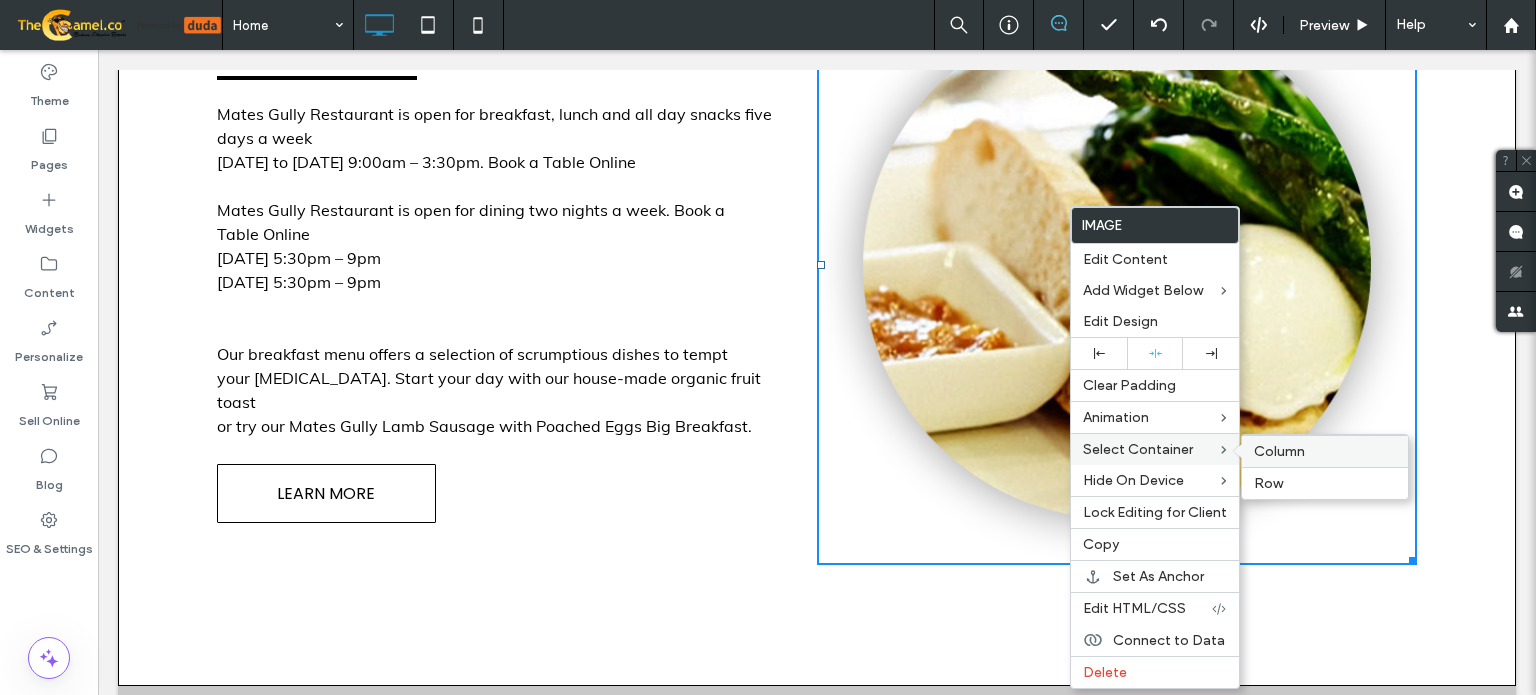 drag, startPoint x: 1293, startPoint y: 453, endPoint x: 1197, endPoint y: 401, distance: 109.17875 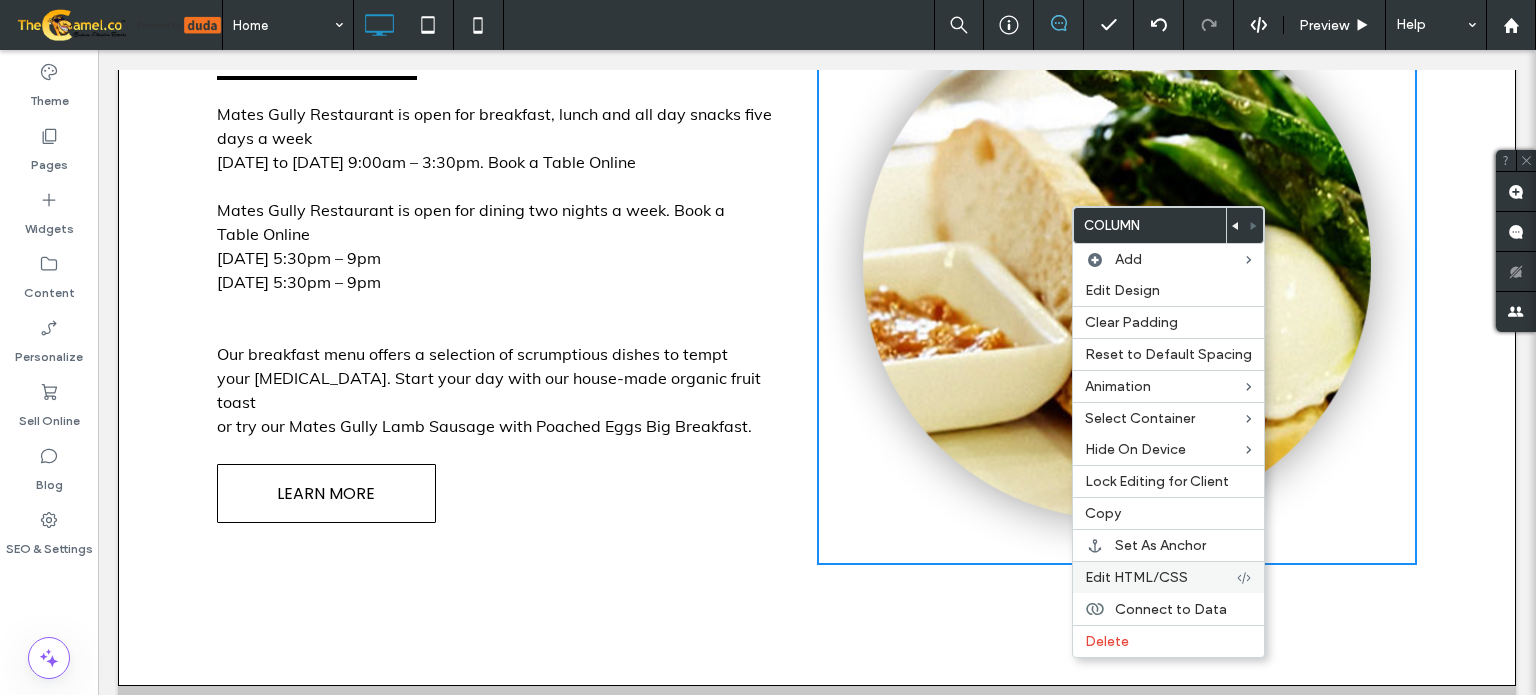 click on "Edit HTML/CSS" at bounding box center [1168, 577] 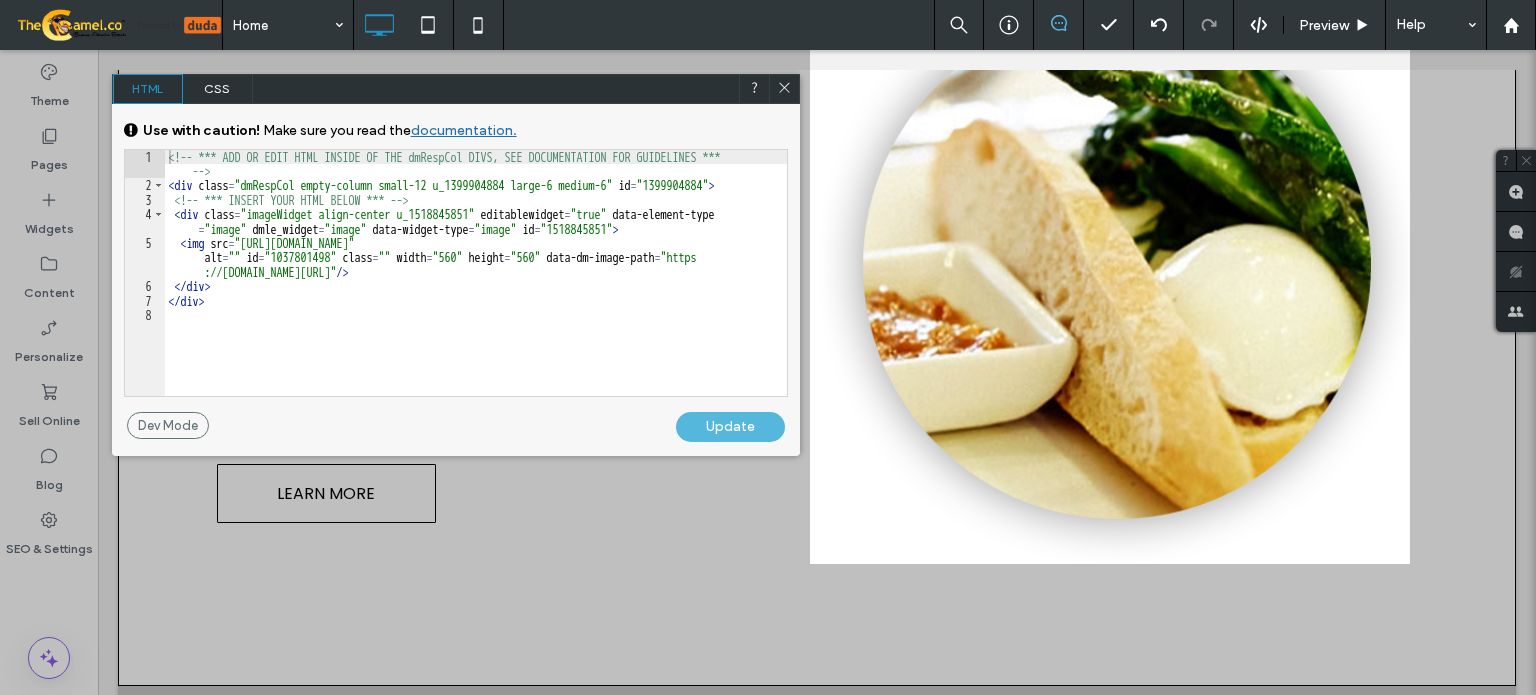 click on "CSS" at bounding box center (218, 89) 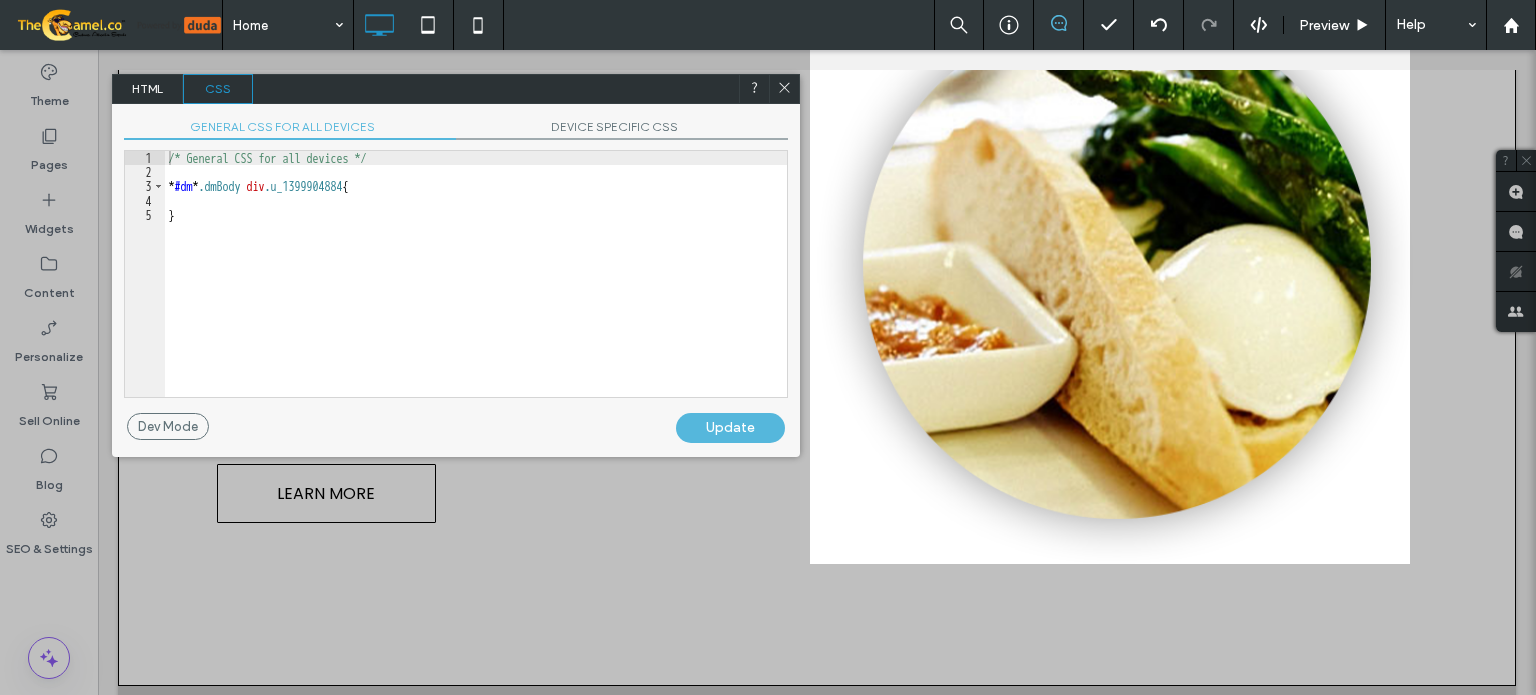 click on "DEVICE SPECIFIC CSS" at bounding box center (622, 129) 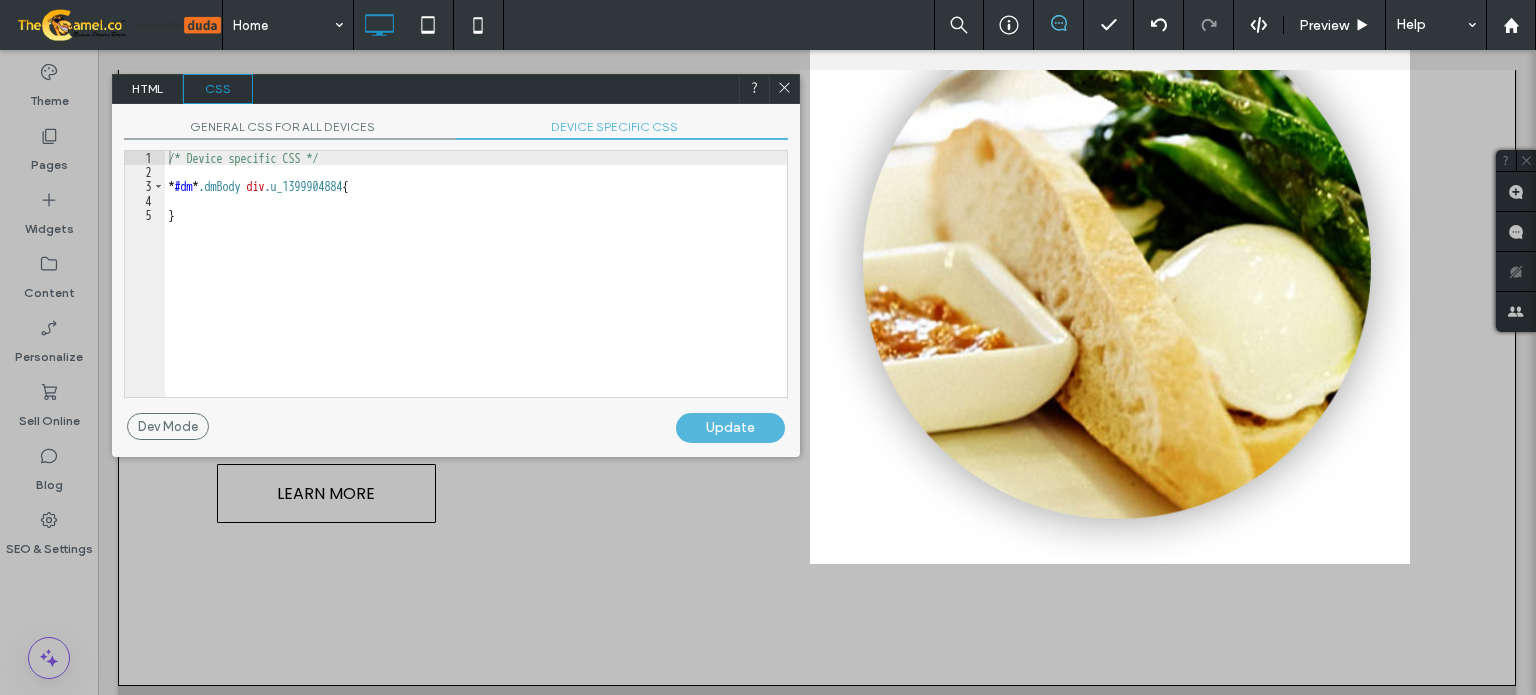 click on "/* Device specific CSS */ * #dm  * .dmBody   div .u_1399904884 { }" at bounding box center [476, 288] 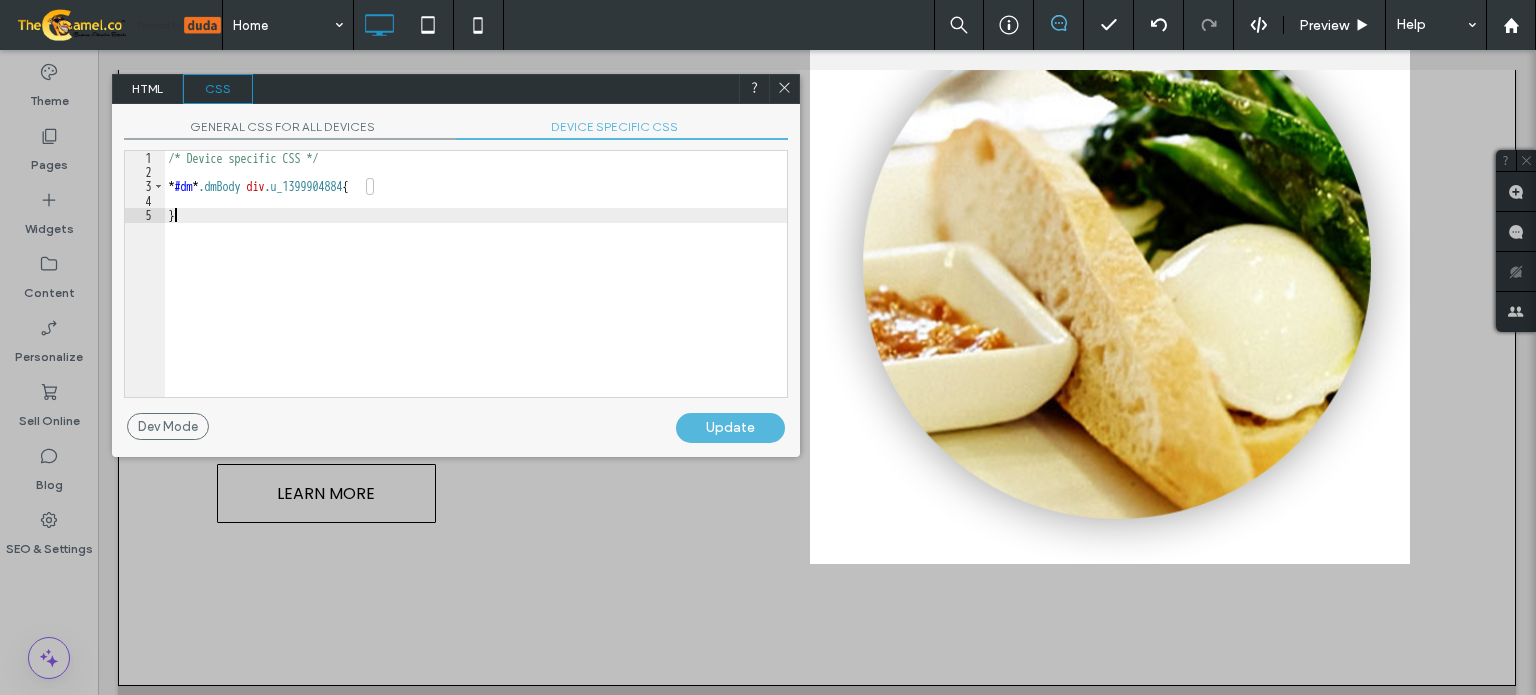 drag, startPoint x: 535, startPoint y: 245, endPoint x: 363, endPoint y: 242, distance: 172.02615 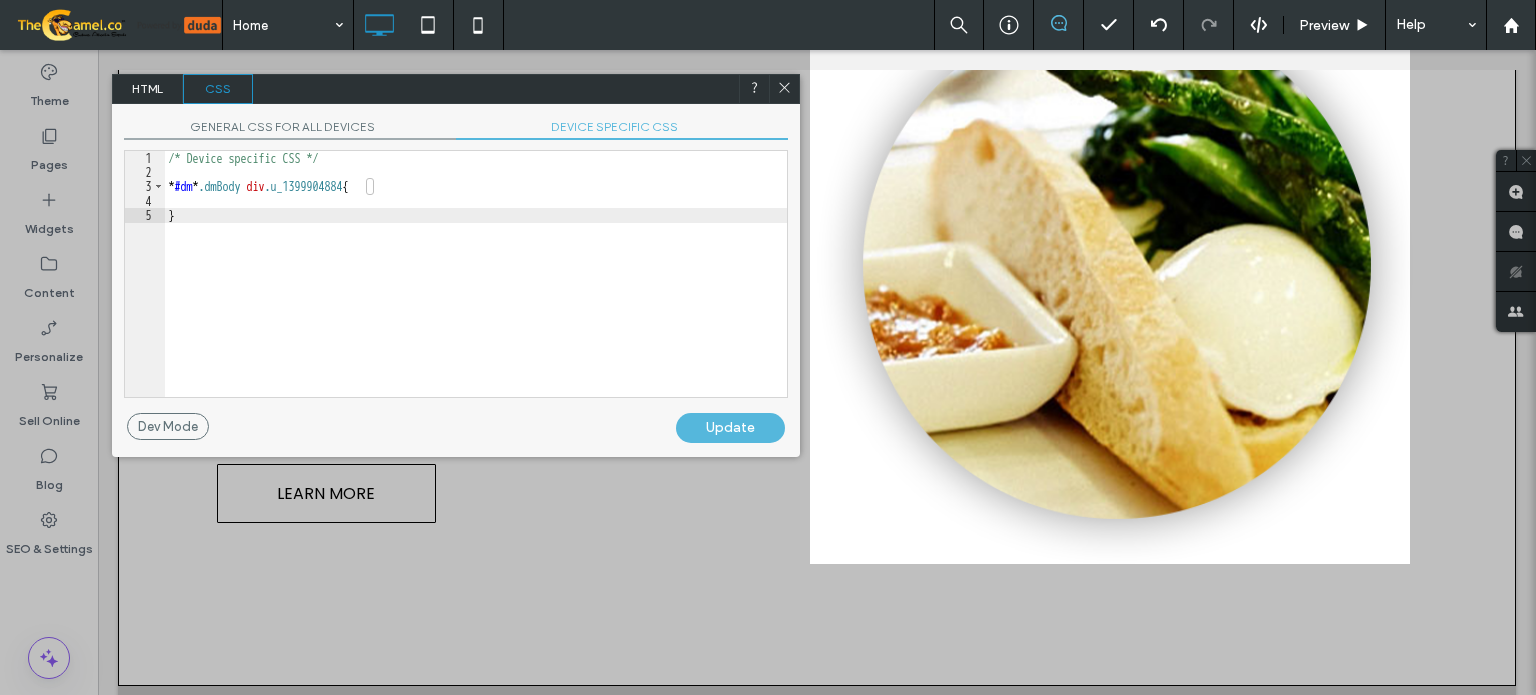 click on "/* Device specific CSS */ * #dm  * .dmBody   div .u_1399904884 { }" at bounding box center (476, 288) 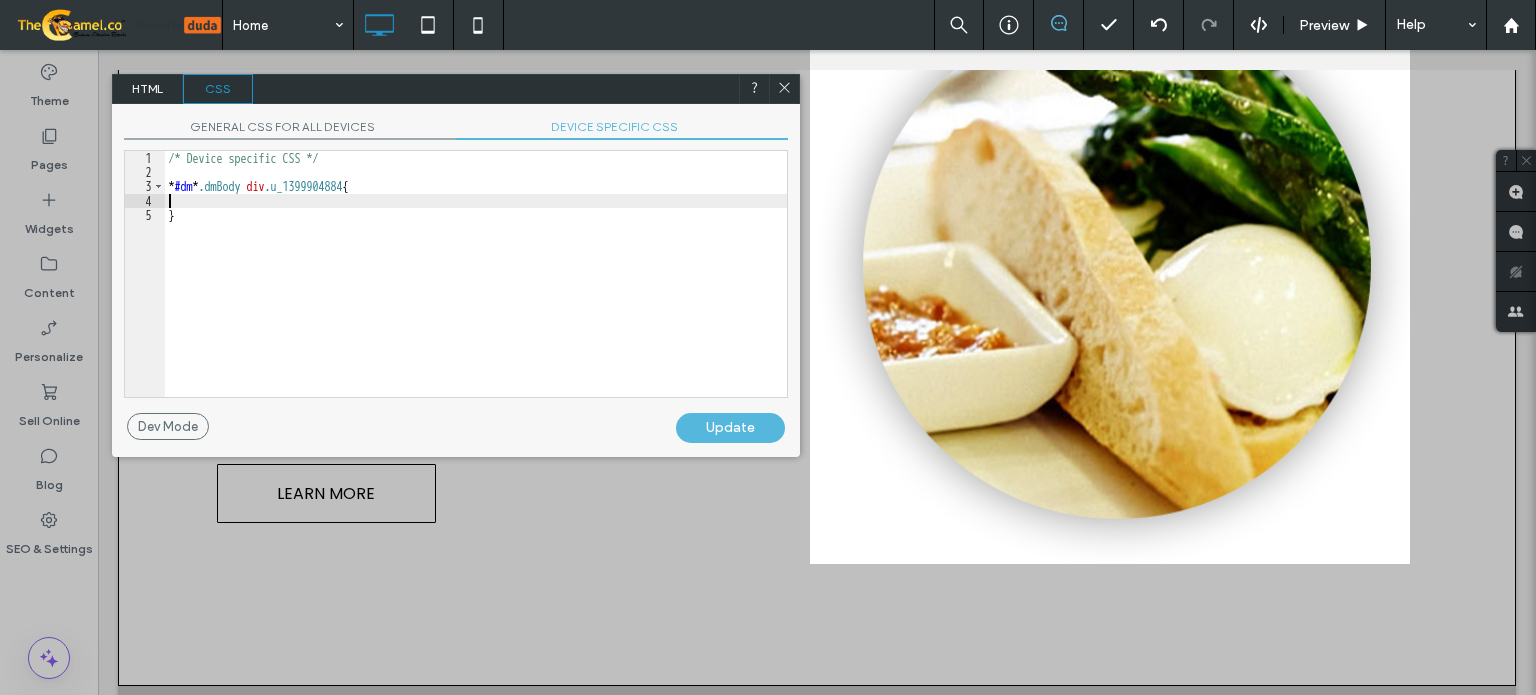 click on "/* Device specific CSS */ * #dm  * .dmBody   div .u_1399904884 { }" at bounding box center [476, 288] 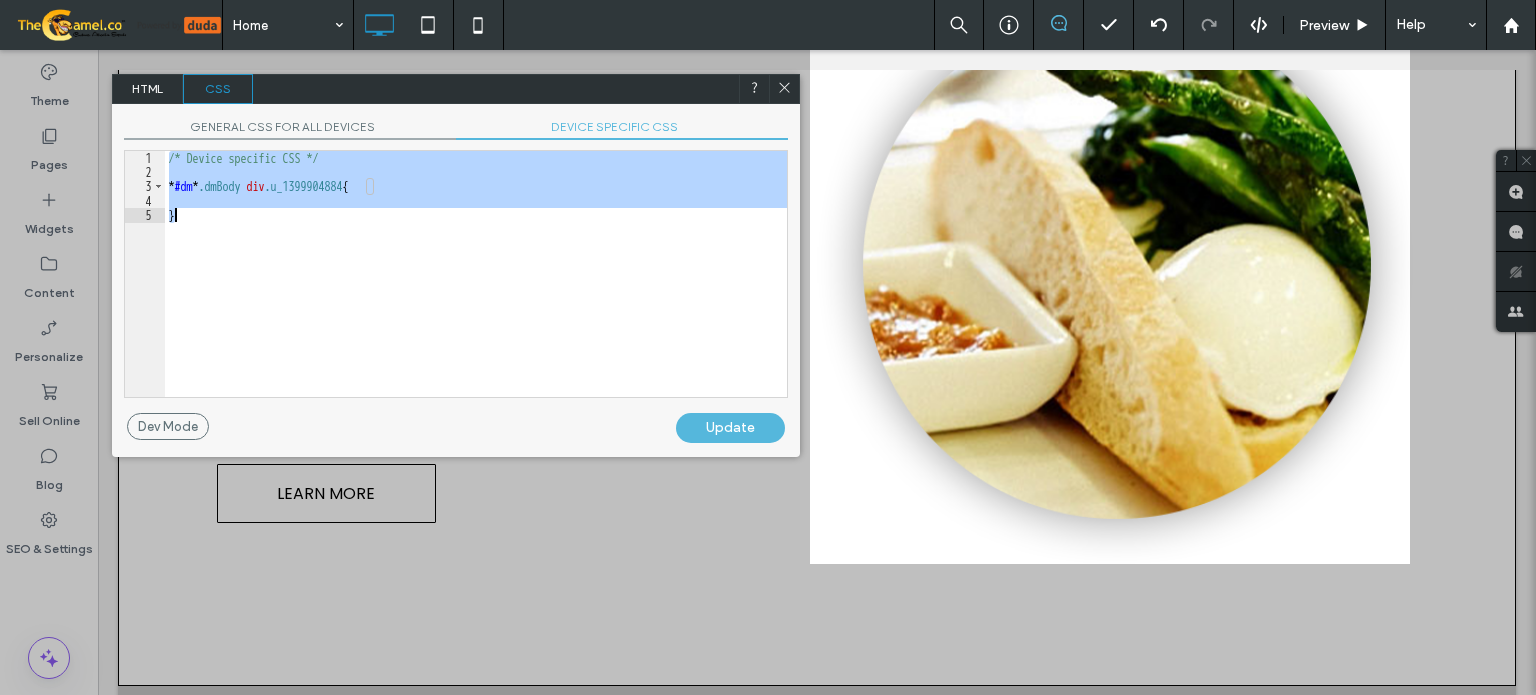 click on "GENERAL CSS FOR ALL DEVICES
DEVICE SPECIFIC CSS
Use with caution!
Make sure you read the  documentation.
Leave feedback
For HTML compliance, the text HTML only supports
specific tags .
We recommend that you add styling to the CSS; unsupported tags will be removed.
** 1 2 3 4 5 6 7 8 <!-- *** ADD OR EDIT HTML INSIDE OF THE dmRespCol DIVS, SEE DOCUMENTATION FOR GUIDELINES ***       --> < div   class = "dmRespCol empty-column small-12 u_1399904884 large-6 medium-6"   id = "1399904884" >   <!-- *** INSERT YOUR HTML BELOW *** -->   < div   class = "imageWidget align-center u_1518845851"   editablewidget = "true"   data-element-type       = "image"   dmle_widget = "image"   data-widget-type = "image"   id = "1518845851" >    < img   src = "[URL][DOMAIN_NAME]"          alt = ""   id = "1037801498"   class = ""   =" at bounding box center [456, 258] 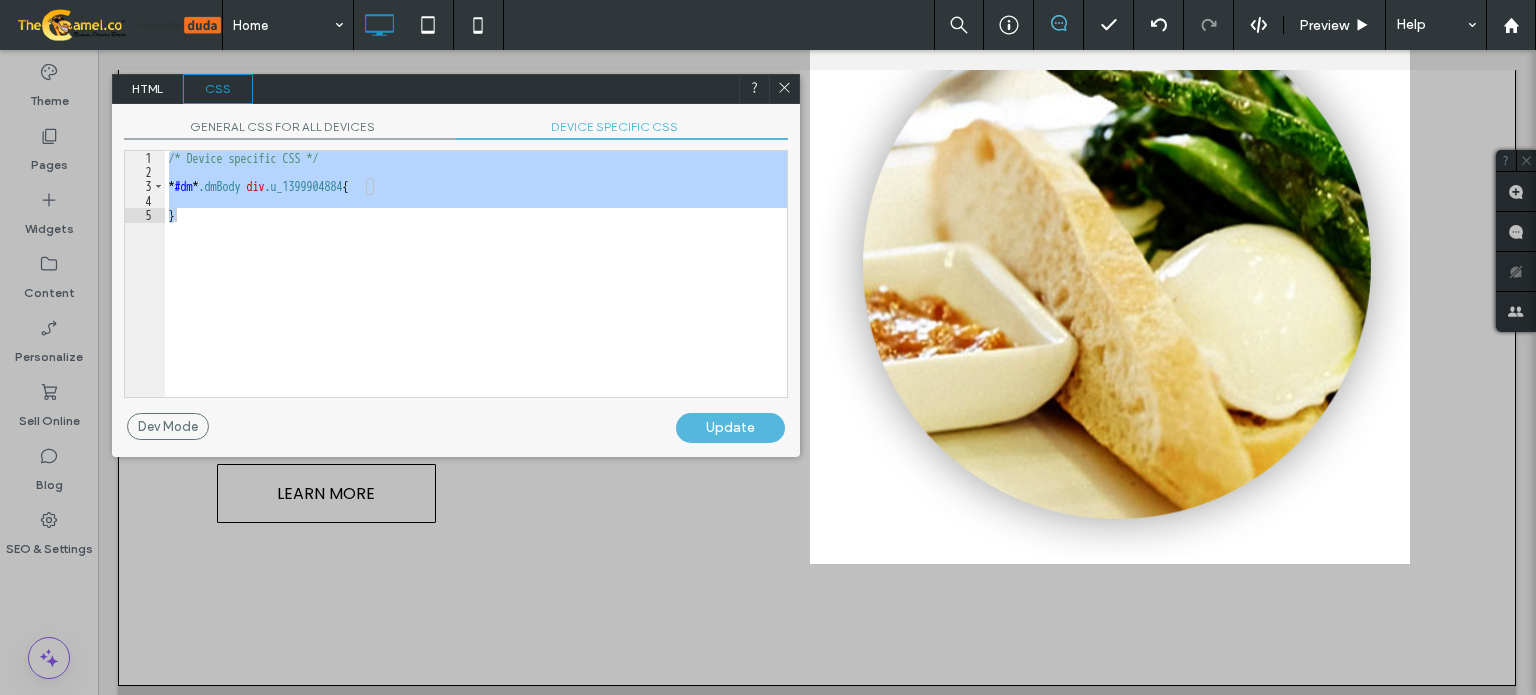 click on "GENERAL CSS FOR ALL DEVICES" at bounding box center [290, 129] 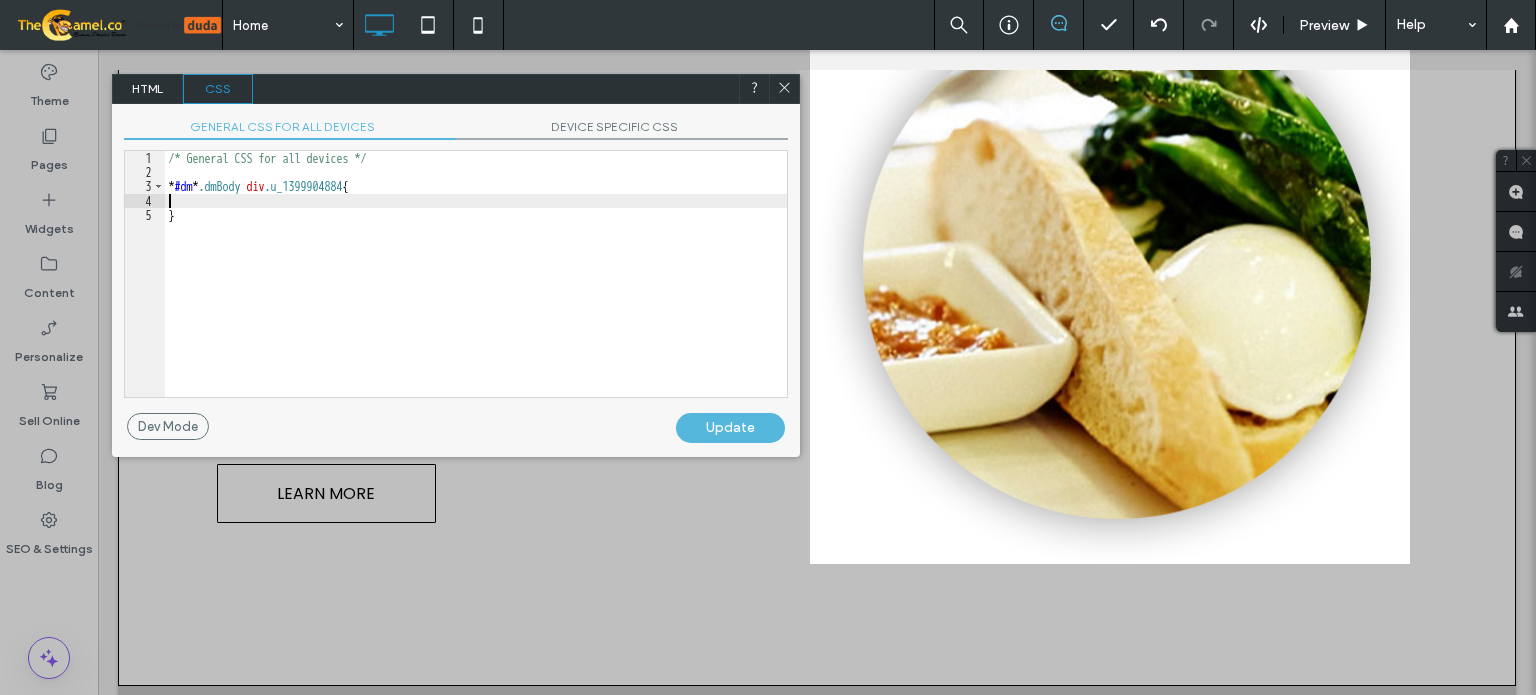 click on "/* General CSS for all devices */ * #dm  * .dmBody   div .u_1399904884 { }" at bounding box center [476, 288] 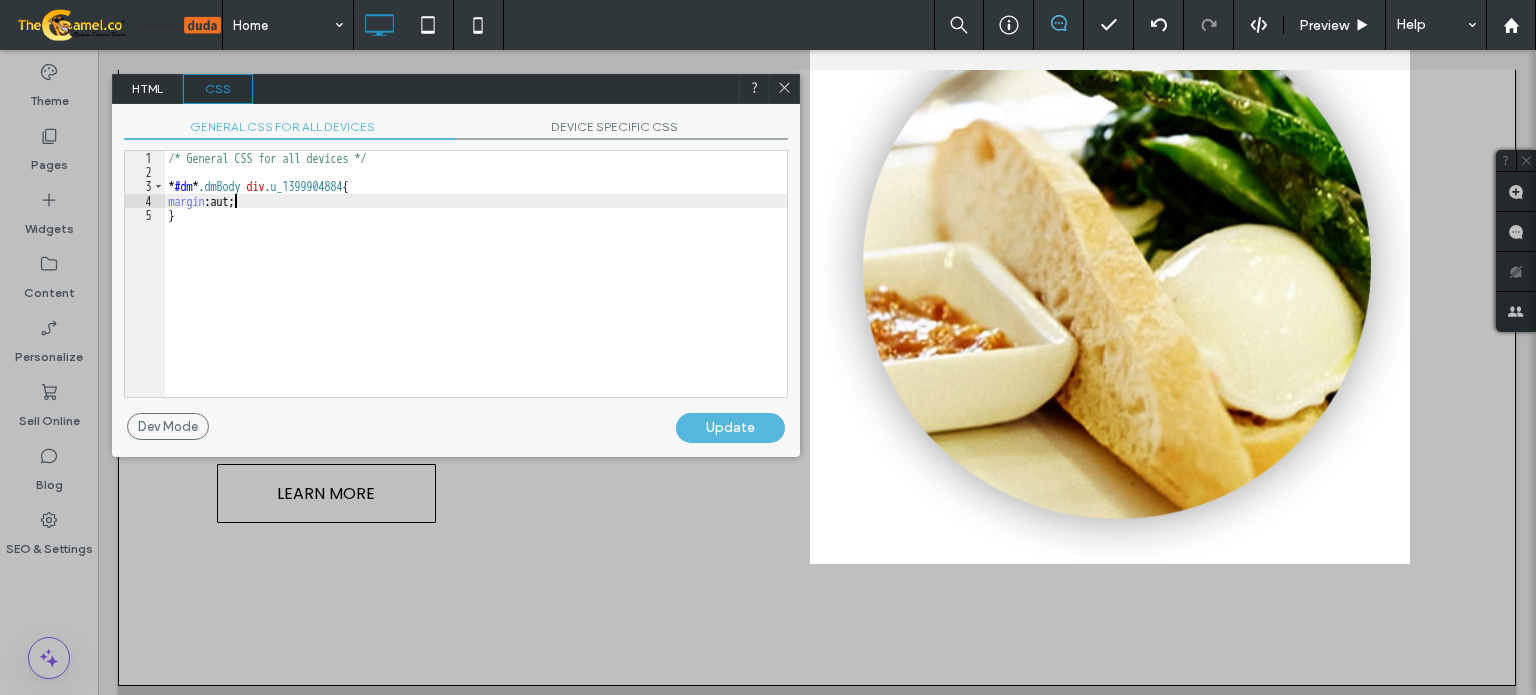 type on "**" 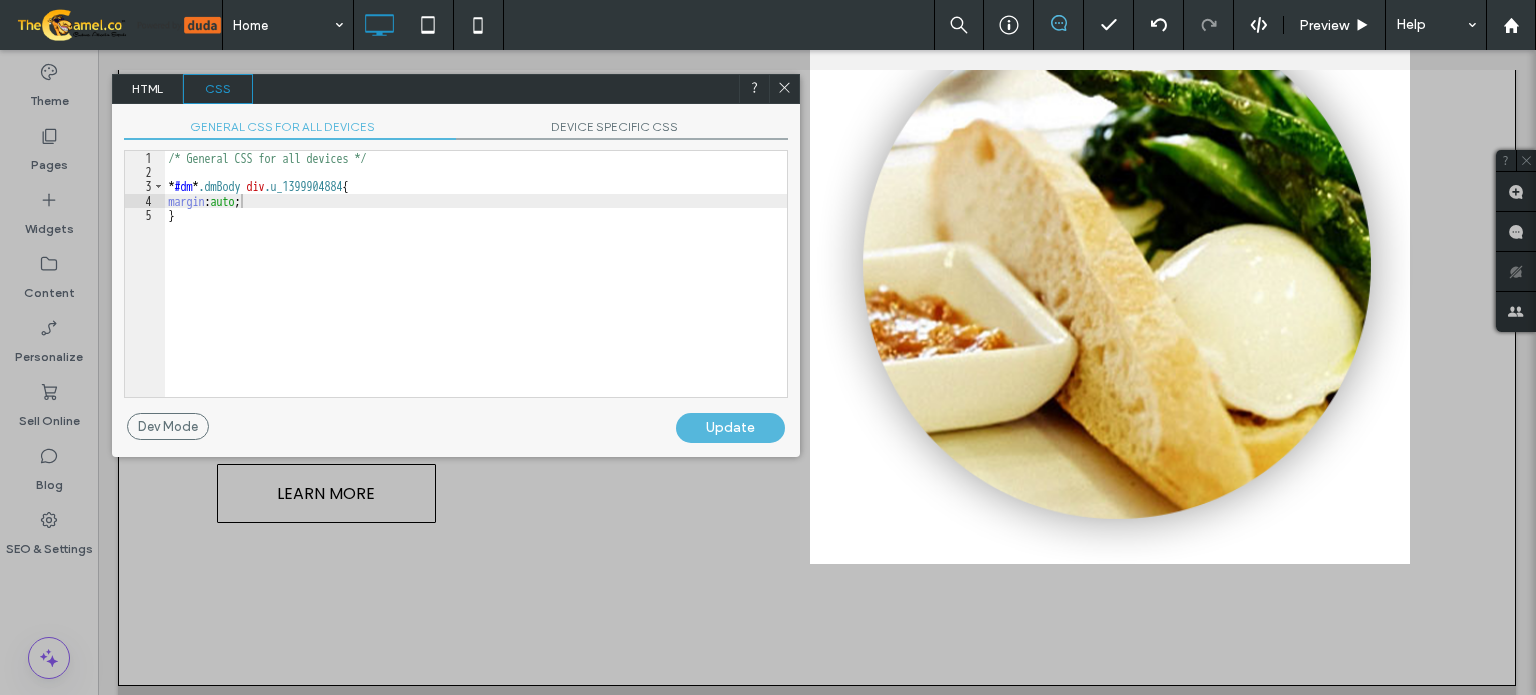 click on "Update" at bounding box center [730, 428] 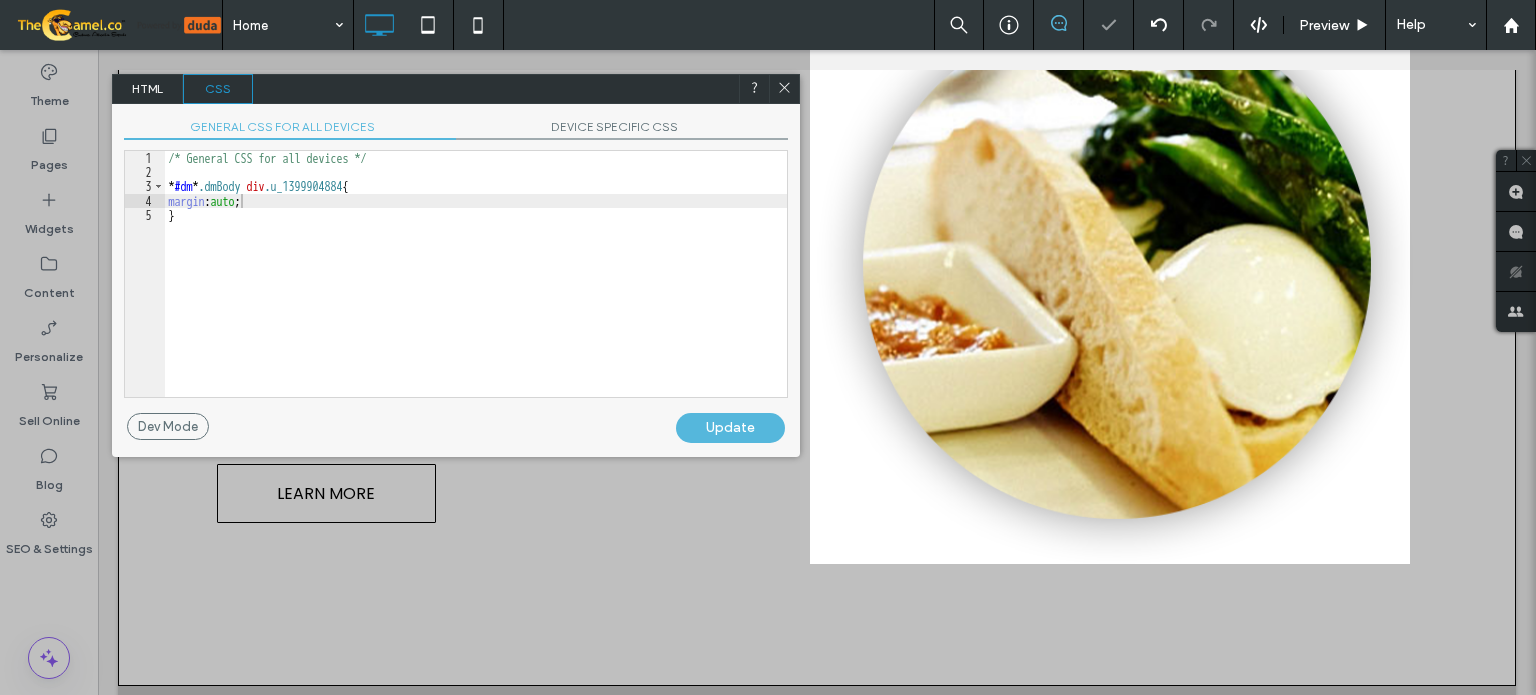click 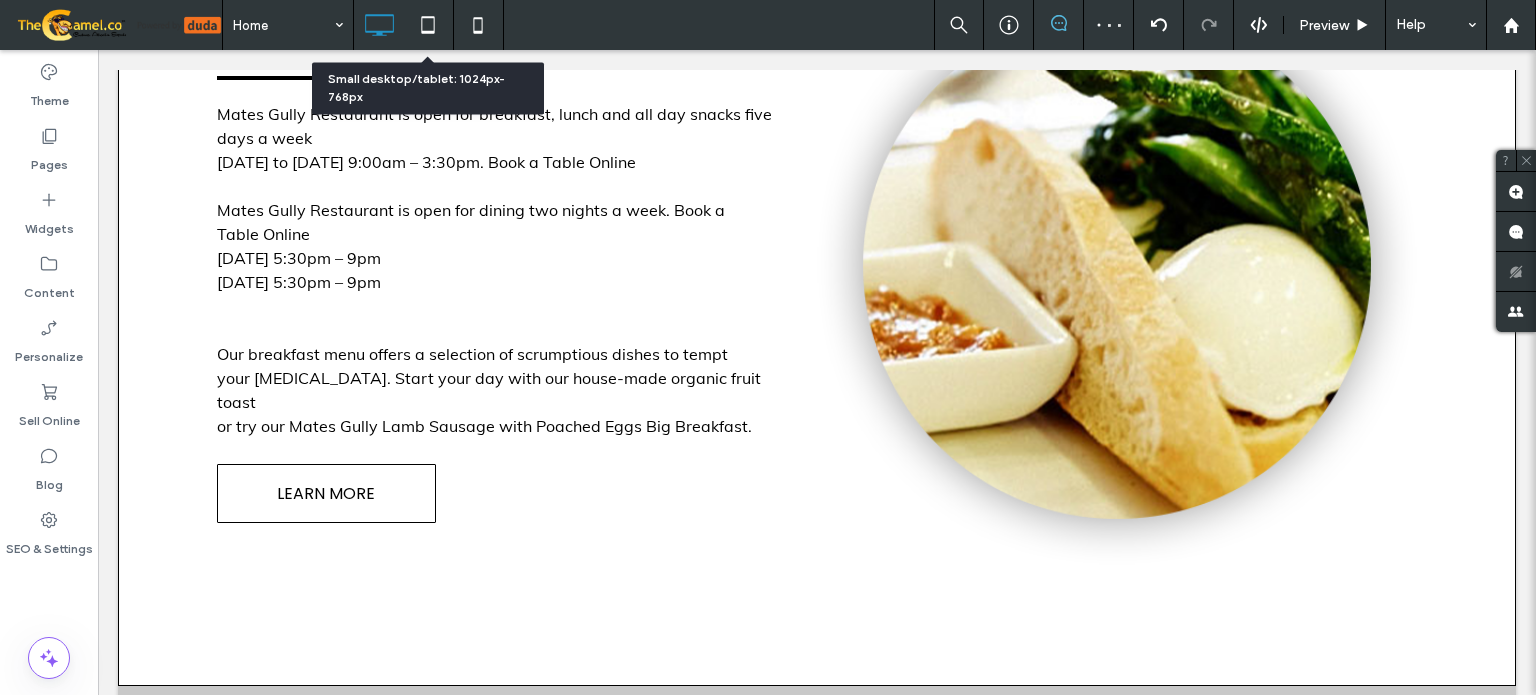 click 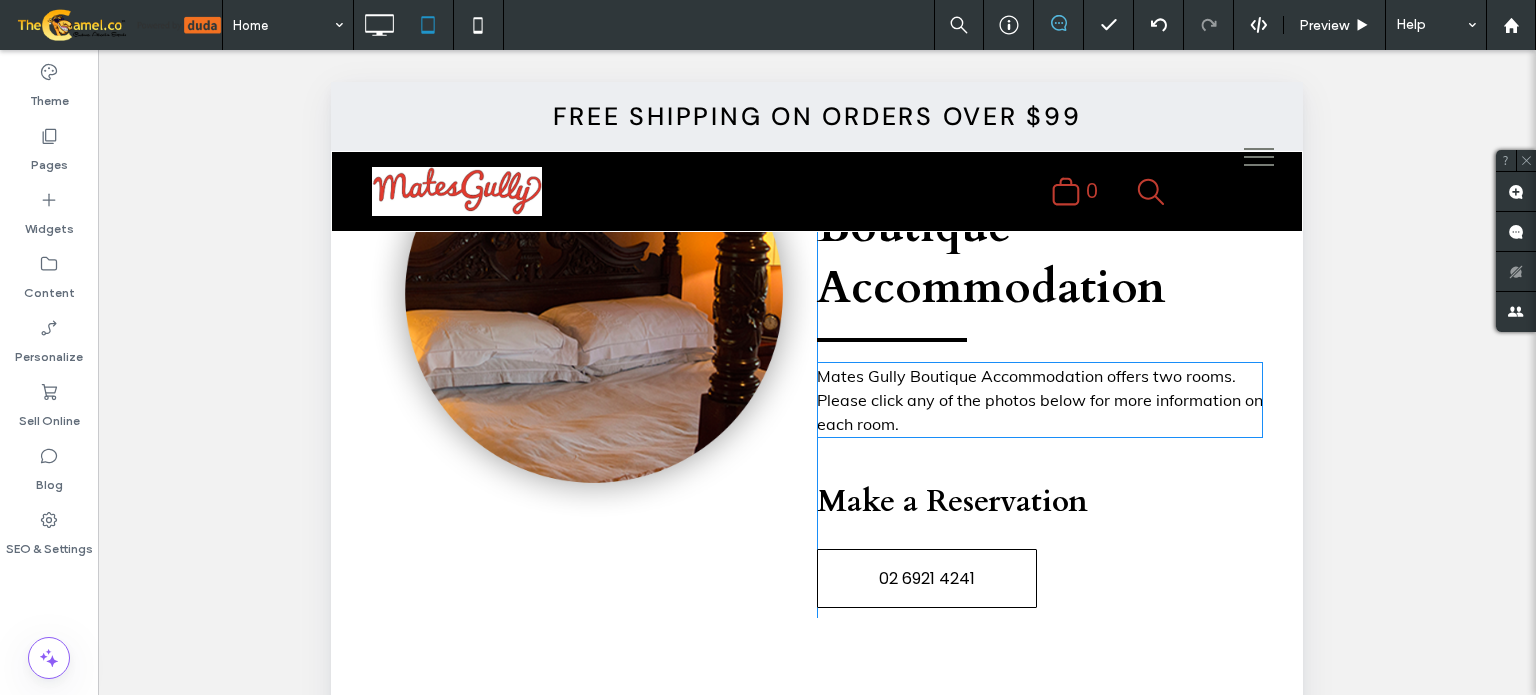 scroll, scrollTop: 3400, scrollLeft: 0, axis: vertical 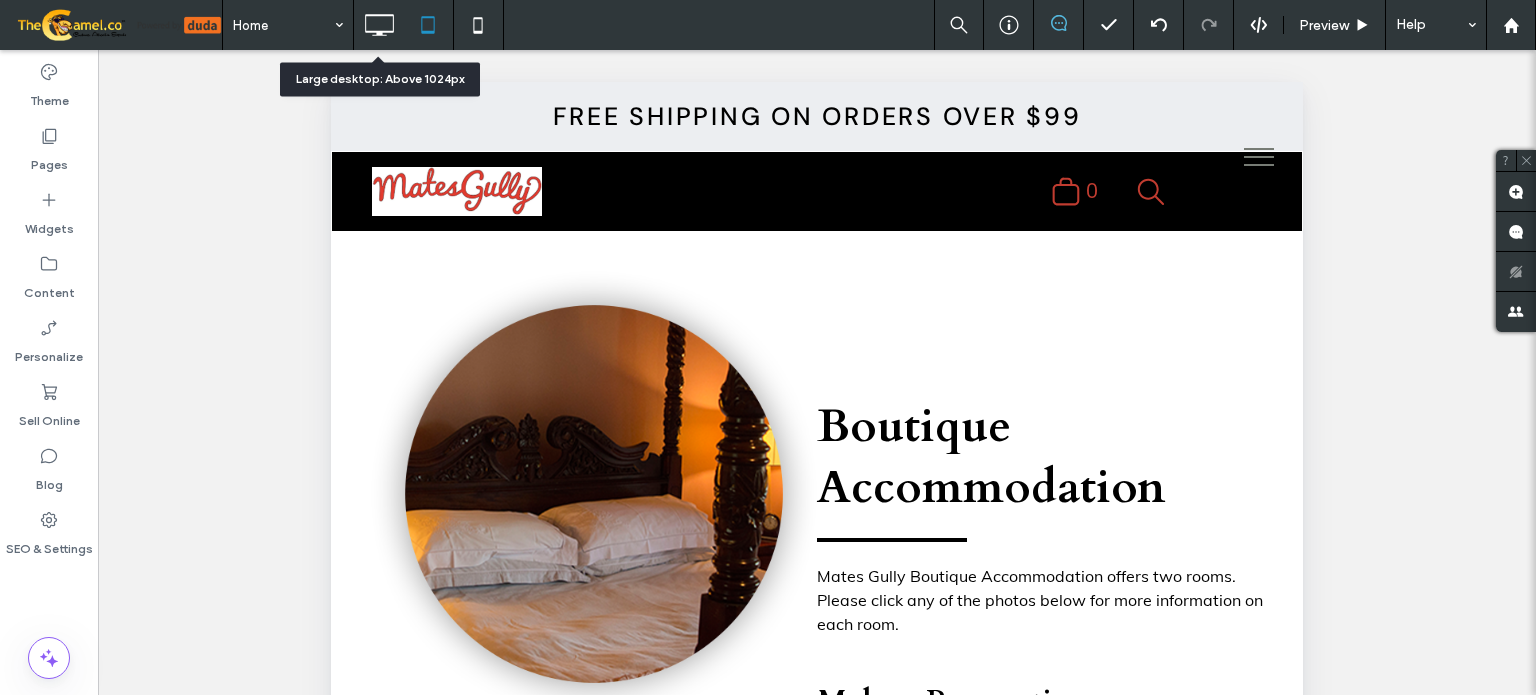 click 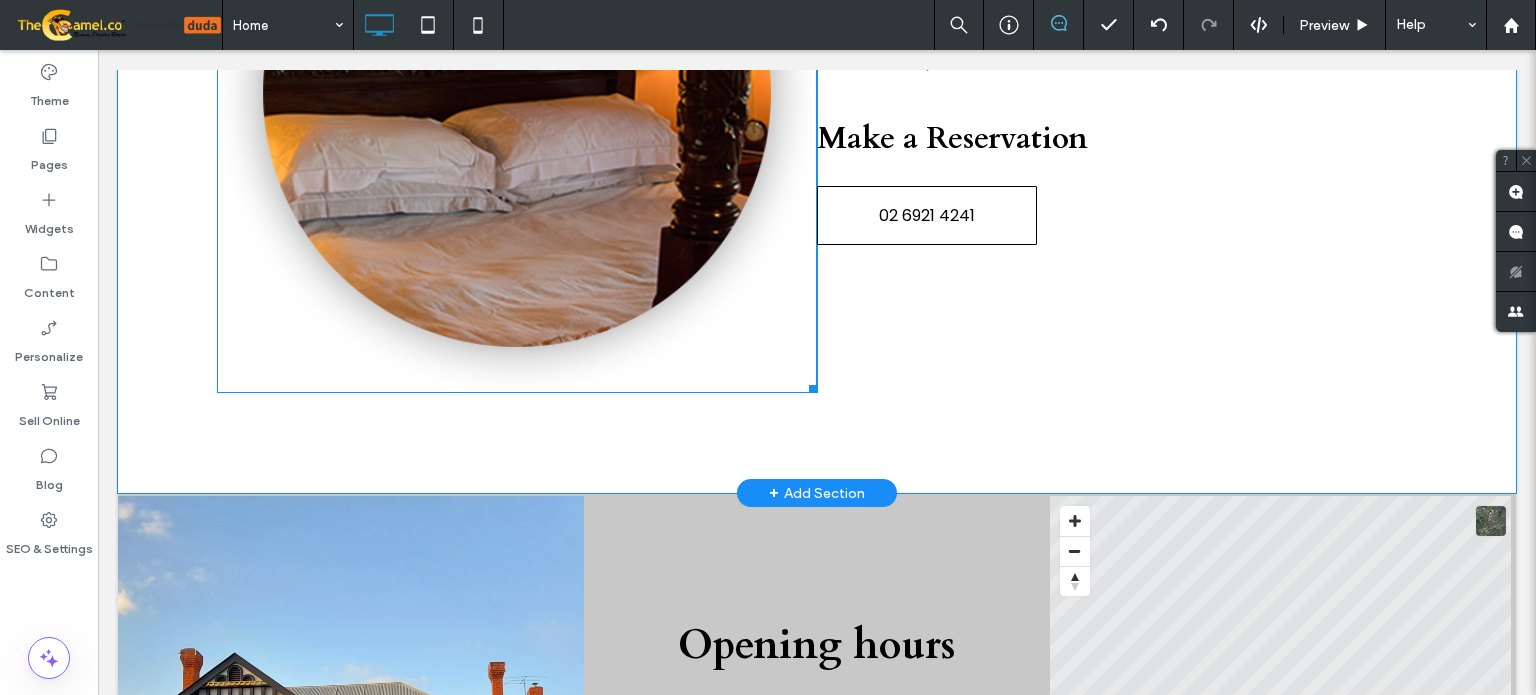 scroll, scrollTop: 2900, scrollLeft: 0, axis: vertical 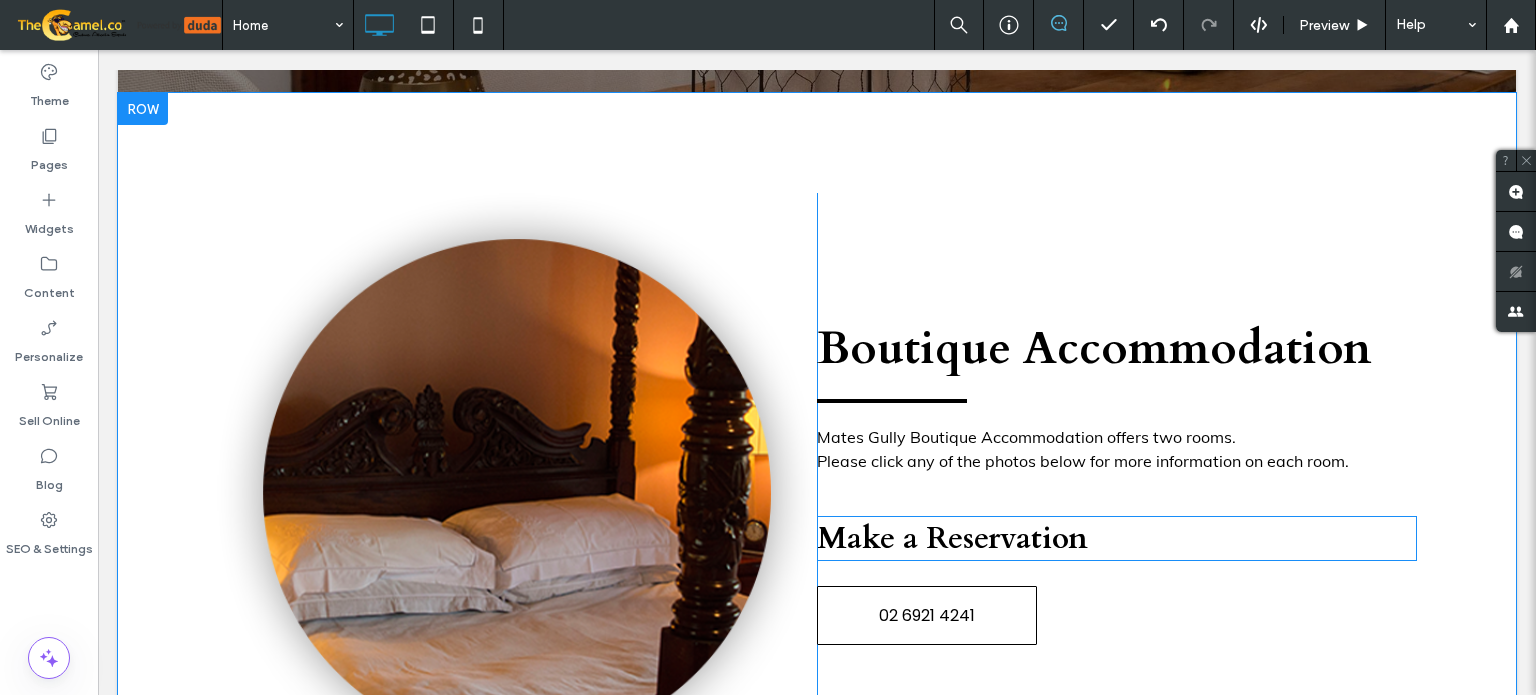 click on "Make a Reservation" at bounding box center (1117, 538) 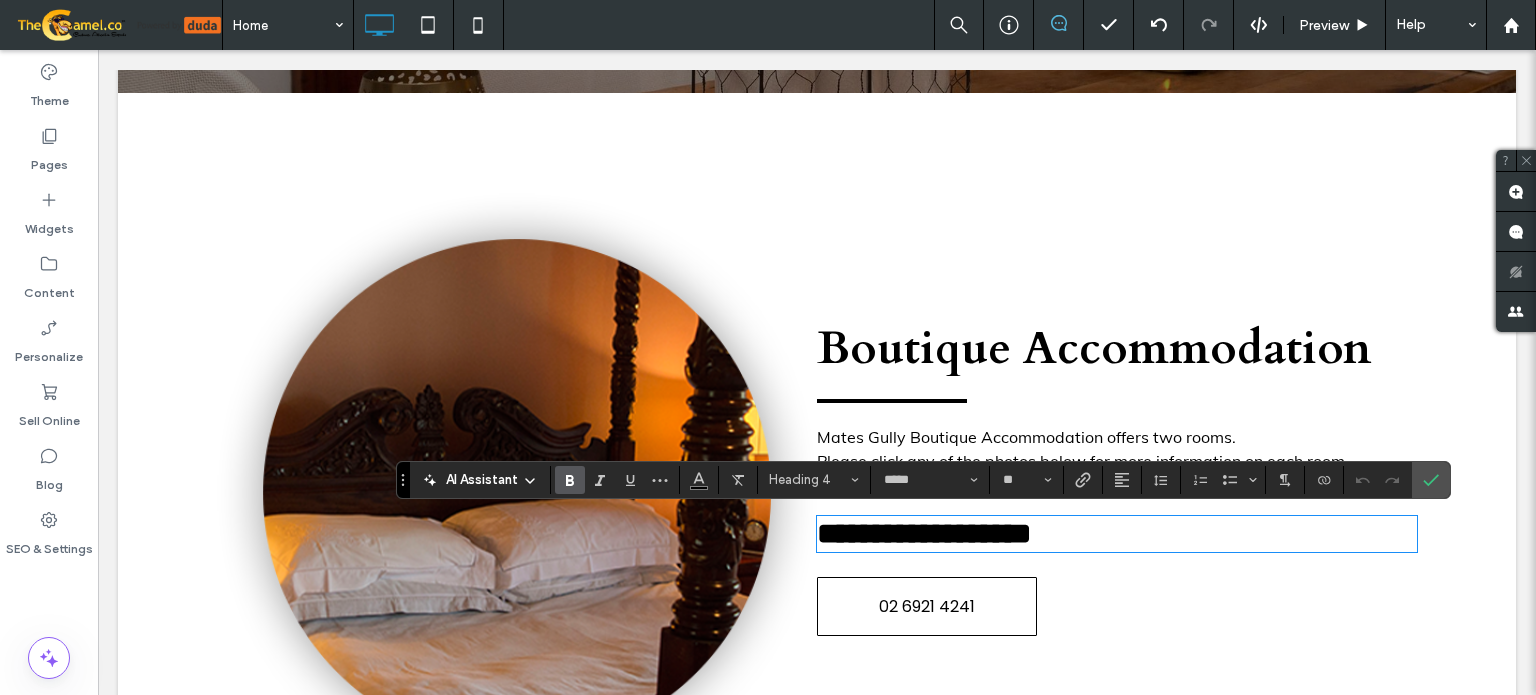 scroll, scrollTop: 3100, scrollLeft: 0, axis: vertical 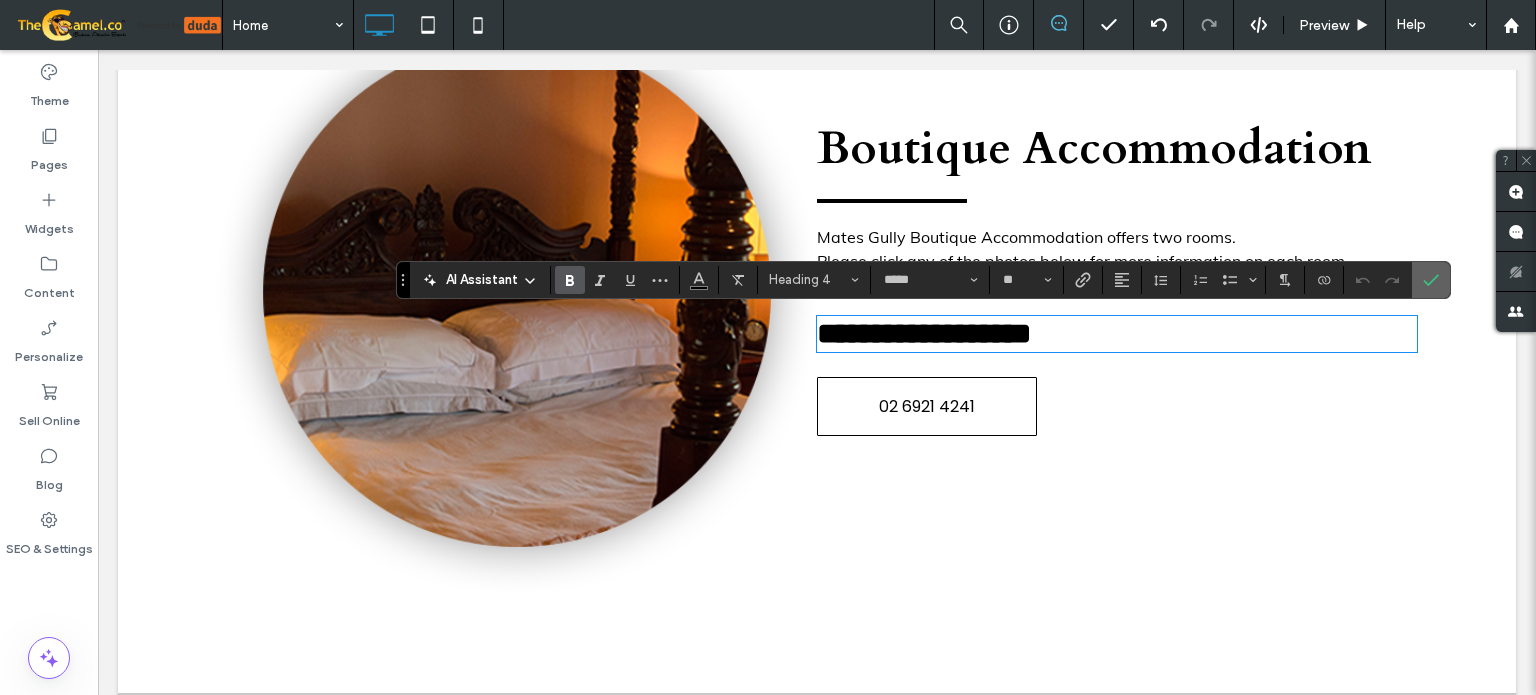 drag, startPoint x: 1432, startPoint y: 272, endPoint x: 1326, endPoint y: 228, distance: 114.76933 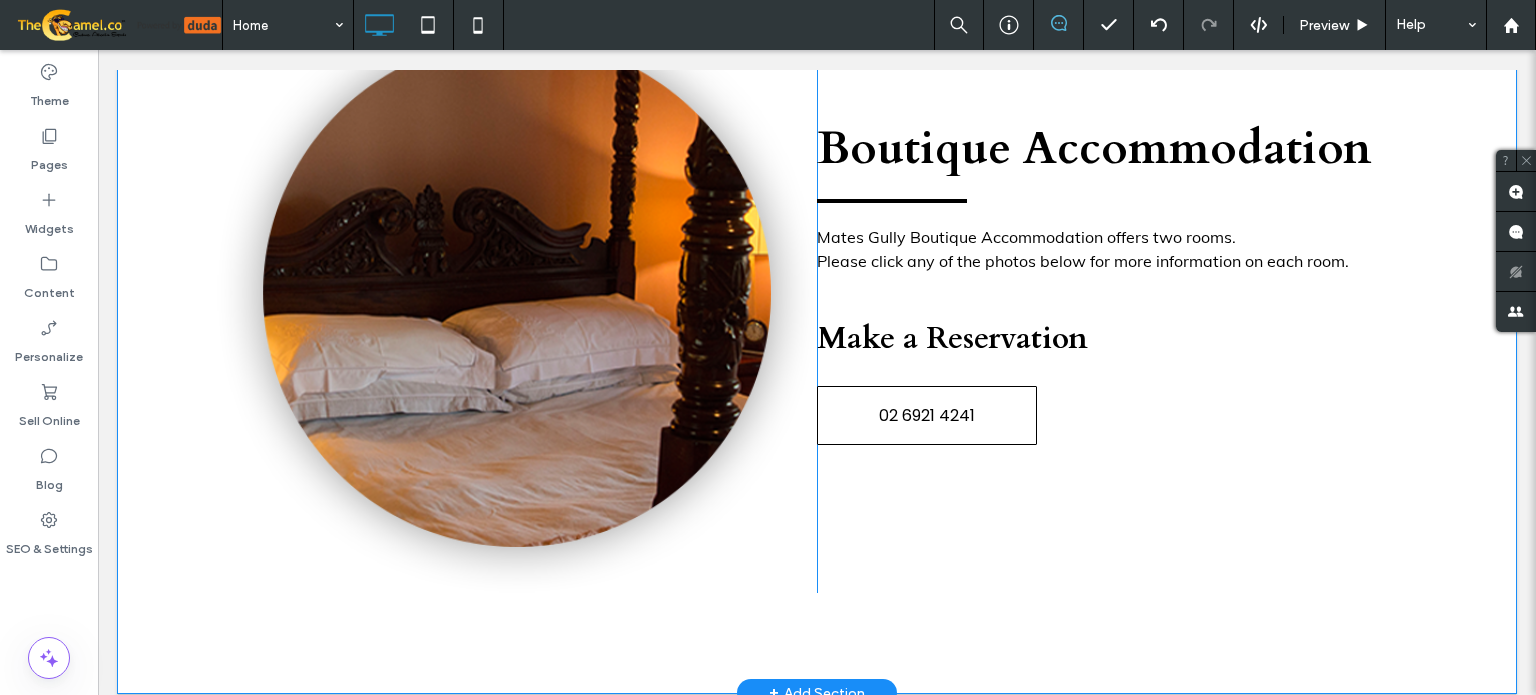 click on "Boutique Accommodation
Mates Gully Boutique Accommodation offers two rooms. Please click any of the photos below for more information on each room.
Make a Reservation
02 6921 4241
Click To Paste" at bounding box center (1117, 293) 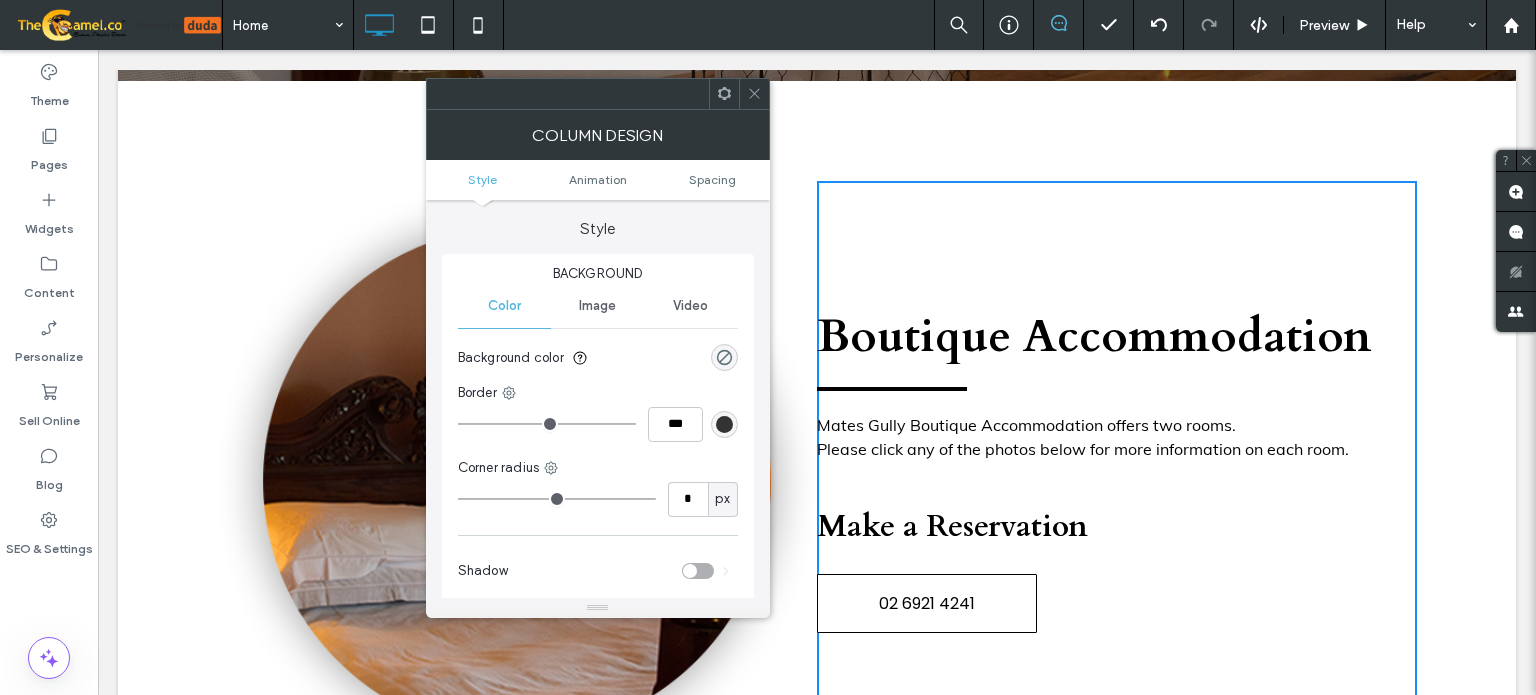 scroll, scrollTop: 2900, scrollLeft: 0, axis: vertical 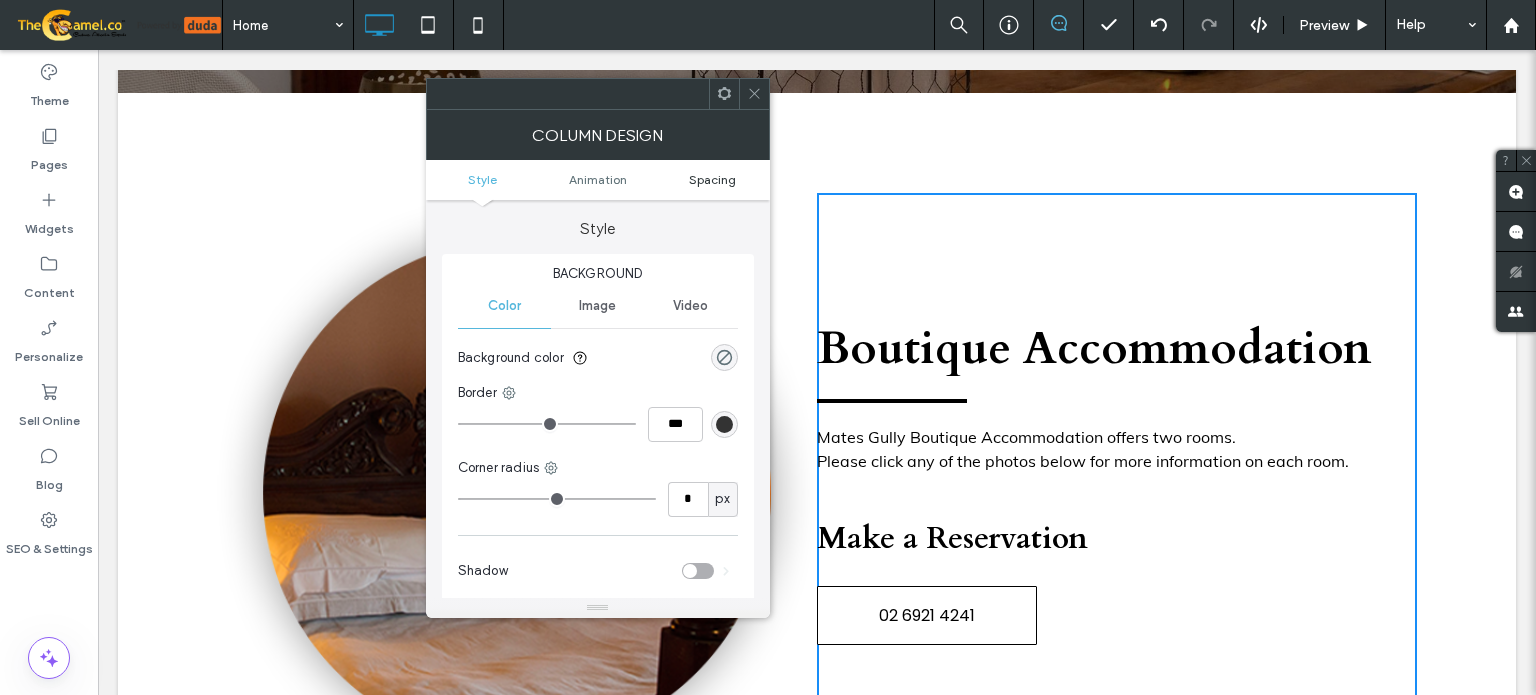 click on "Spacing" at bounding box center (712, 179) 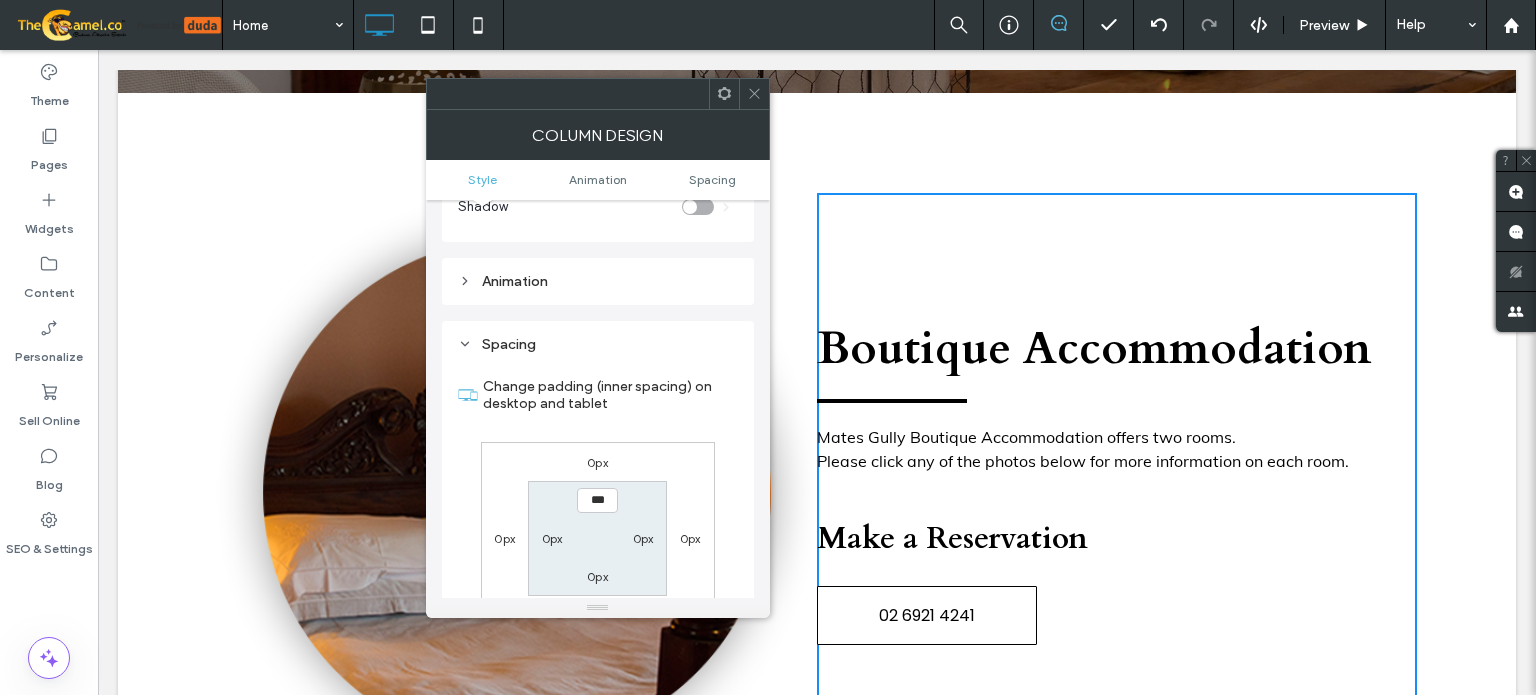 scroll, scrollTop: 468, scrollLeft: 0, axis: vertical 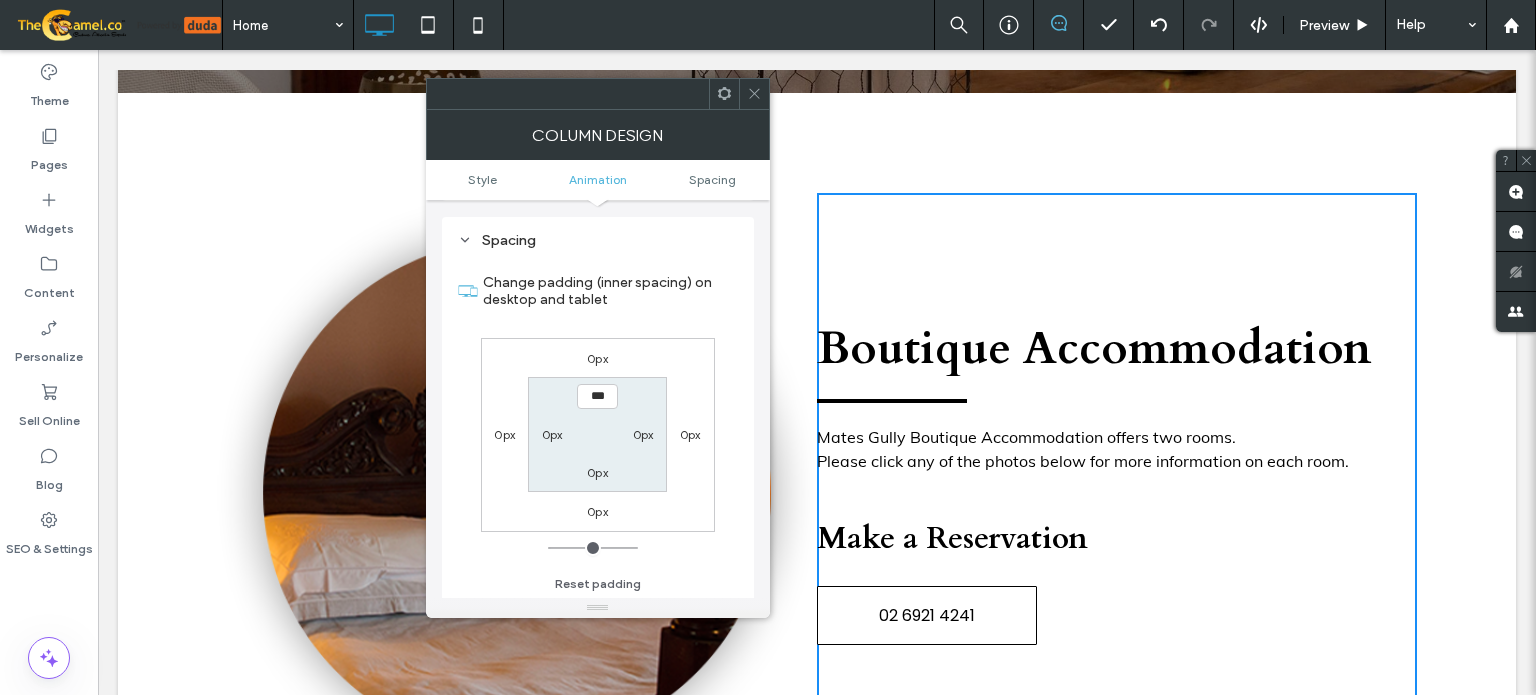 drag, startPoint x: 751, startPoint y: 87, endPoint x: 761, endPoint y: 96, distance: 13.453624 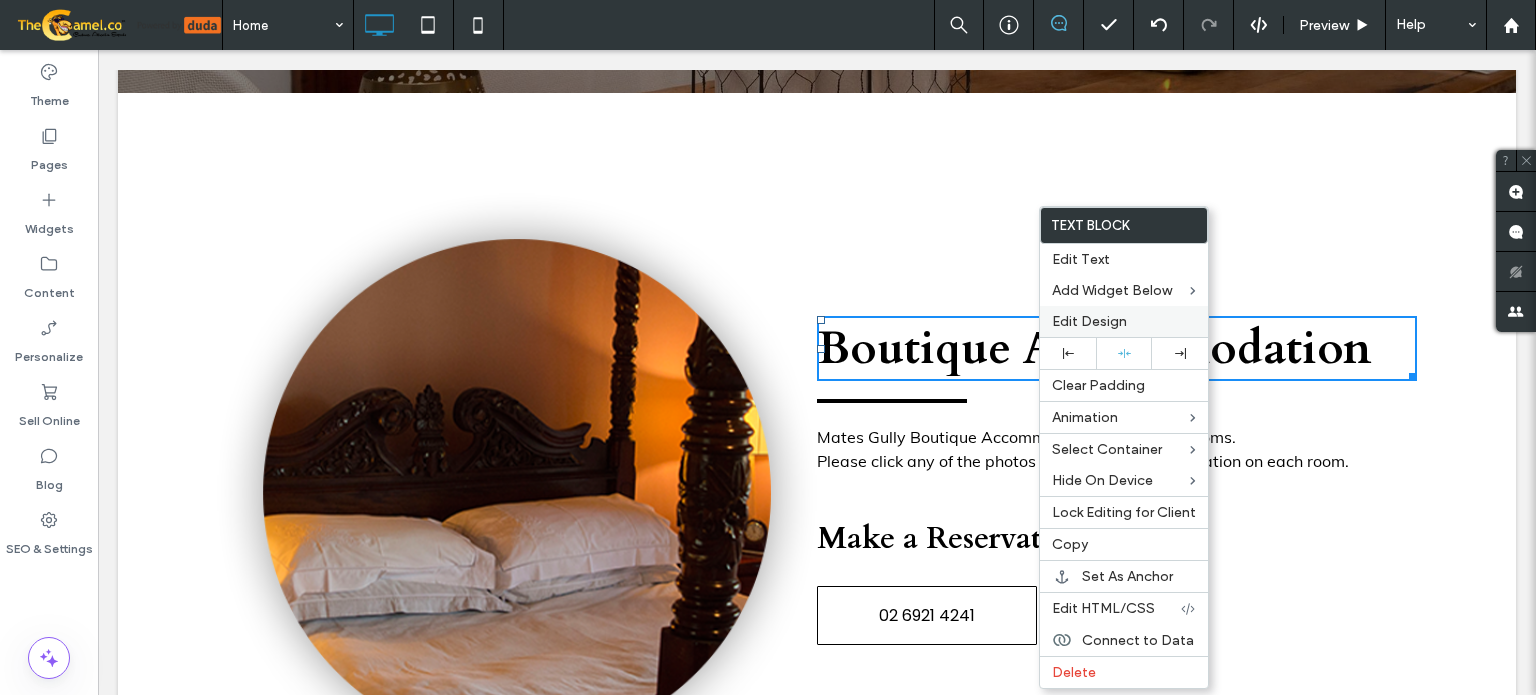 click on "Edit Design" at bounding box center [1124, 321] 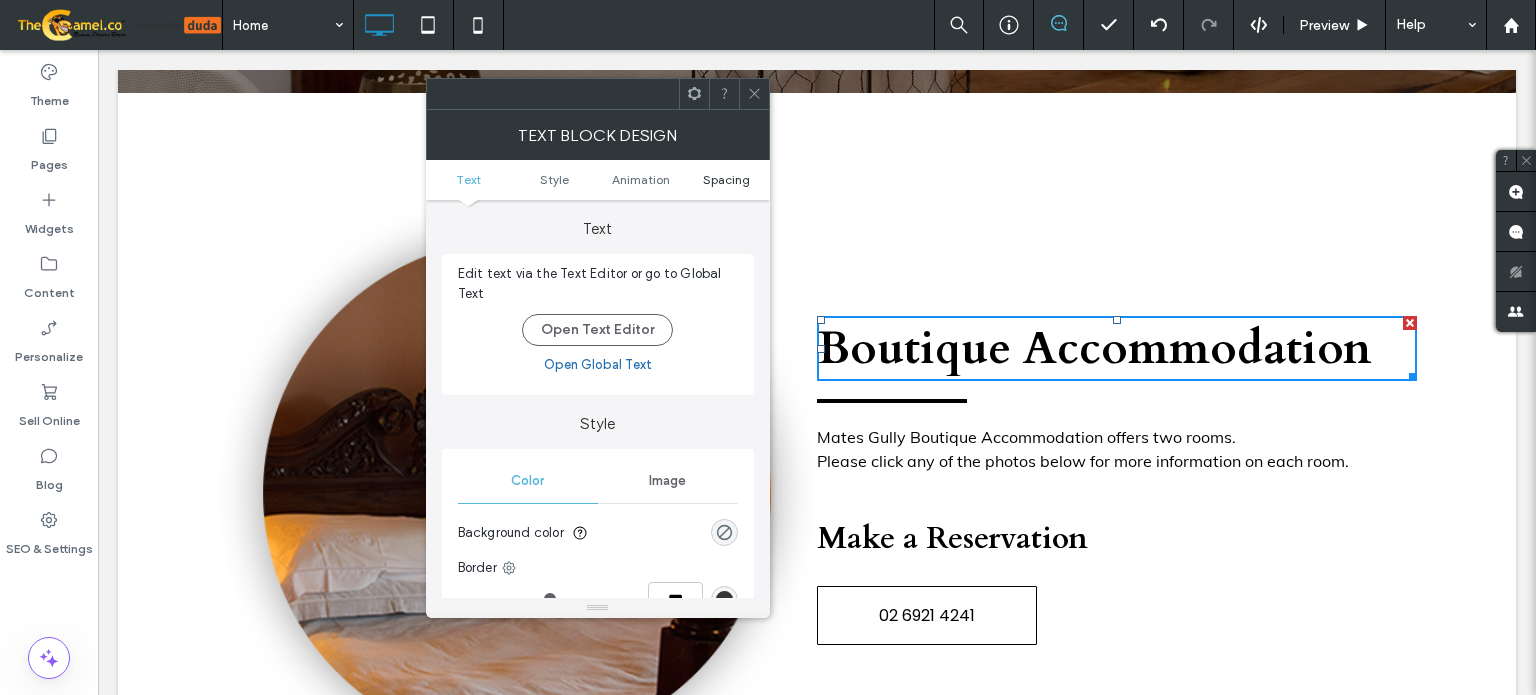 click on "Spacing" at bounding box center [726, 179] 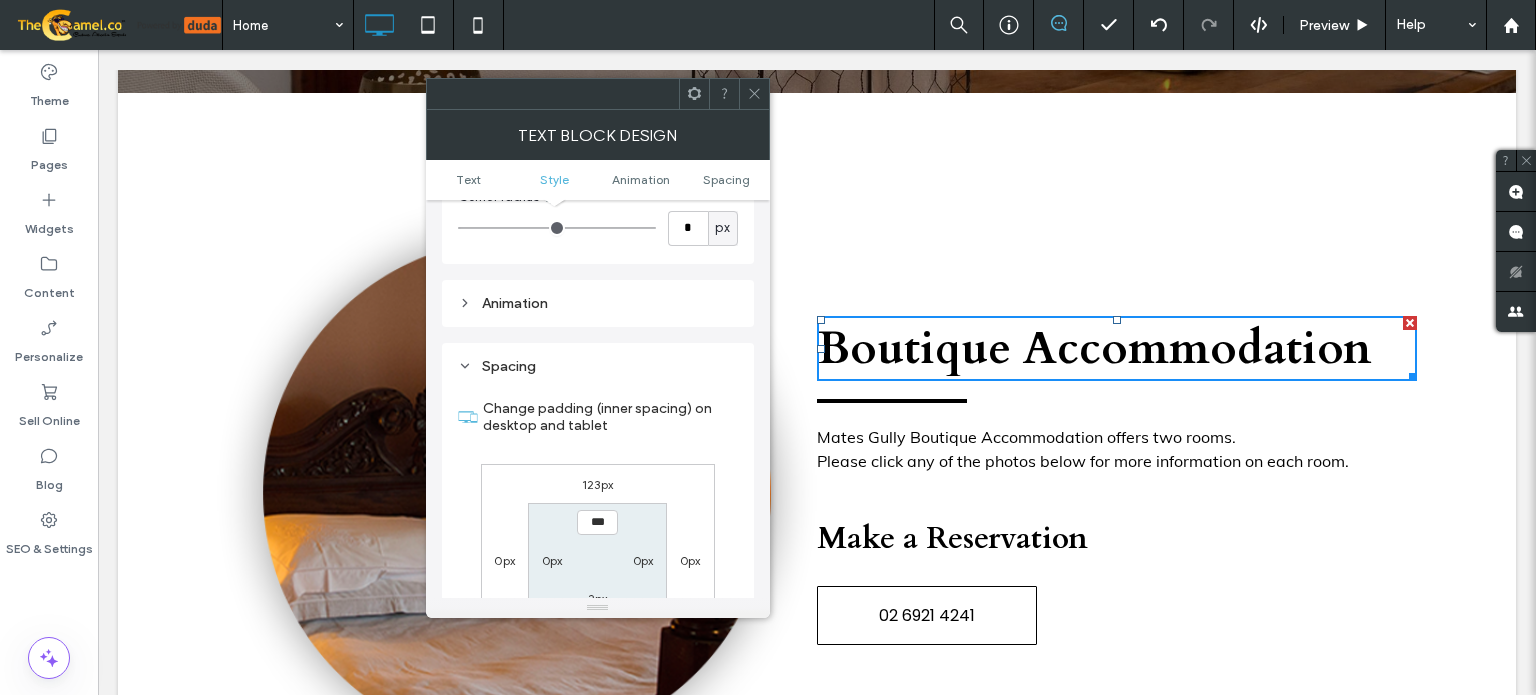 scroll, scrollTop: 572, scrollLeft: 0, axis: vertical 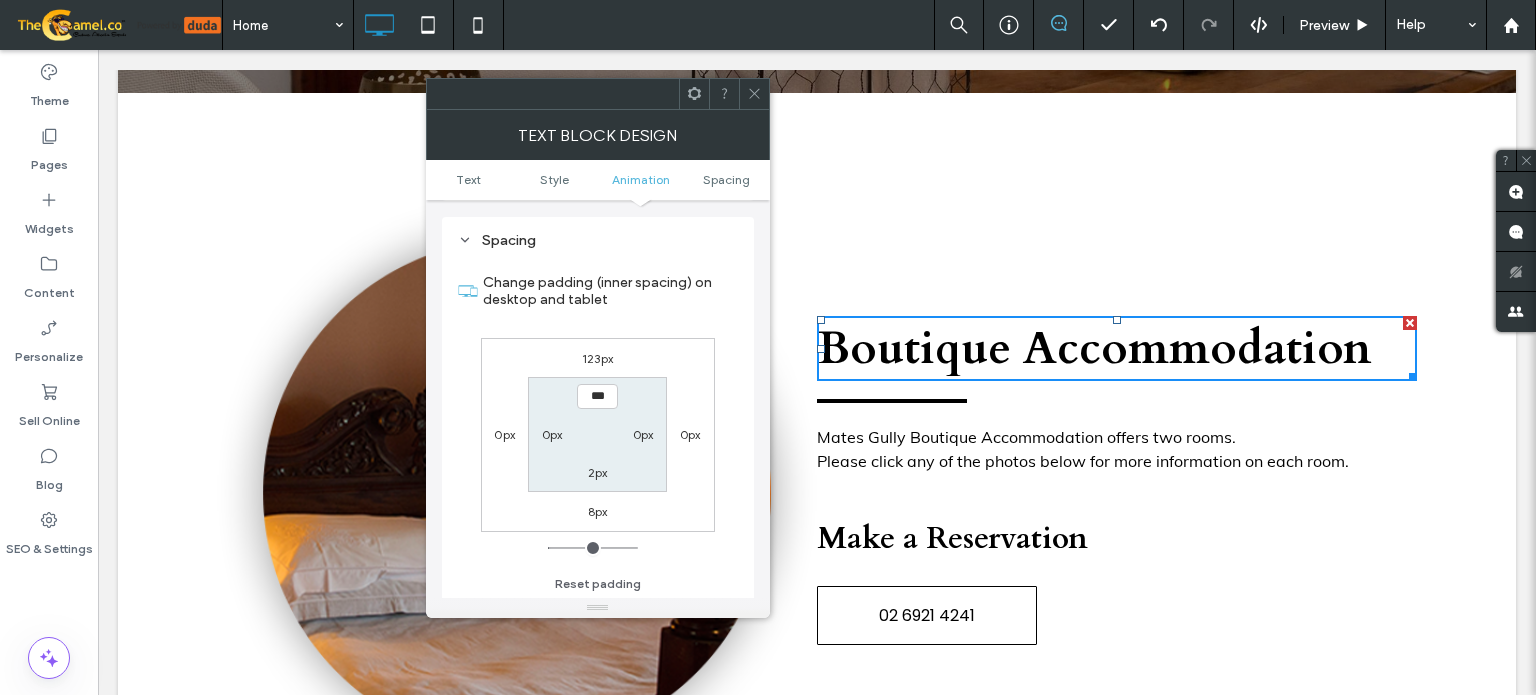 click 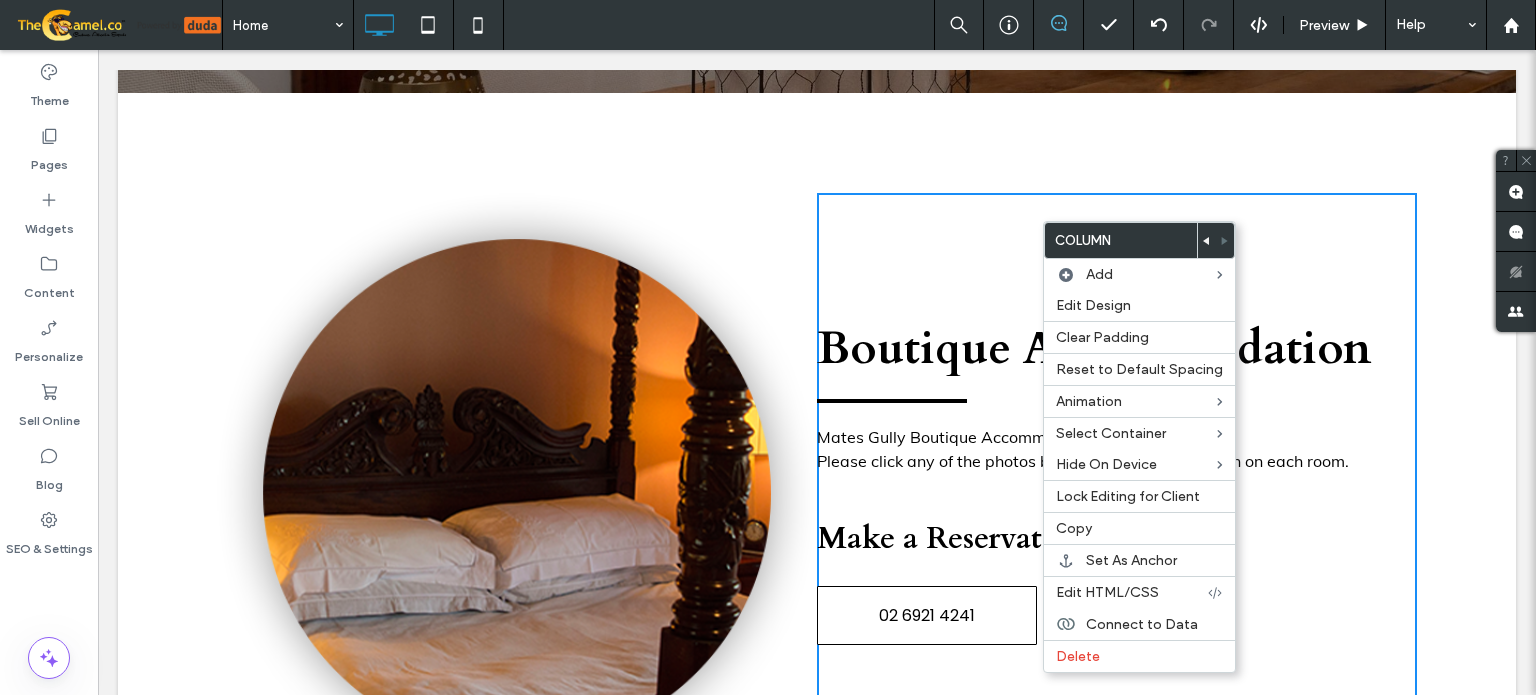 click on "Boutique Accommodation
Mates Gully Boutique Accommodation offers two rooms. Please click any of the photos below for more information on each room.
Make a Reservation
02 6921 4241
Click To Paste" at bounding box center (1117, 493) 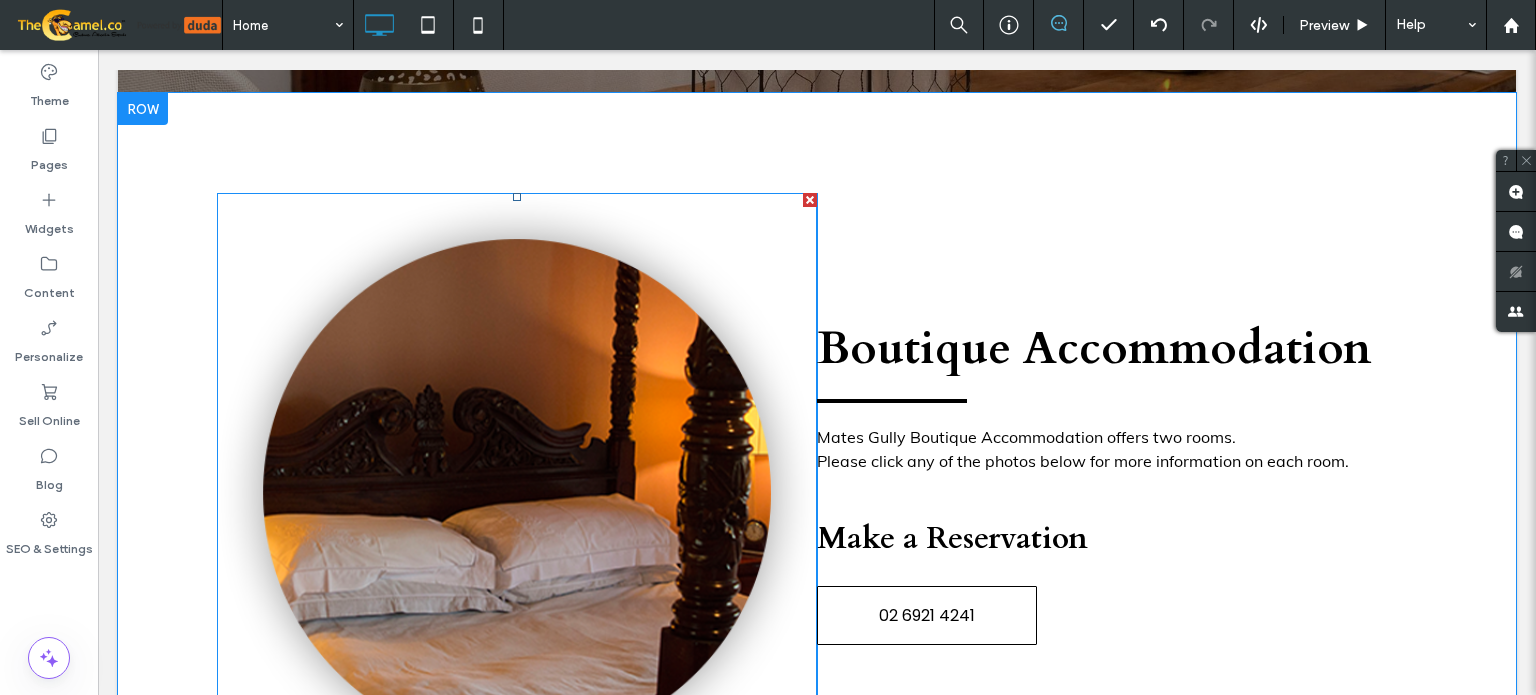 click at bounding box center [517, 493] 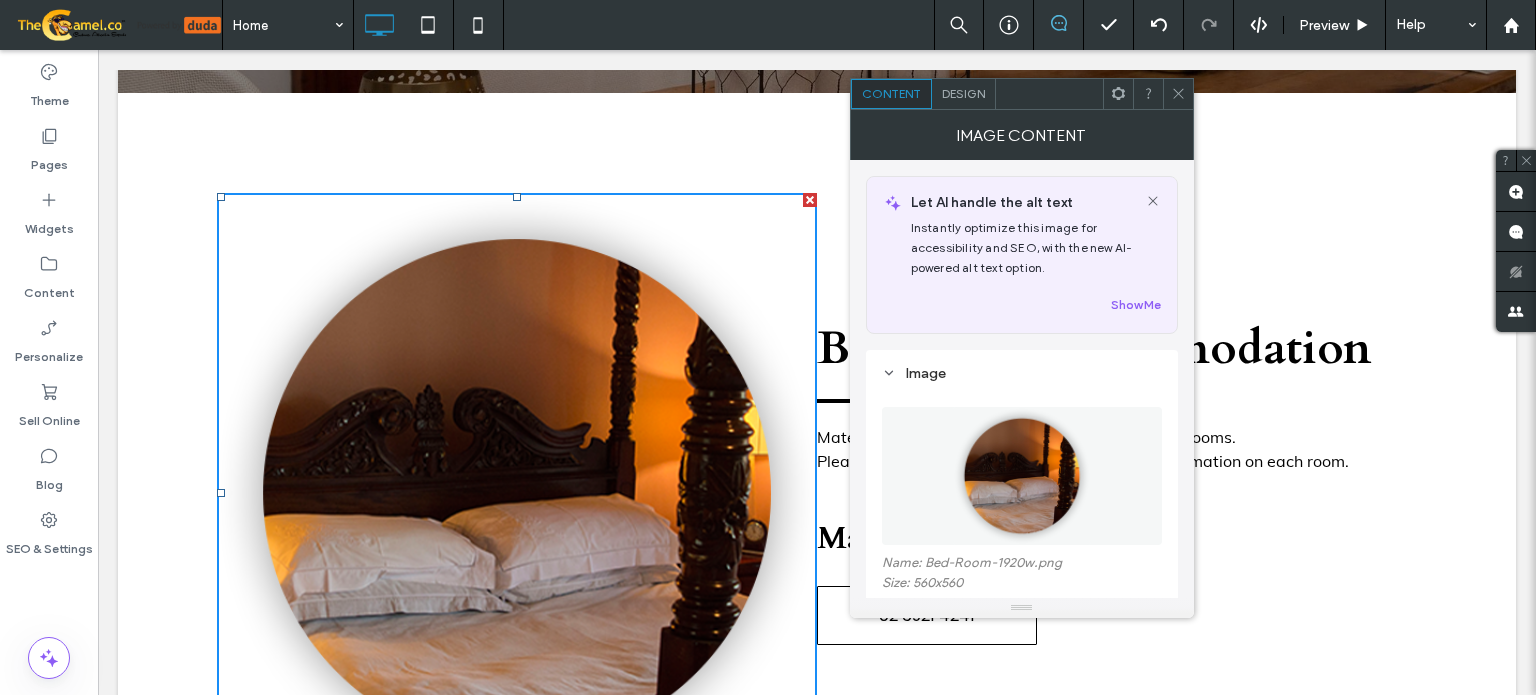 click on "Boutique Accommodation
Mates Gully Boutique Accommodation offers two rooms. Please click any of the photos below for more information on each room.
Make a Reservation
02 6921 4241
Click To Paste" at bounding box center (1117, 493) 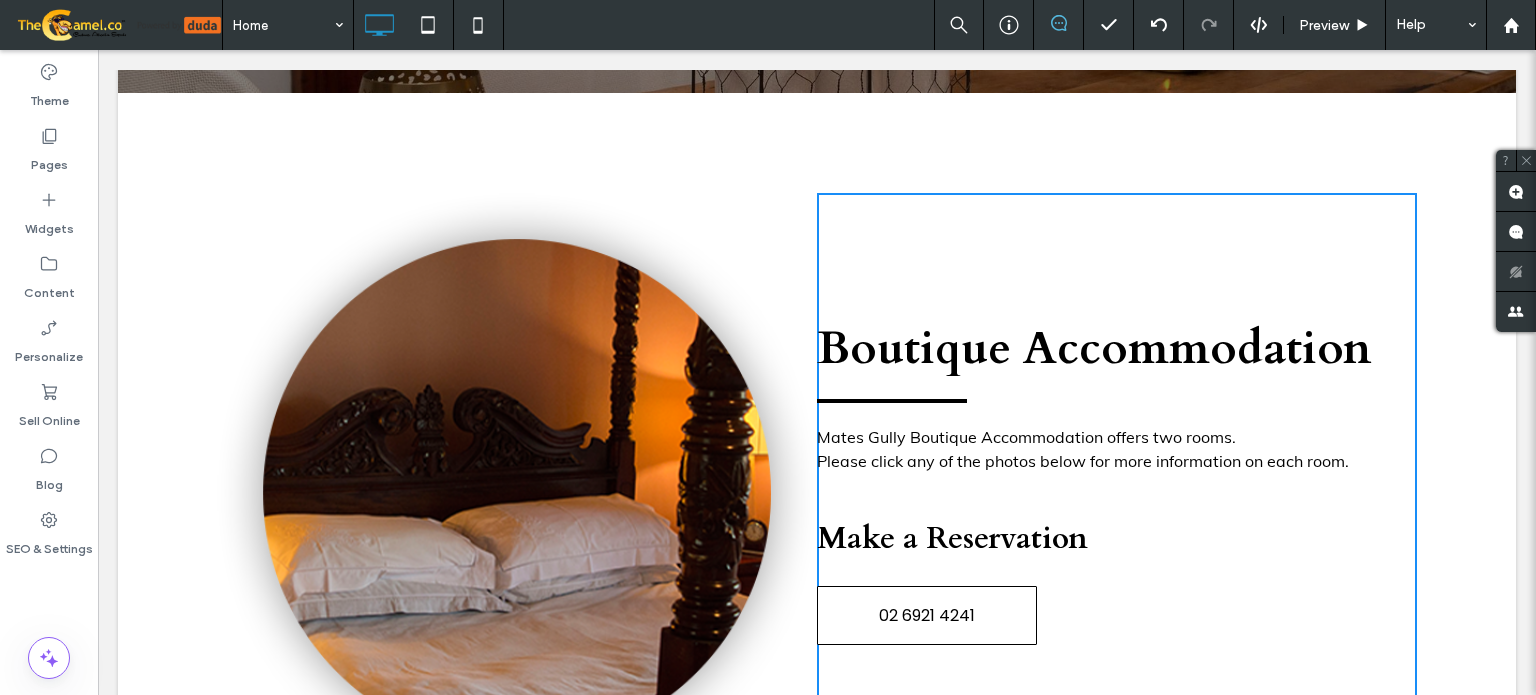 click on "Boutique Accommodation" at bounding box center [1094, 348] 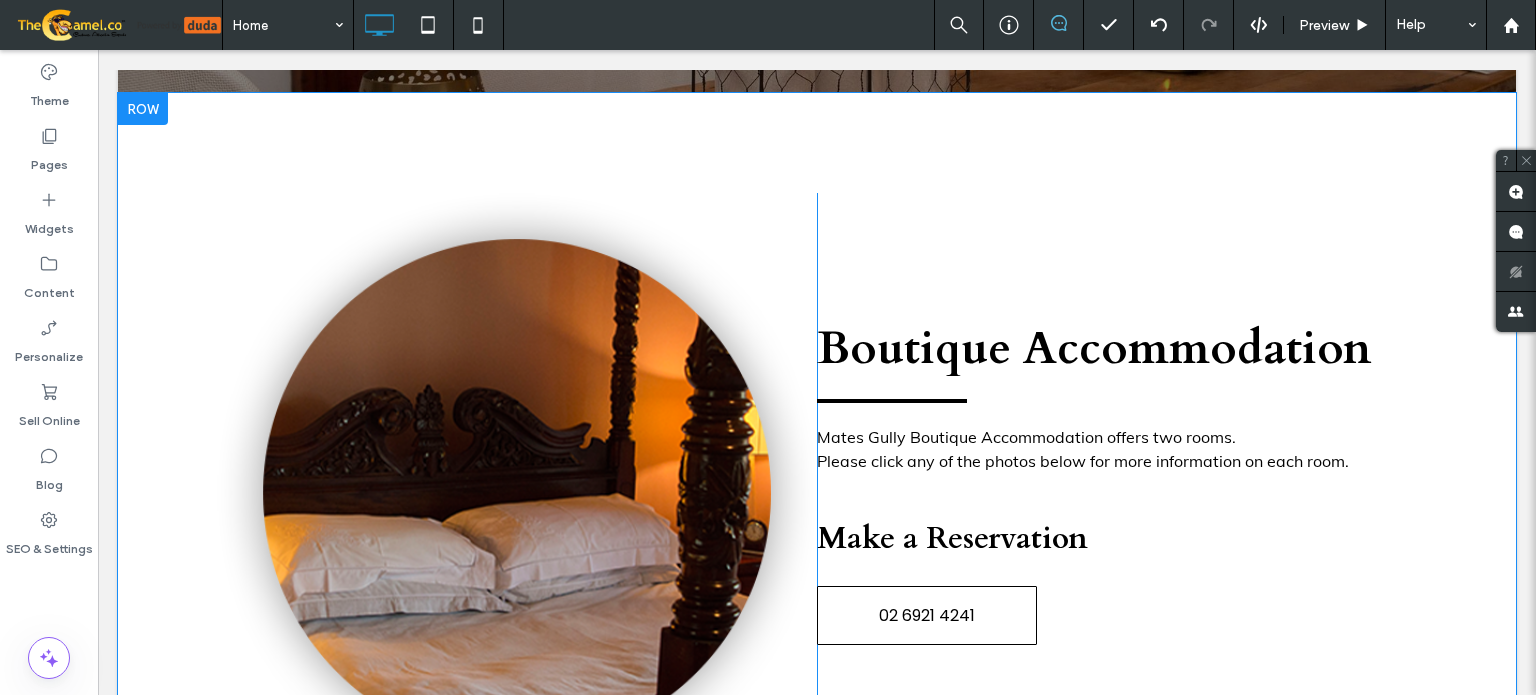 click on "Click To Paste
Boutique Accommodation
Mates Gully Boutique Accommodation offers two rooms. Please click any of the photos below for more information on each room.
Make a Reservation
02 6921 4241
Click To Paste
Row + Add Section" at bounding box center [817, 493] 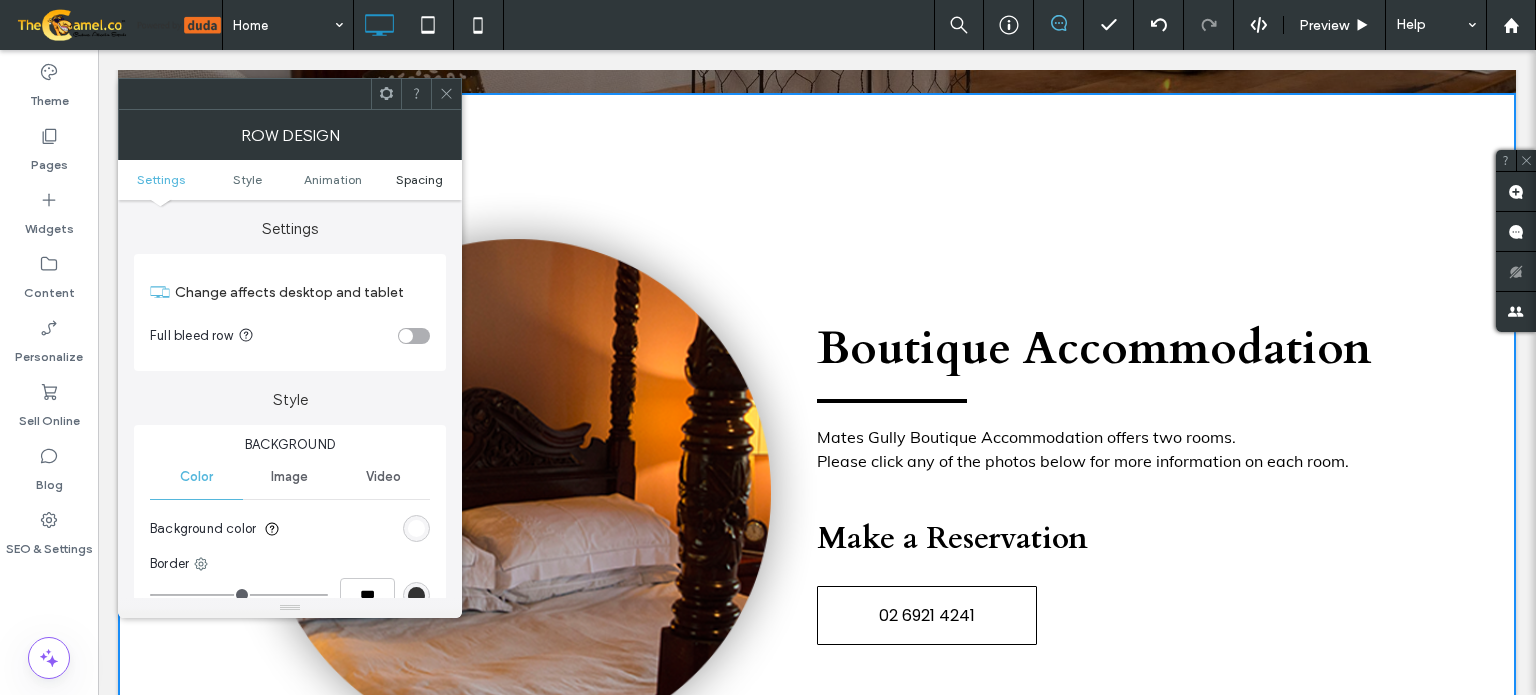 click on "Spacing" at bounding box center [419, 179] 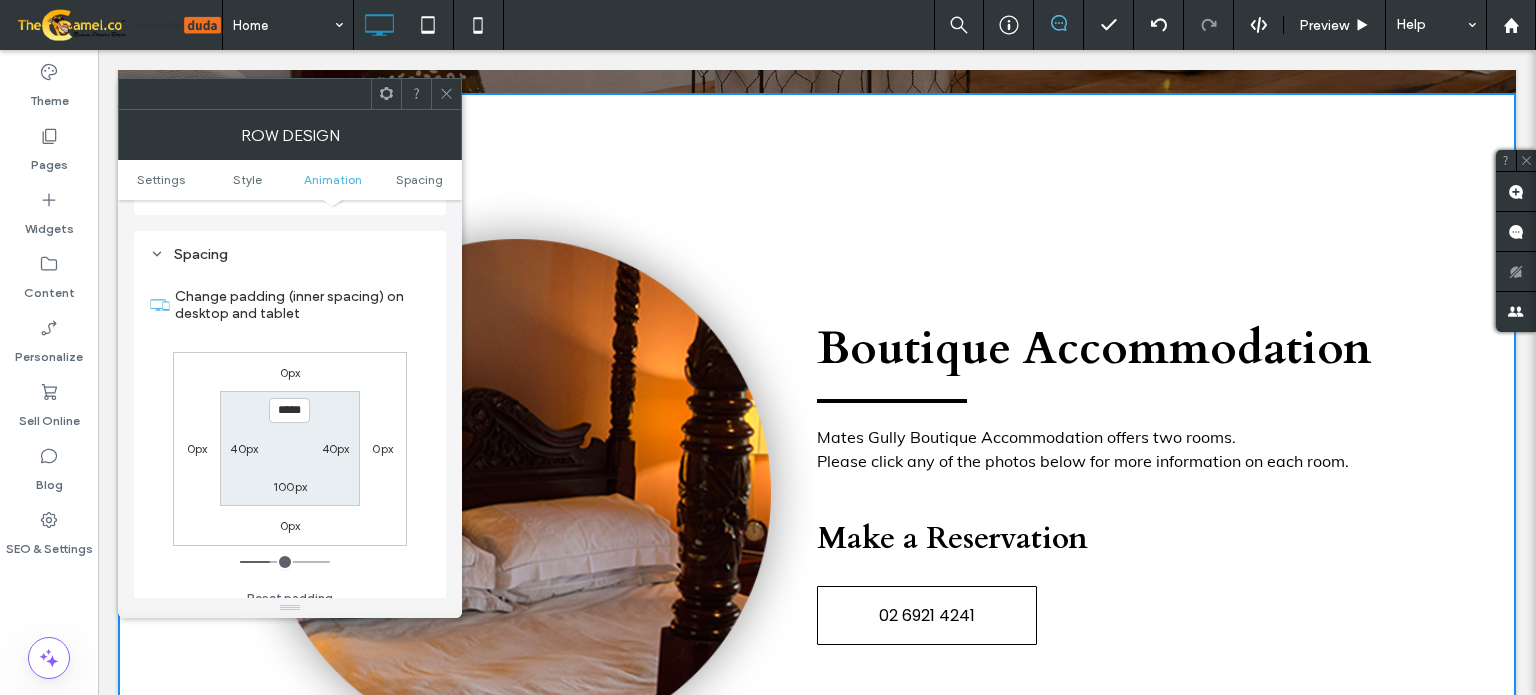 scroll, scrollTop: 564, scrollLeft: 0, axis: vertical 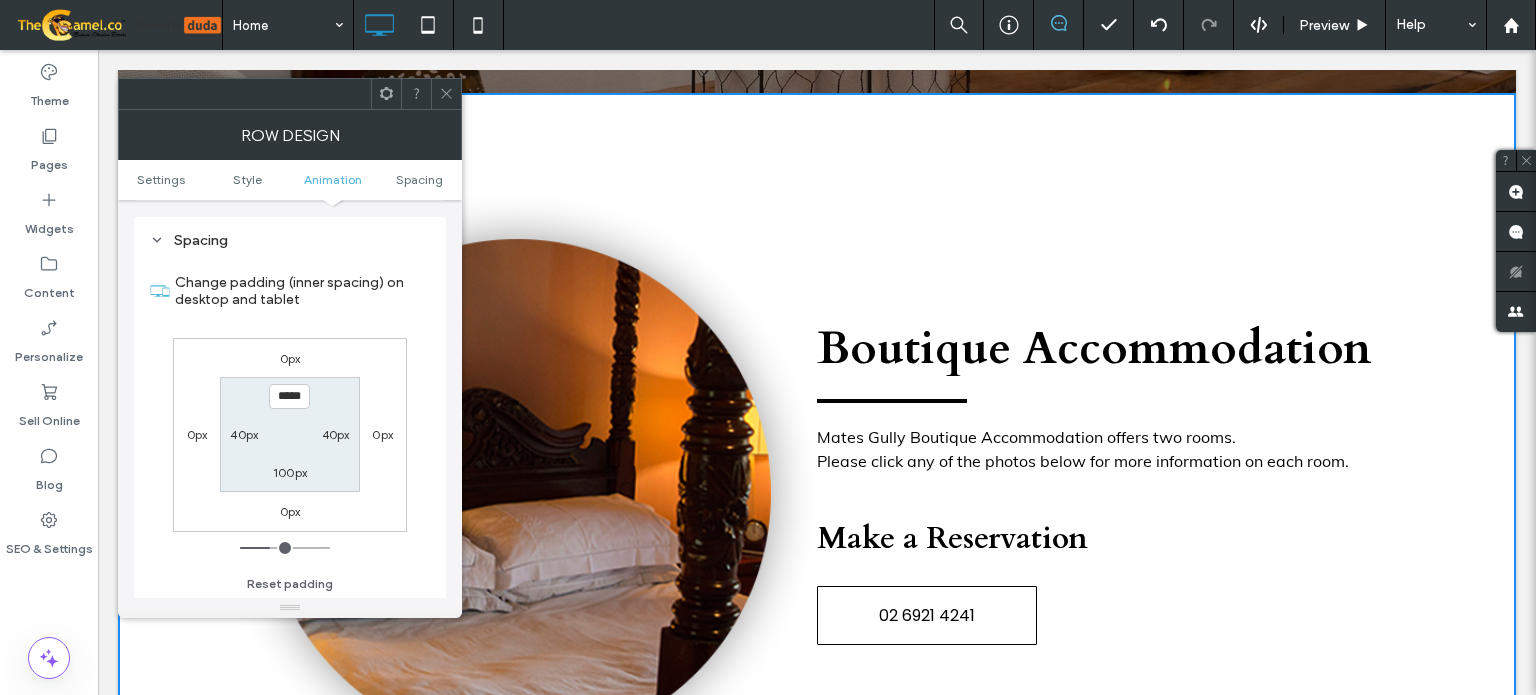 click 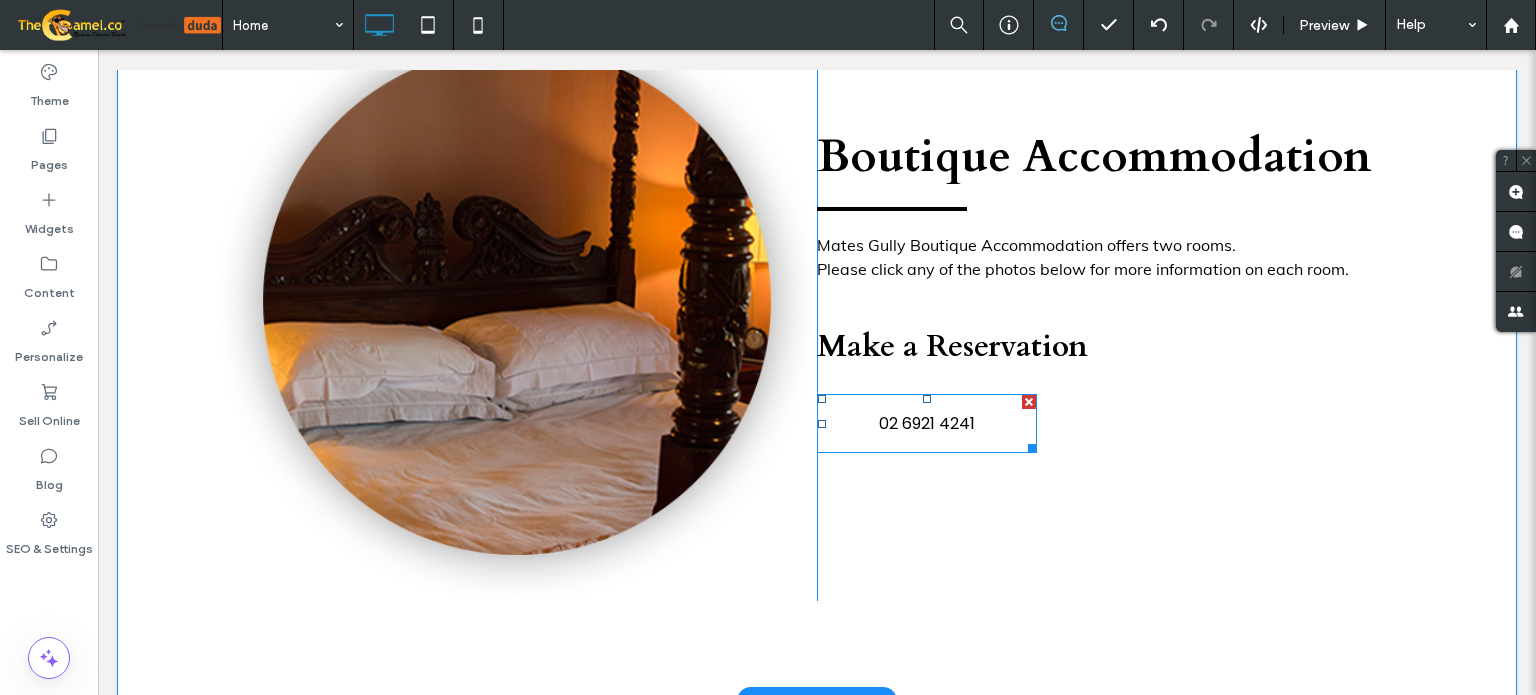 scroll, scrollTop: 3100, scrollLeft: 0, axis: vertical 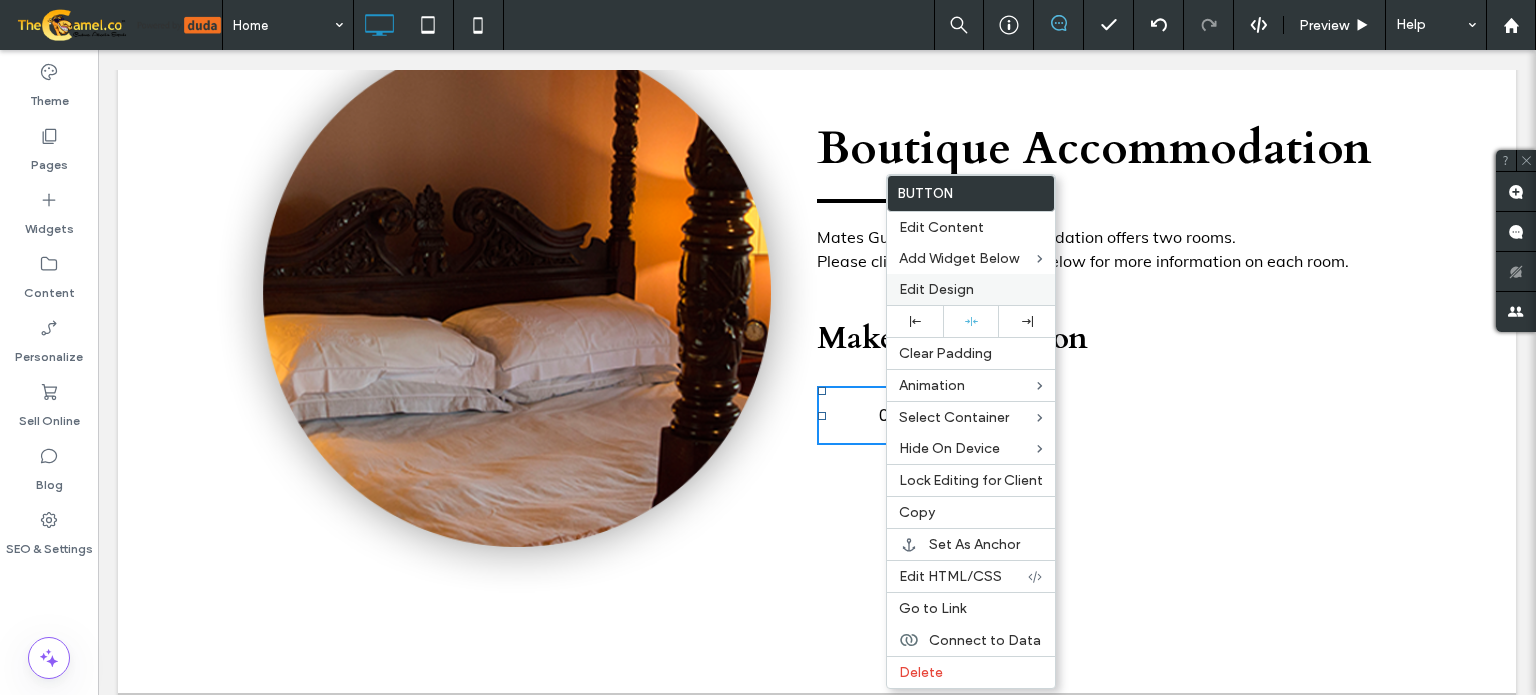 click on "Edit Design" at bounding box center [936, 289] 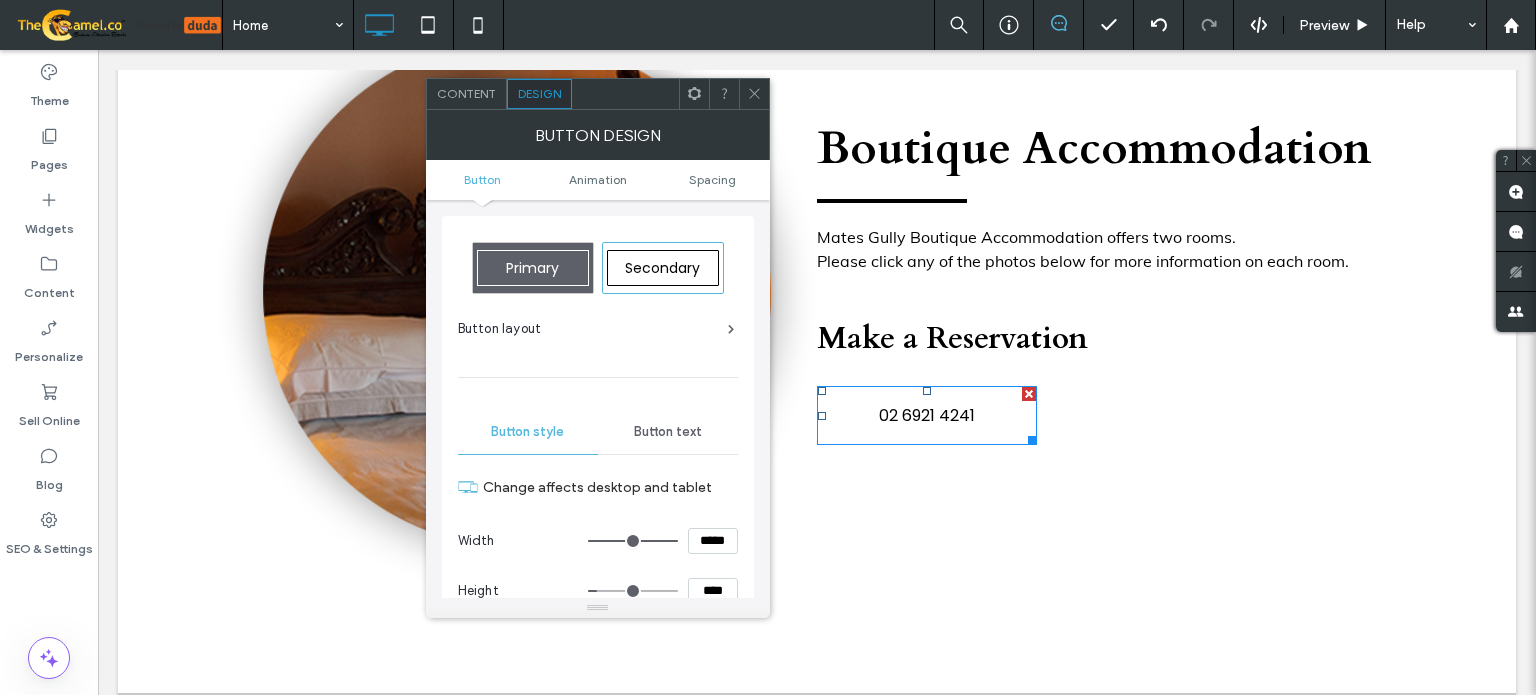 drag, startPoint x: 712, startPoint y: 183, endPoint x: 726, endPoint y: 163, distance: 24.41311 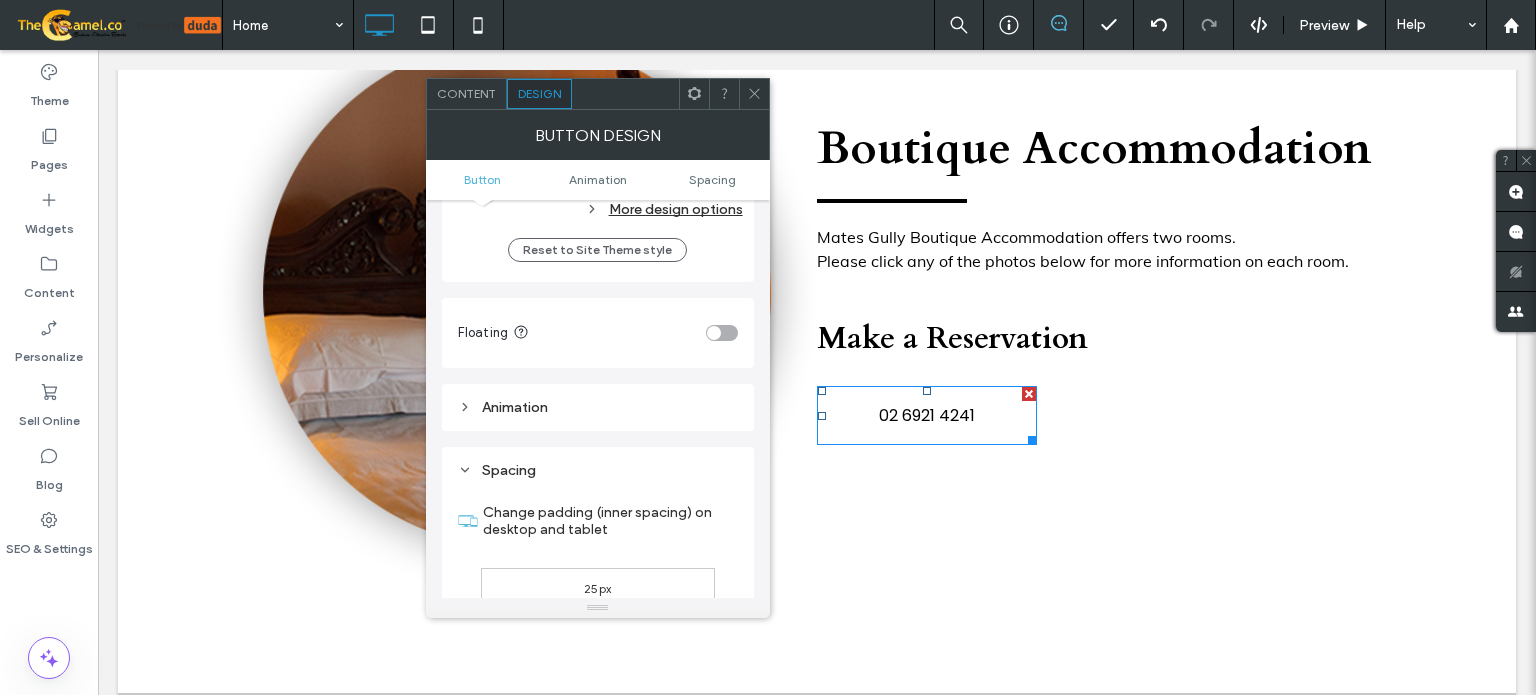 scroll, scrollTop: 936, scrollLeft: 0, axis: vertical 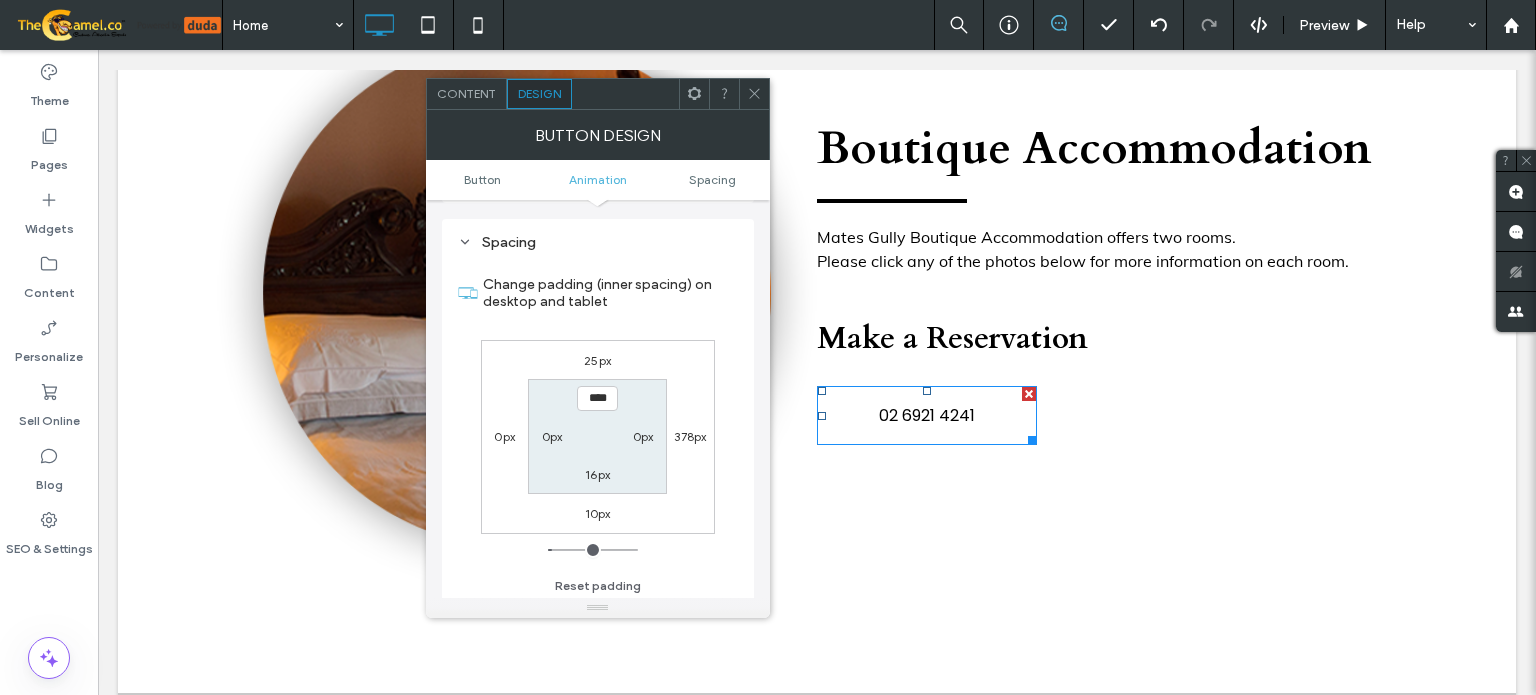 click 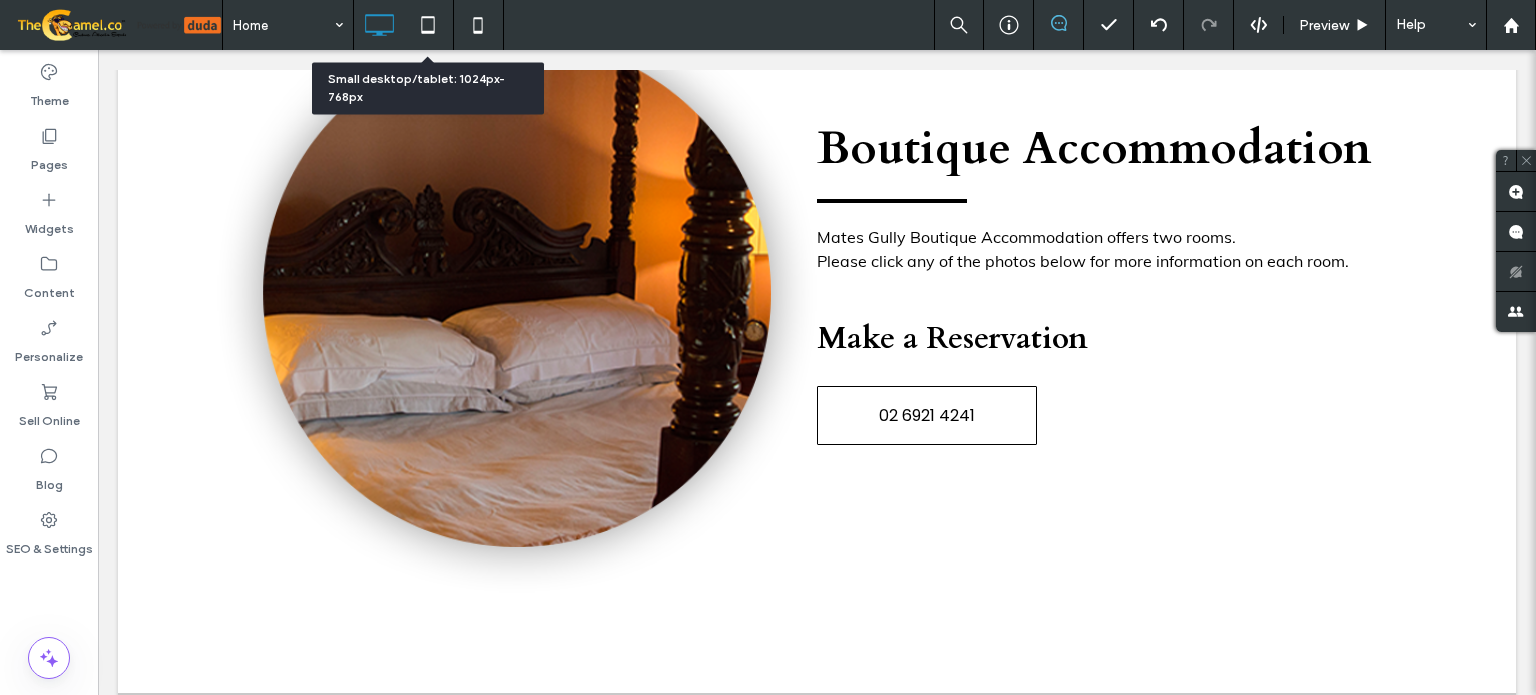 click 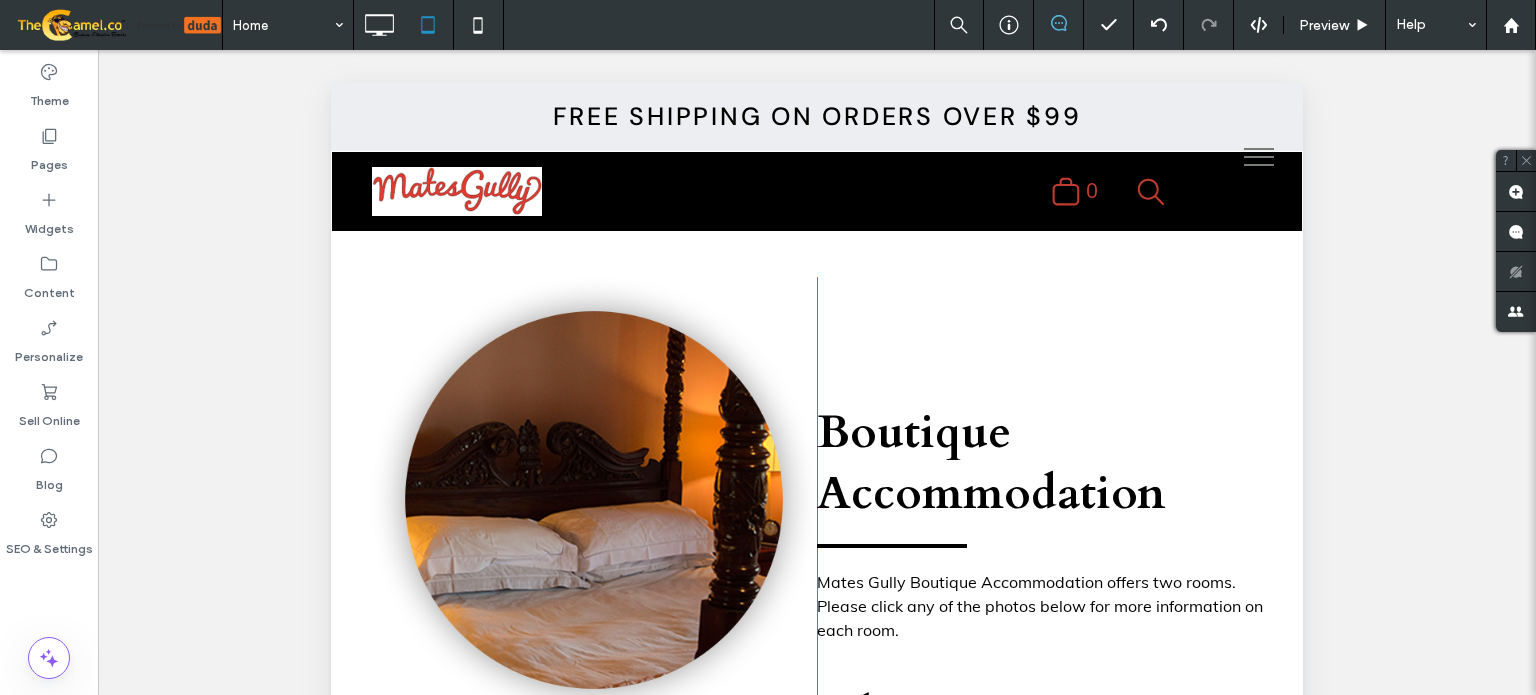 scroll, scrollTop: 3396, scrollLeft: 0, axis: vertical 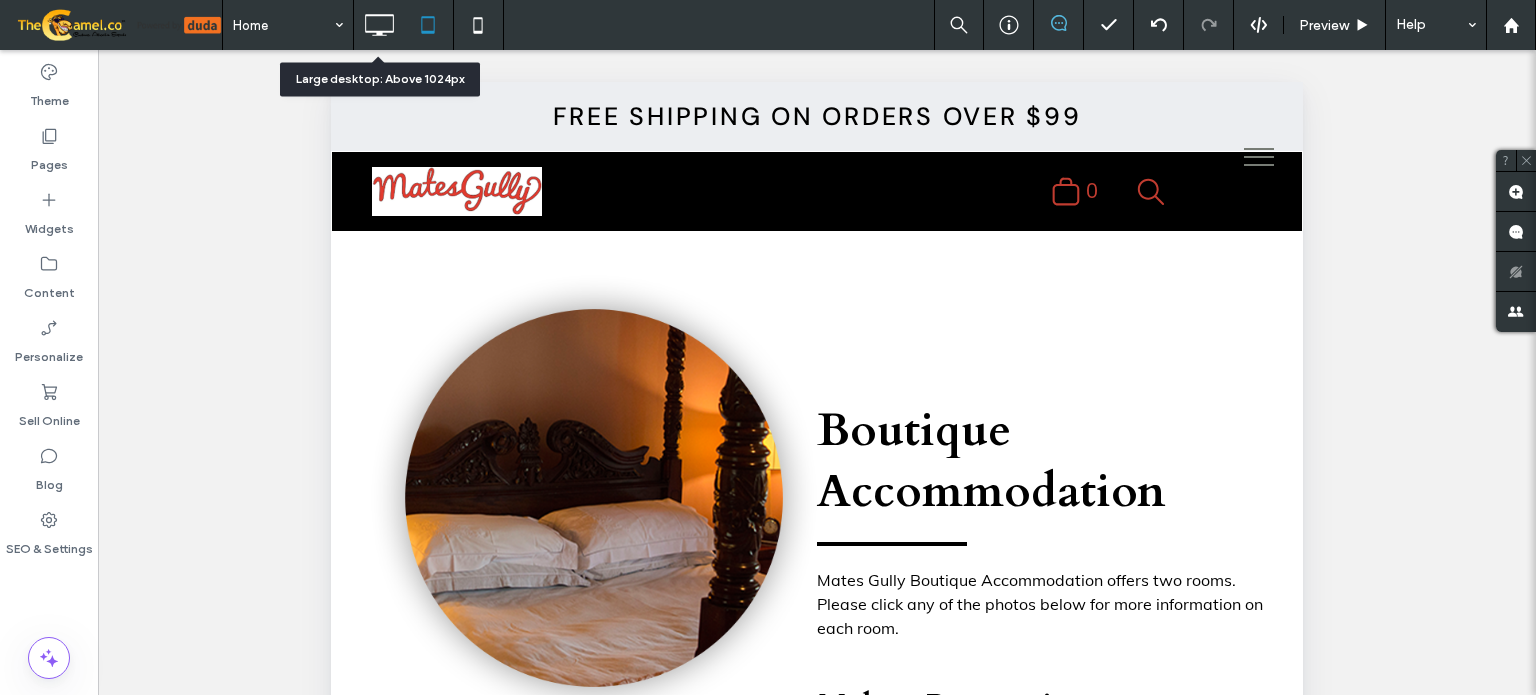 click 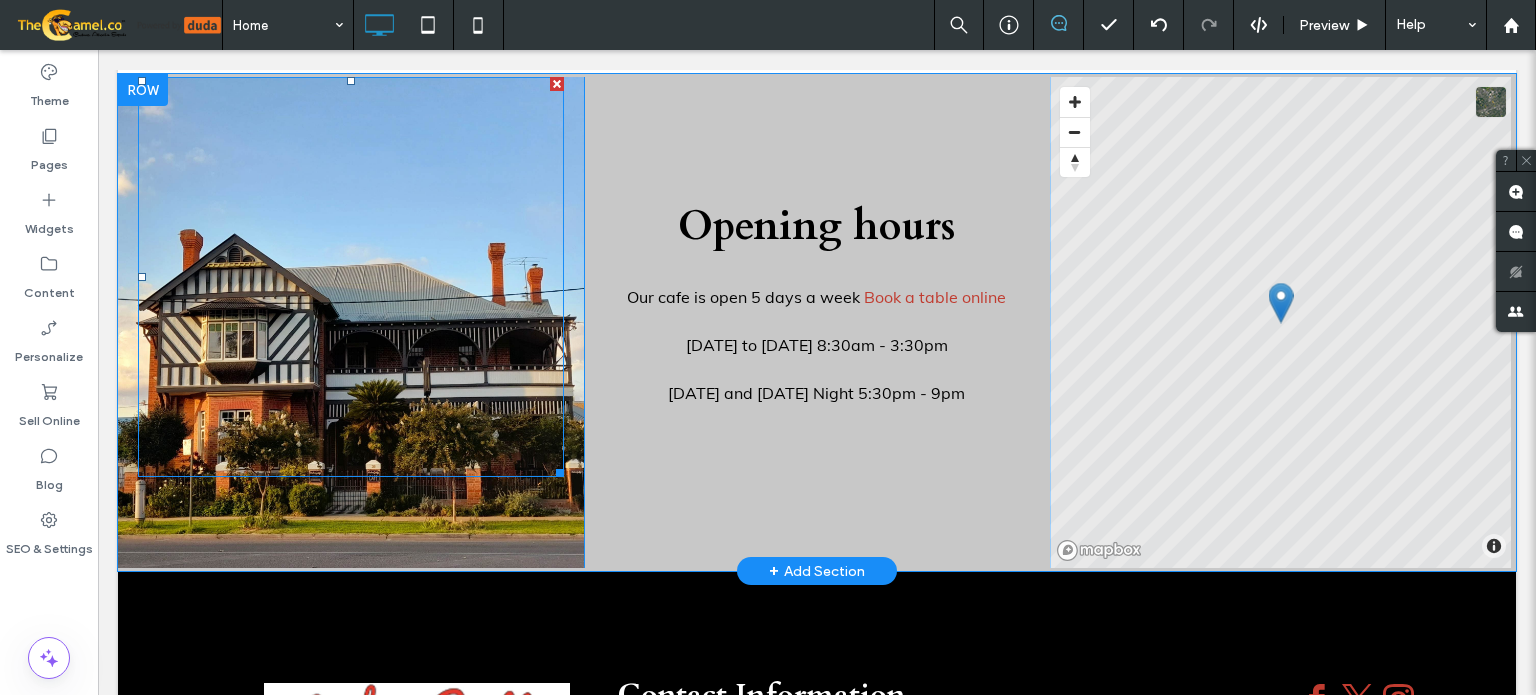 scroll, scrollTop: 3696, scrollLeft: 0, axis: vertical 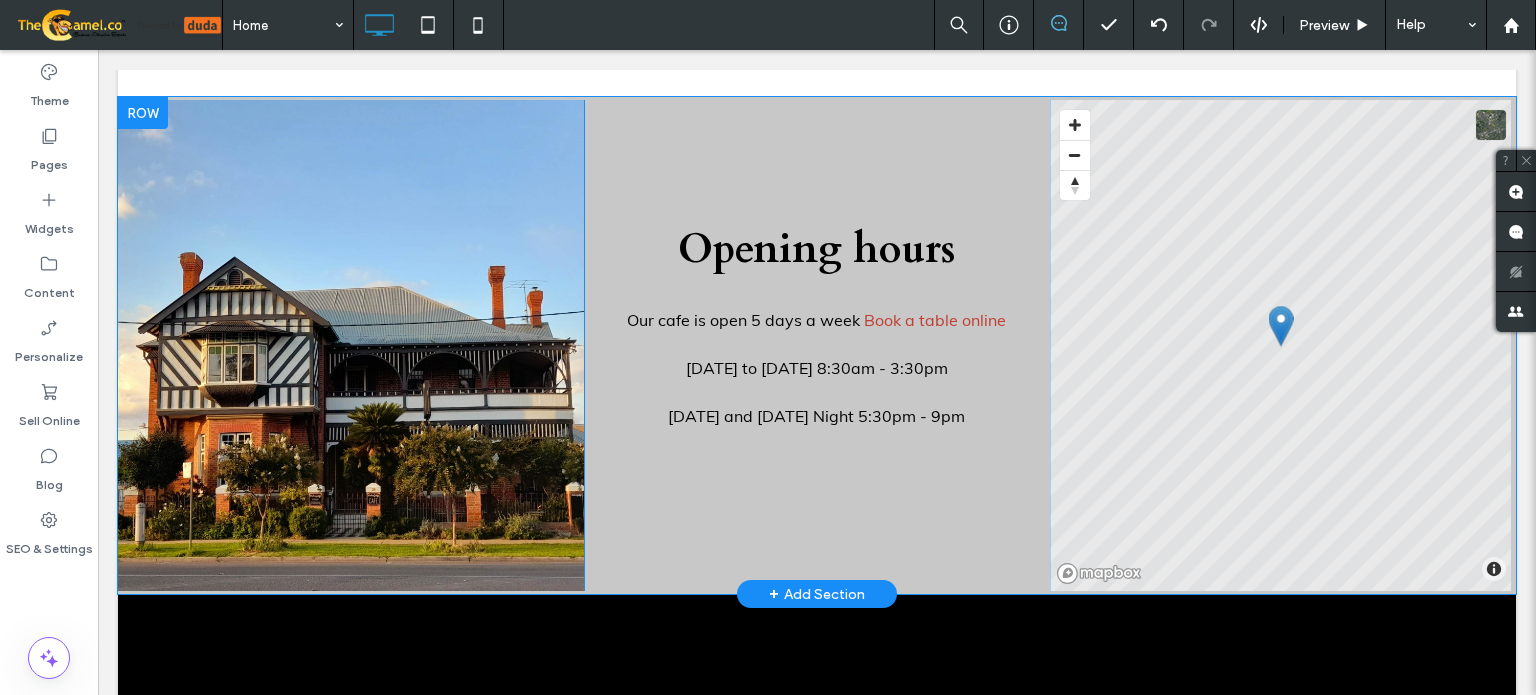 click on "Click To Paste" at bounding box center [351, 345] 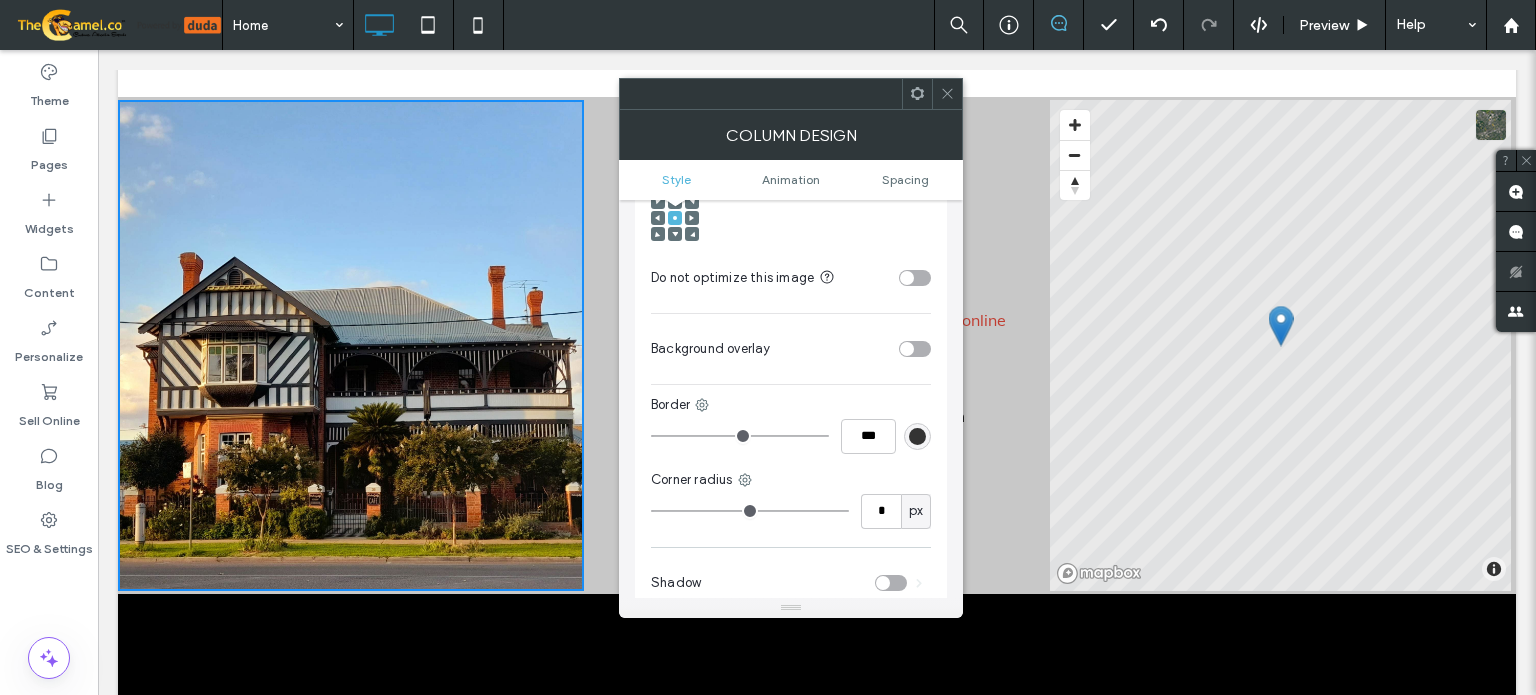 scroll, scrollTop: 600, scrollLeft: 0, axis: vertical 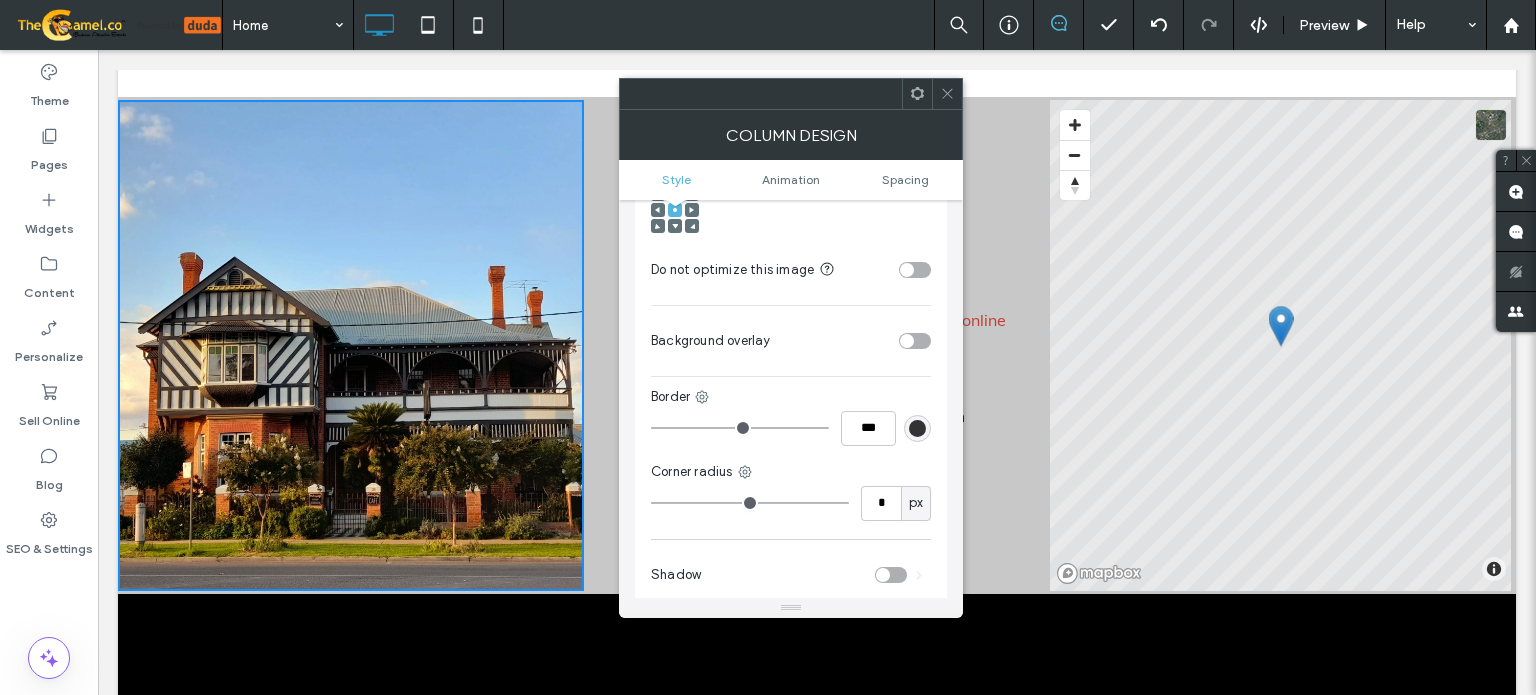 drag, startPoint x: 944, startPoint y: 99, endPoint x: 777, endPoint y: 226, distance: 209.80467 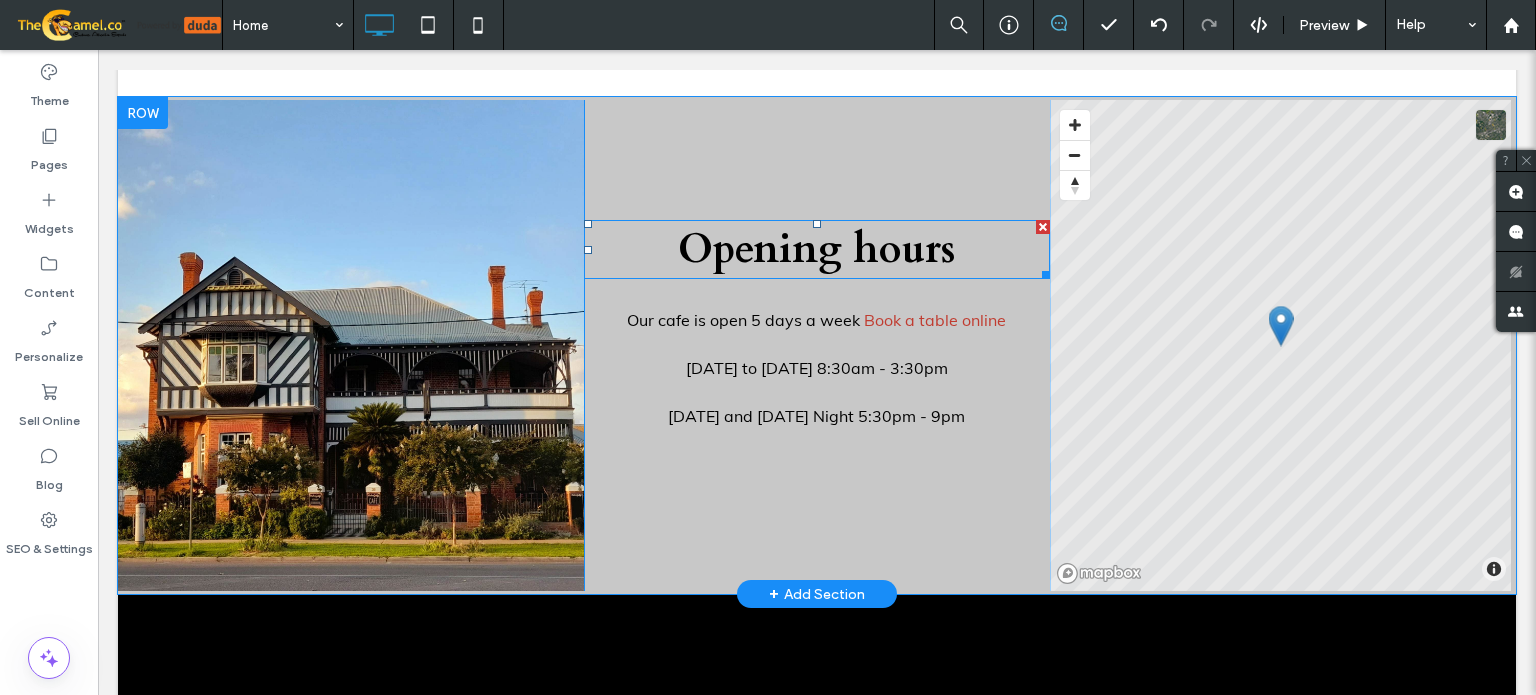 scroll, scrollTop: 3496, scrollLeft: 0, axis: vertical 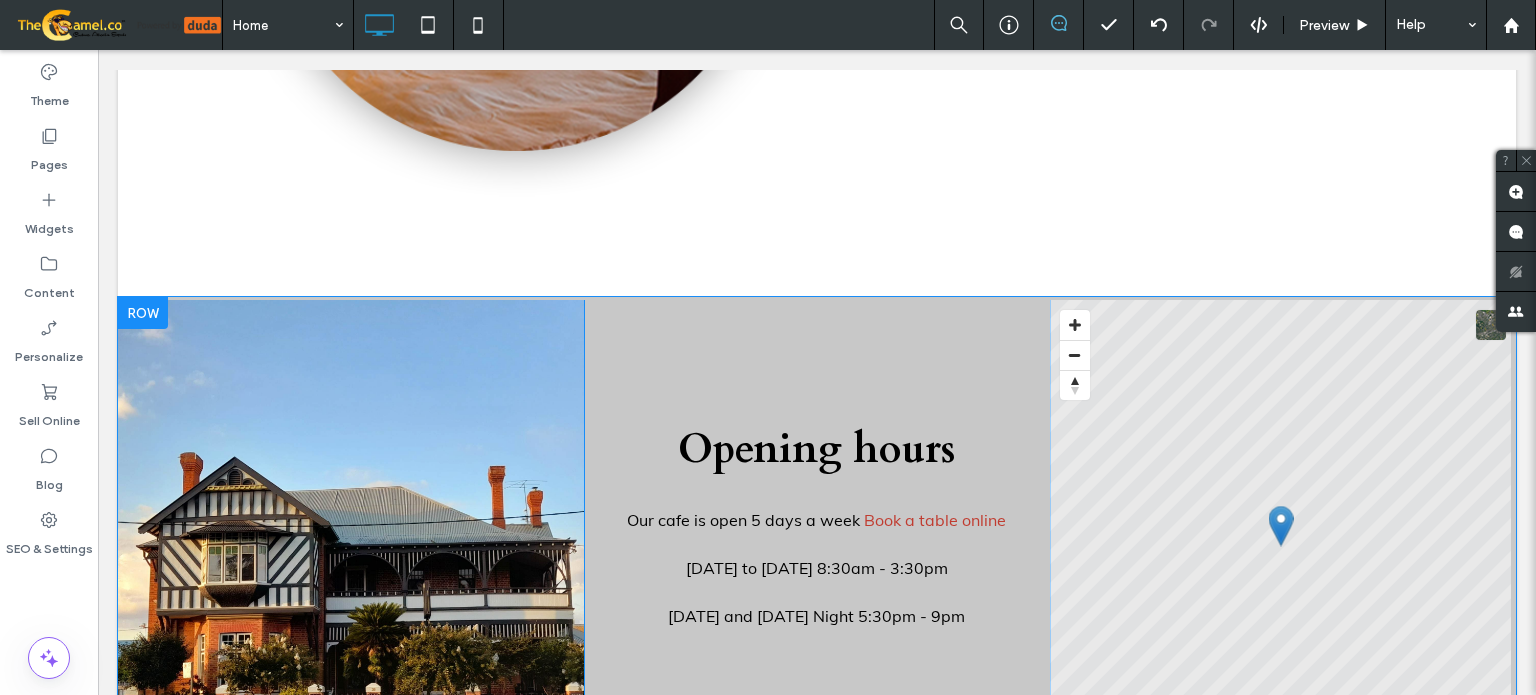 click at bounding box center [143, 313] 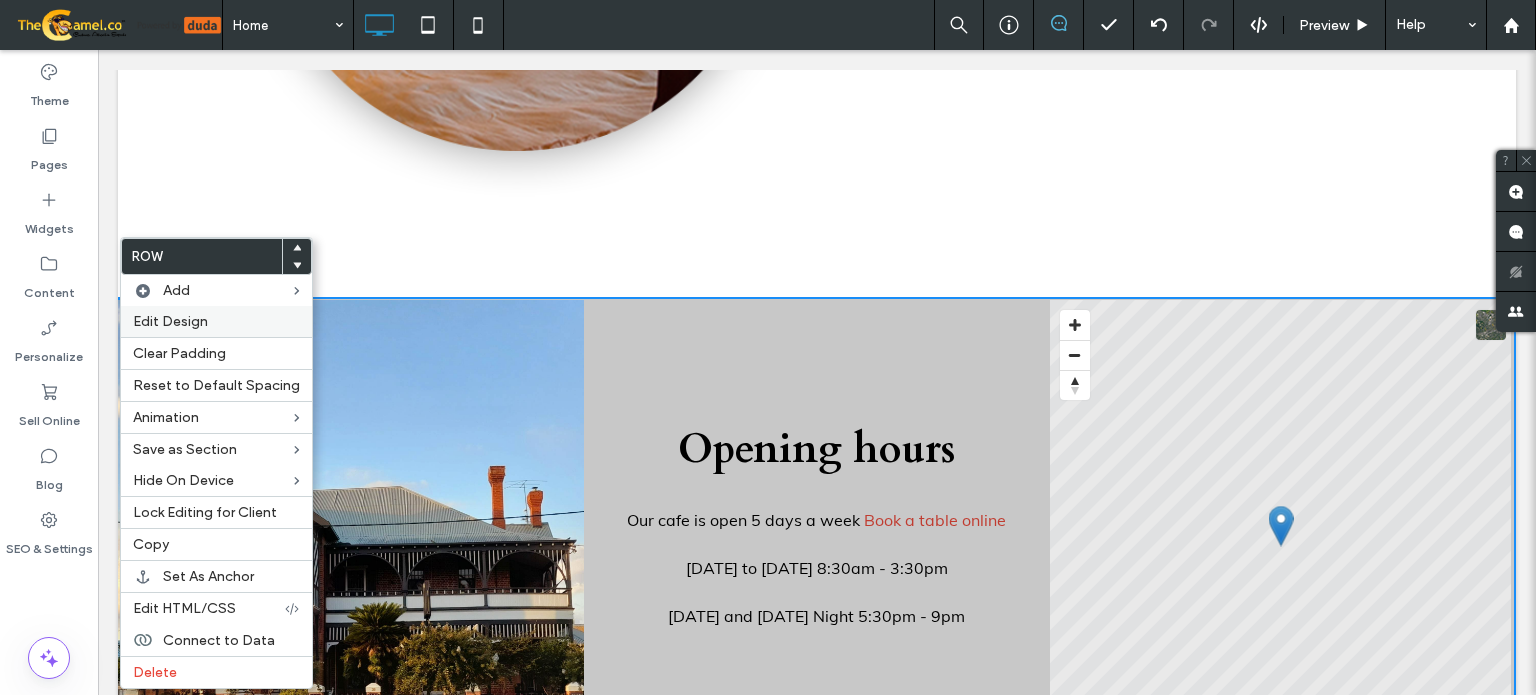 click on "Edit Design" at bounding box center [170, 321] 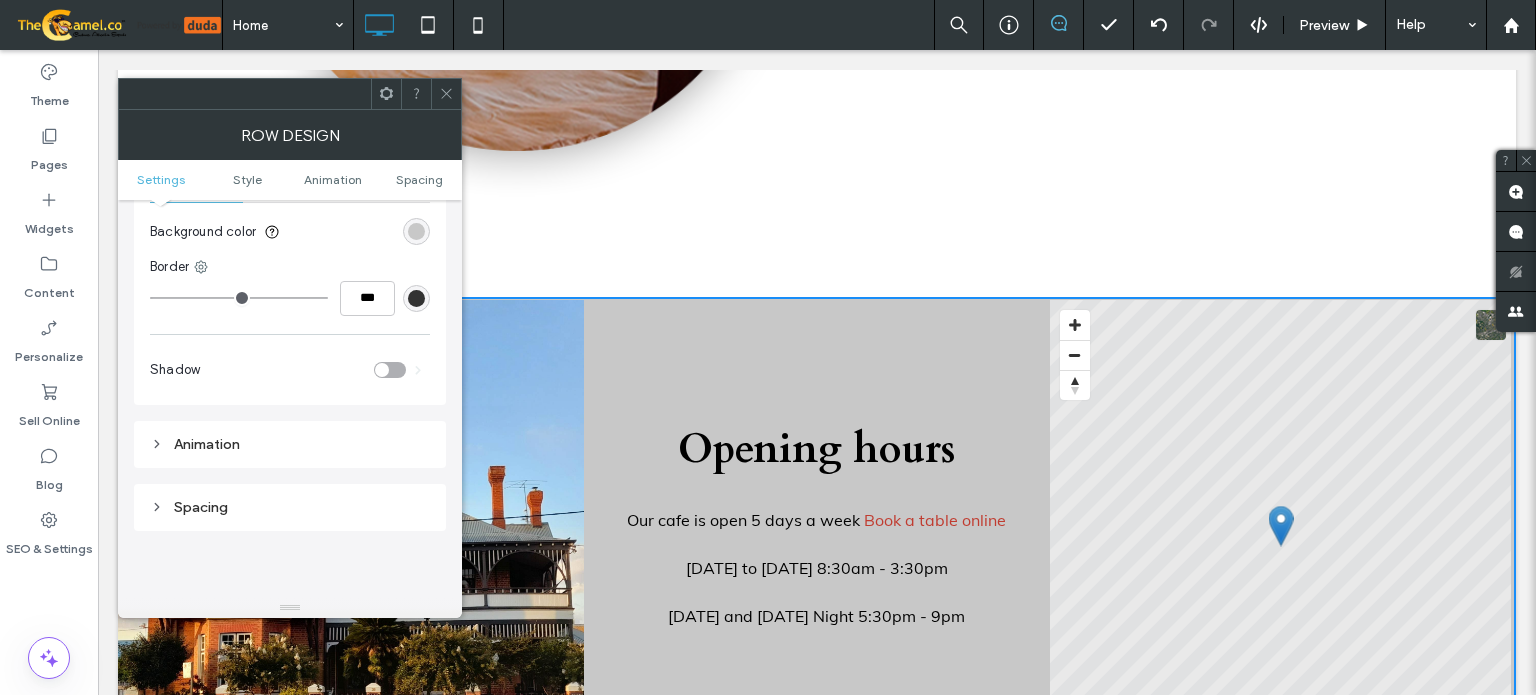 scroll, scrollTop: 300, scrollLeft: 0, axis: vertical 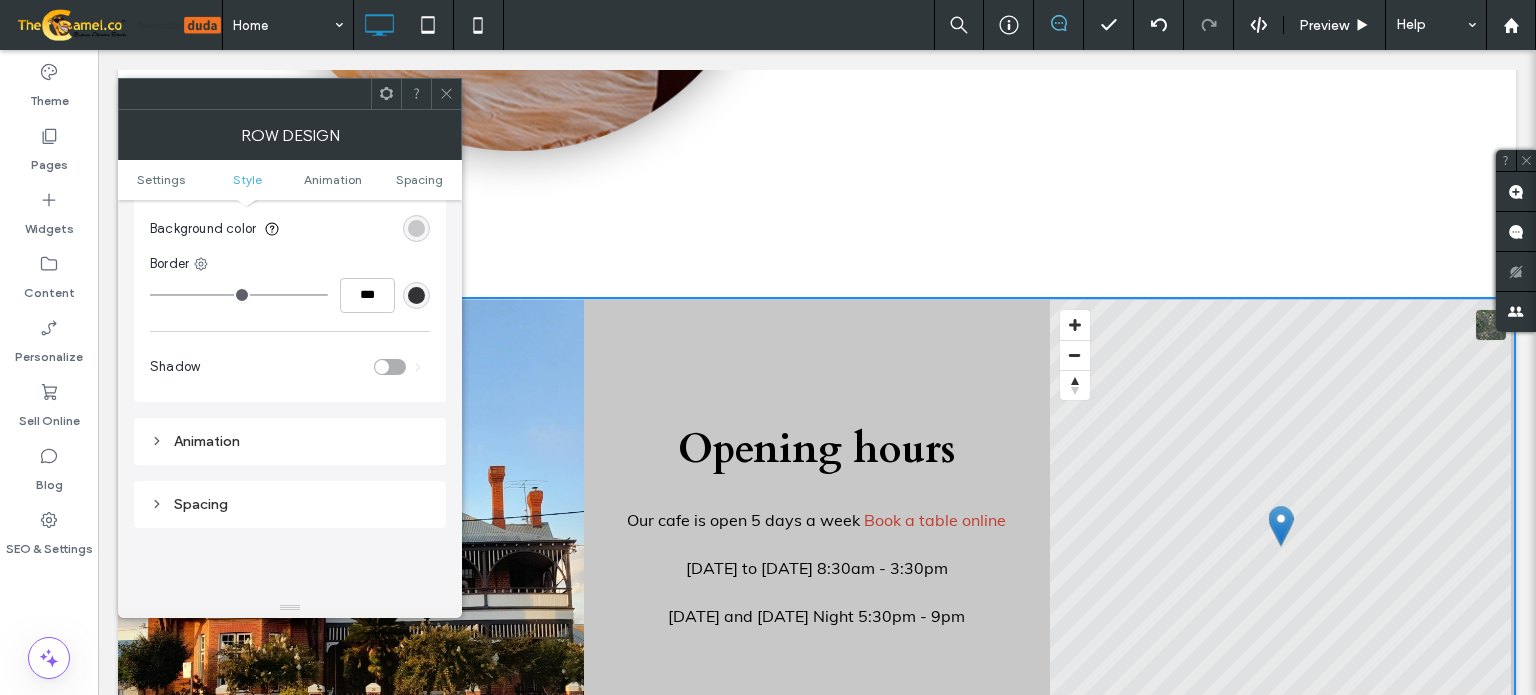 click at bounding box center [416, 94] 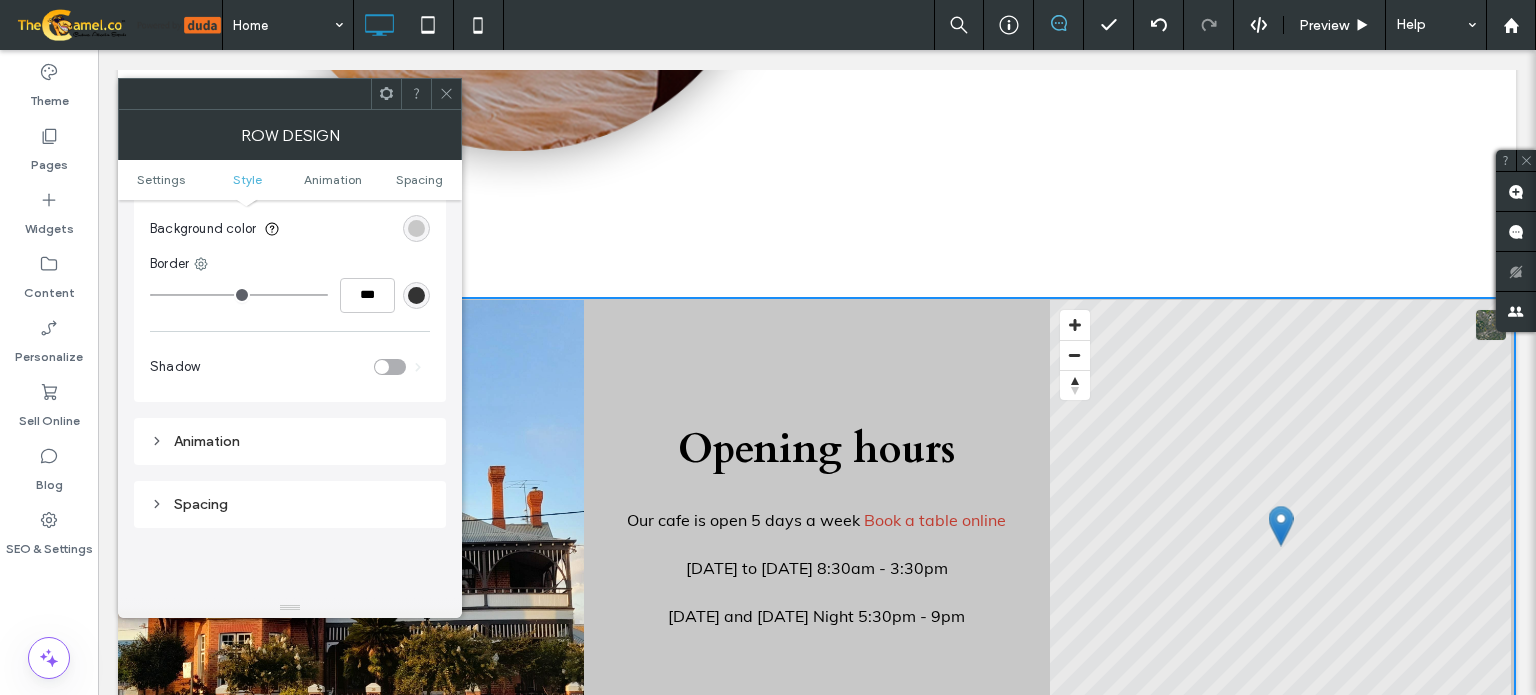 click at bounding box center [446, 94] 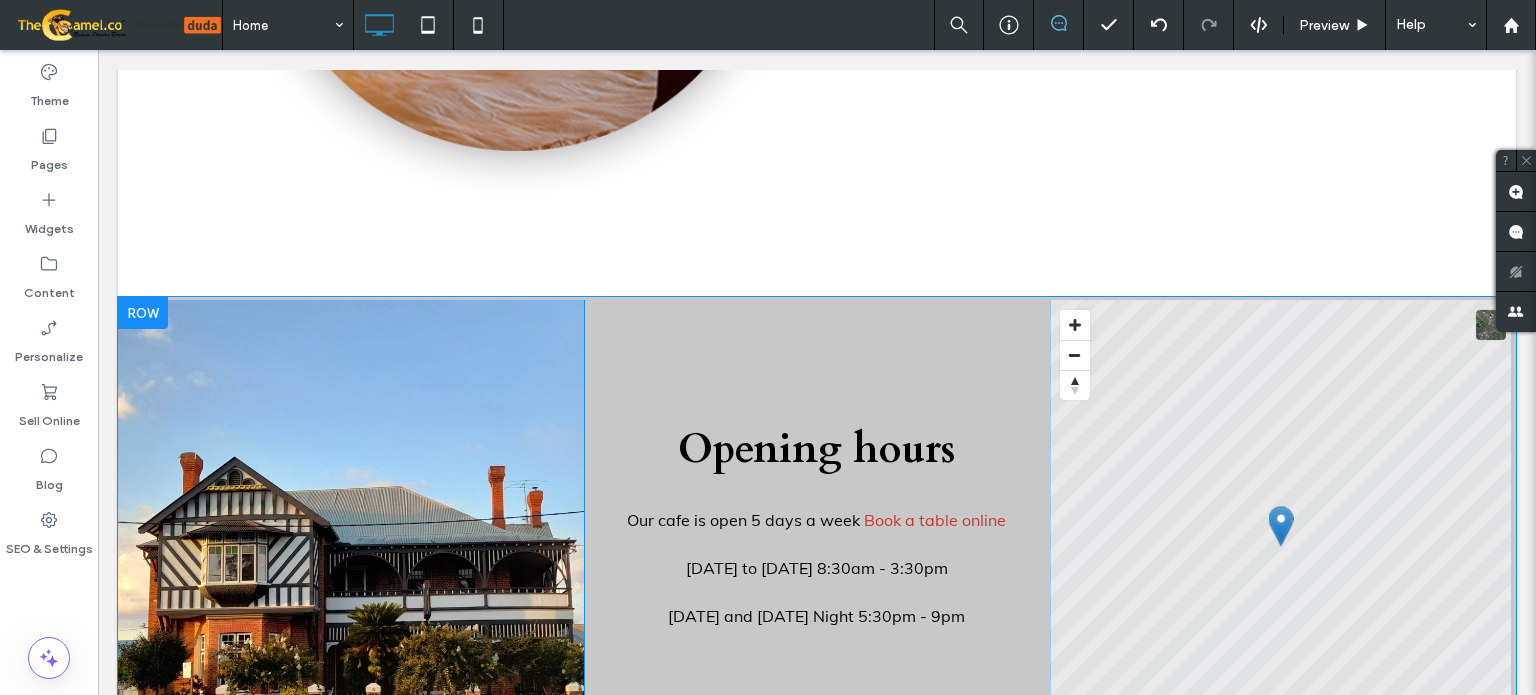 click on "Click To Paste" at bounding box center [351, 545] 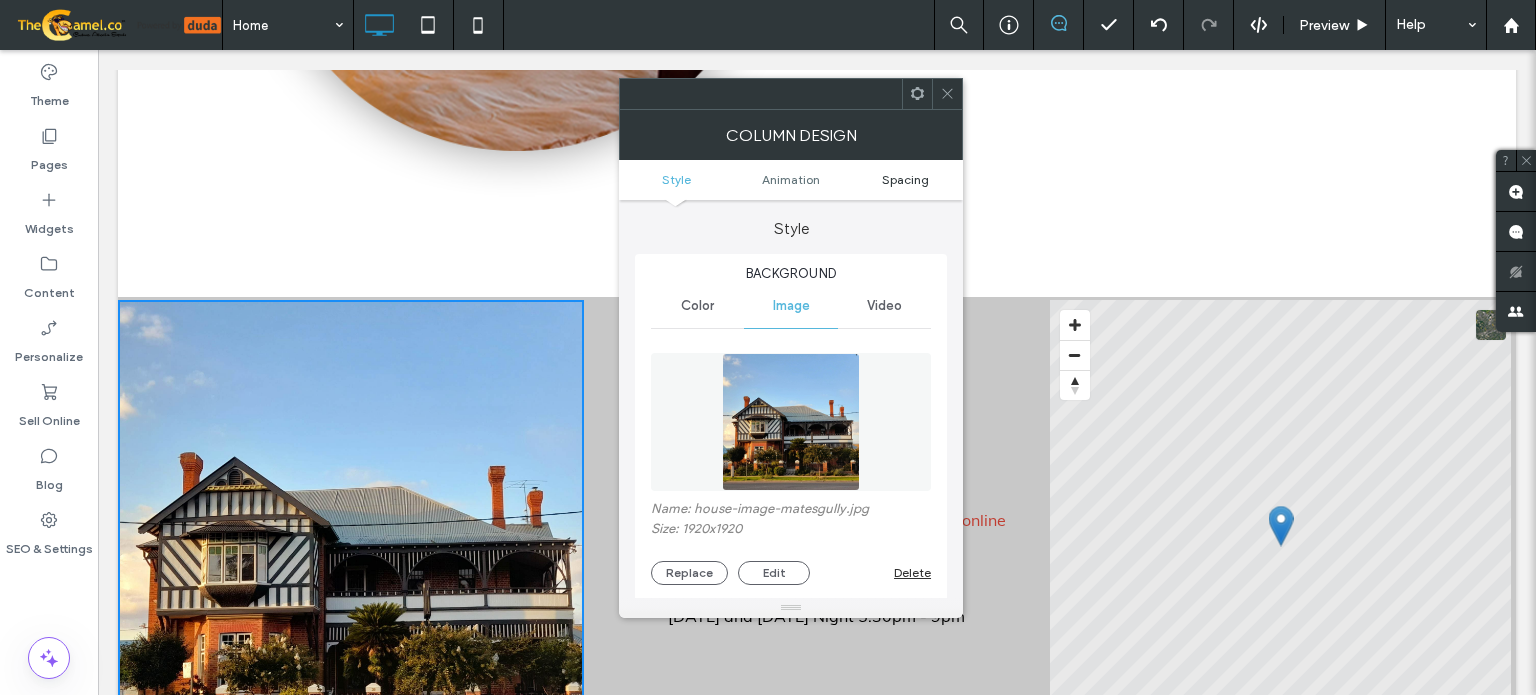 click on "Spacing" at bounding box center (905, 179) 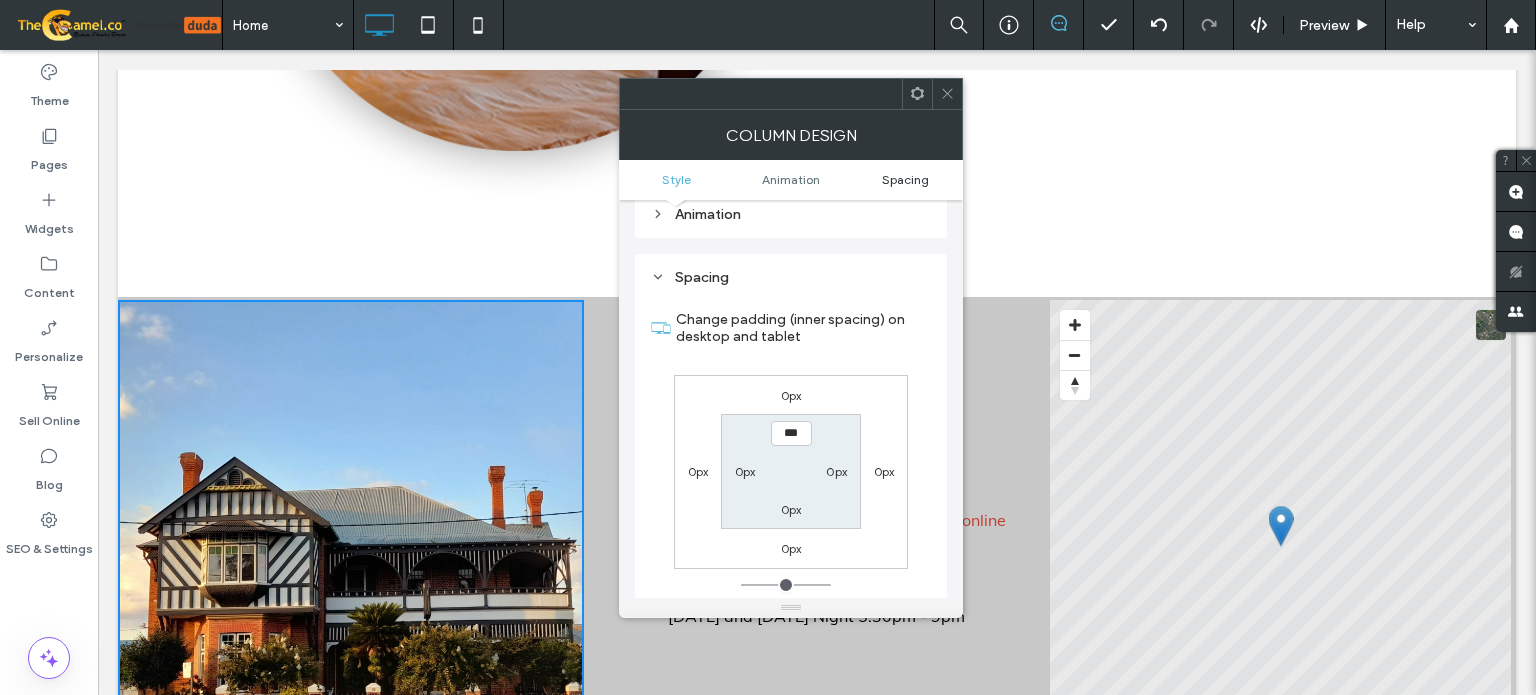scroll, scrollTop: 1056, scrollLeft: 0, axis: vertical 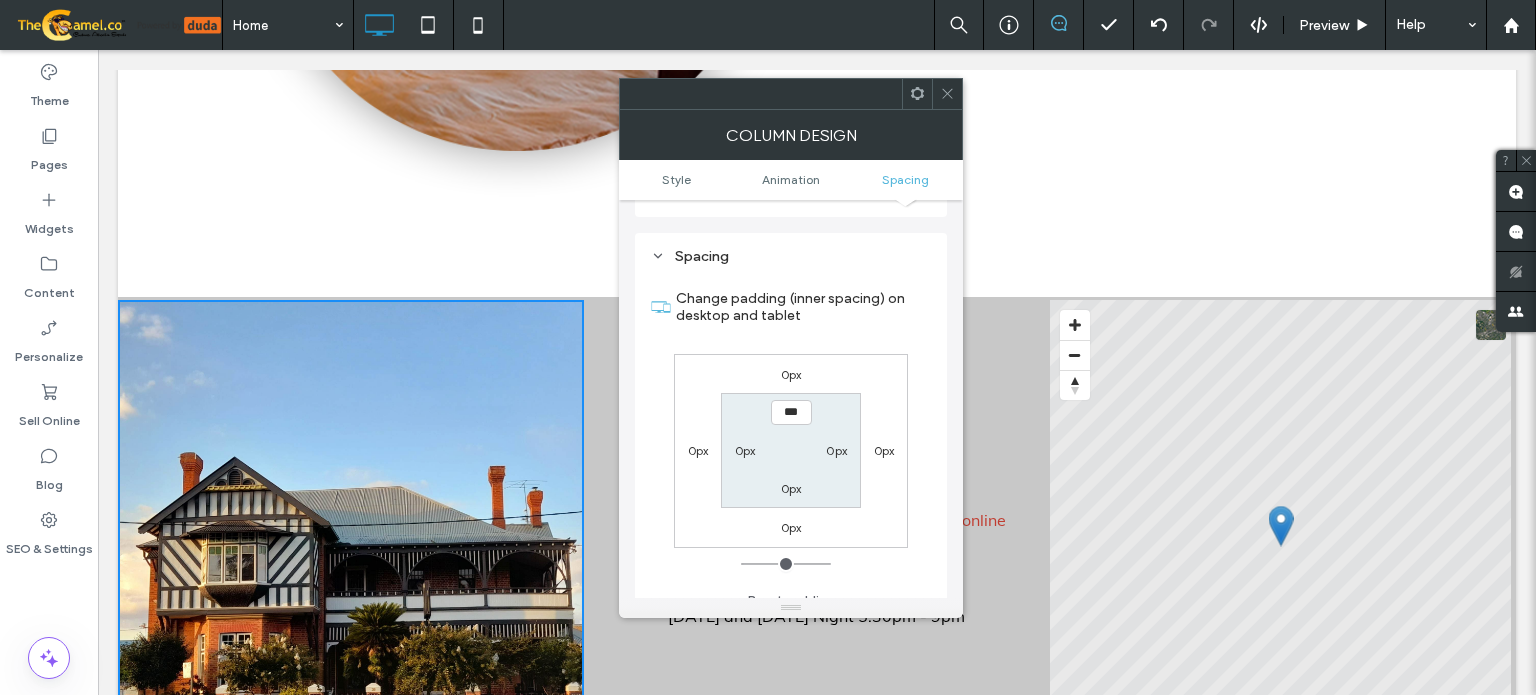 click at bounding box center (947, 94) 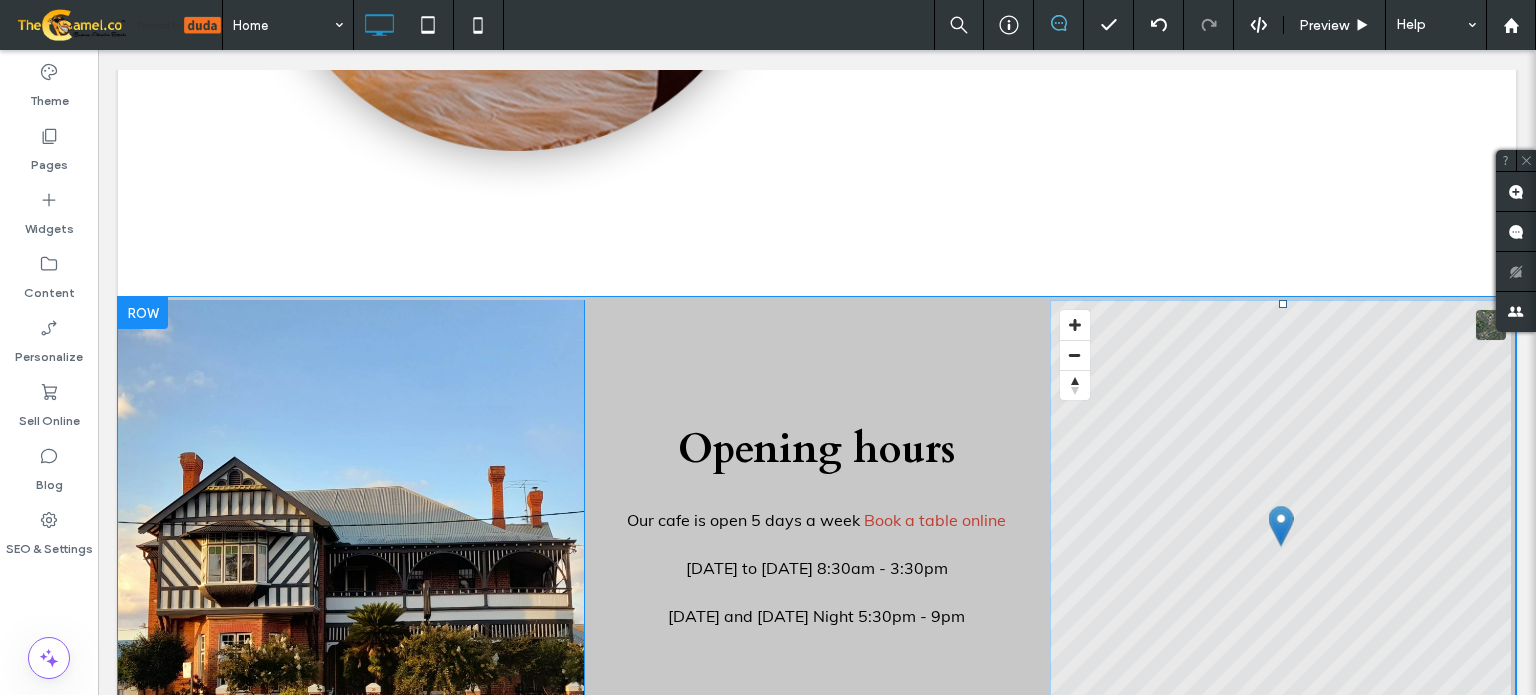 click at bounding box center [1283, 545] 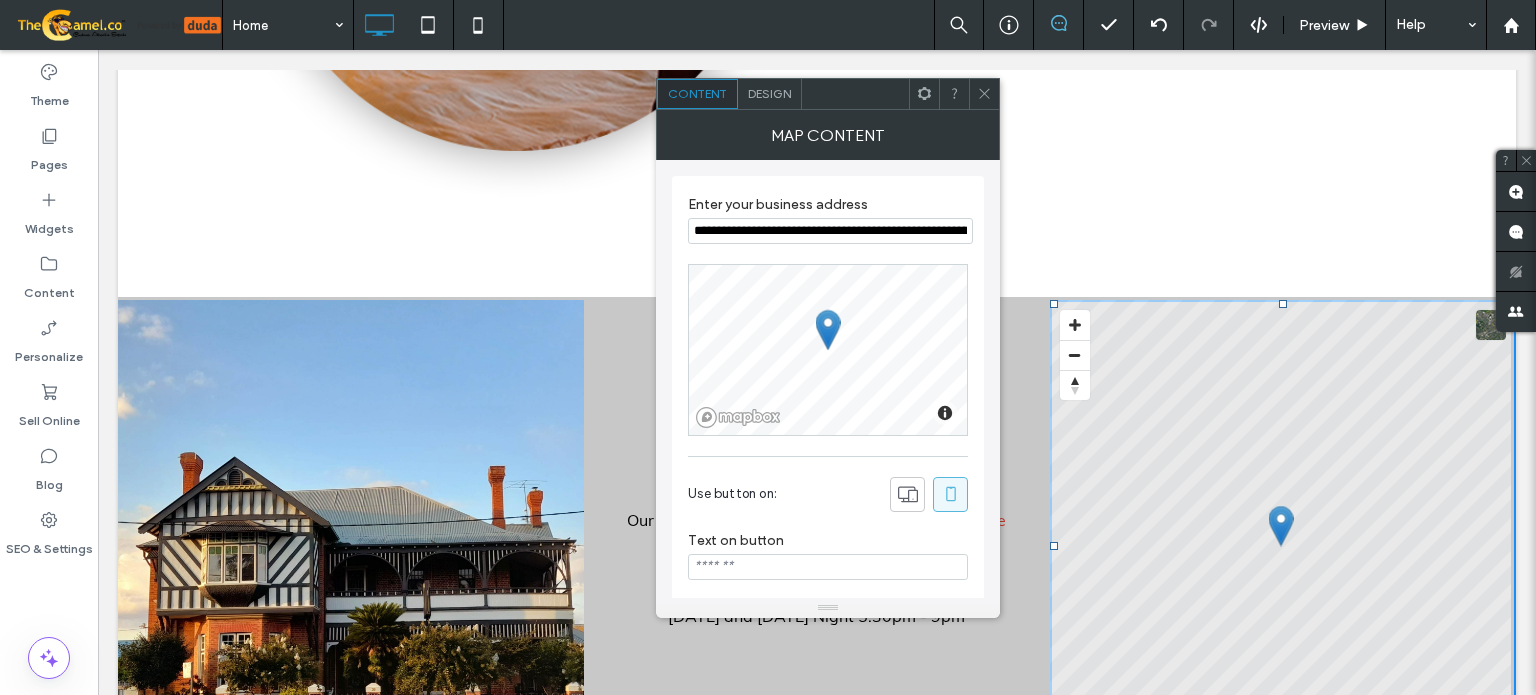 click 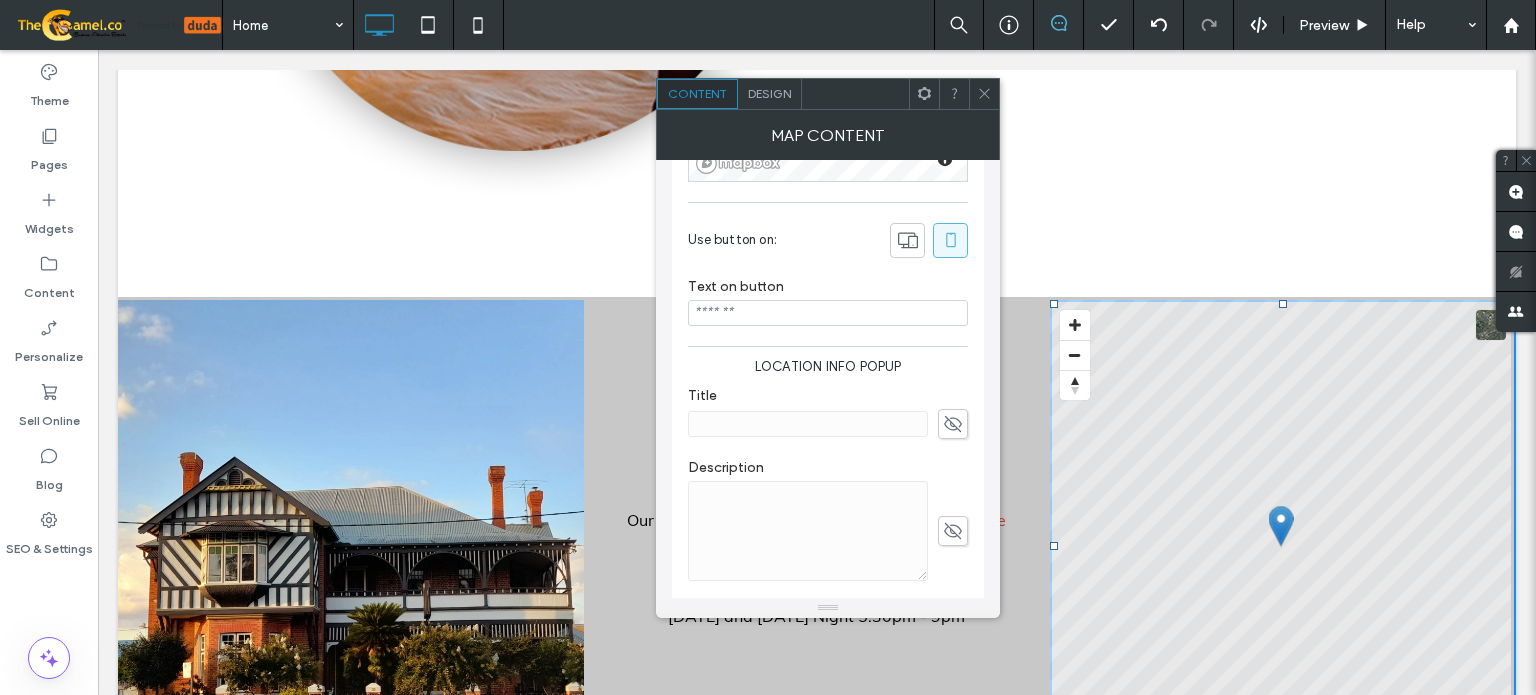 scroll, scrollTop: 200, scrollLeft: 0, axis: vertical 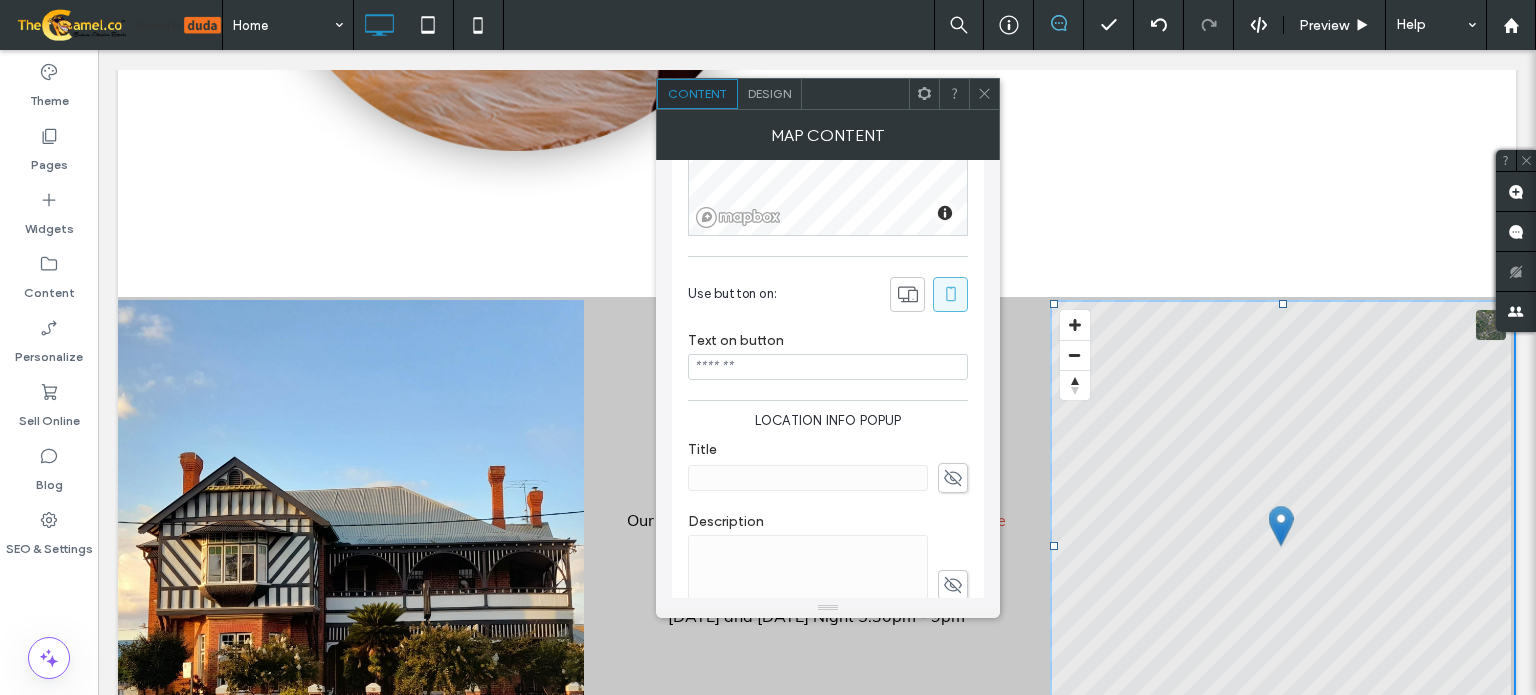 click on "Design" at bounding box center (769, 93) 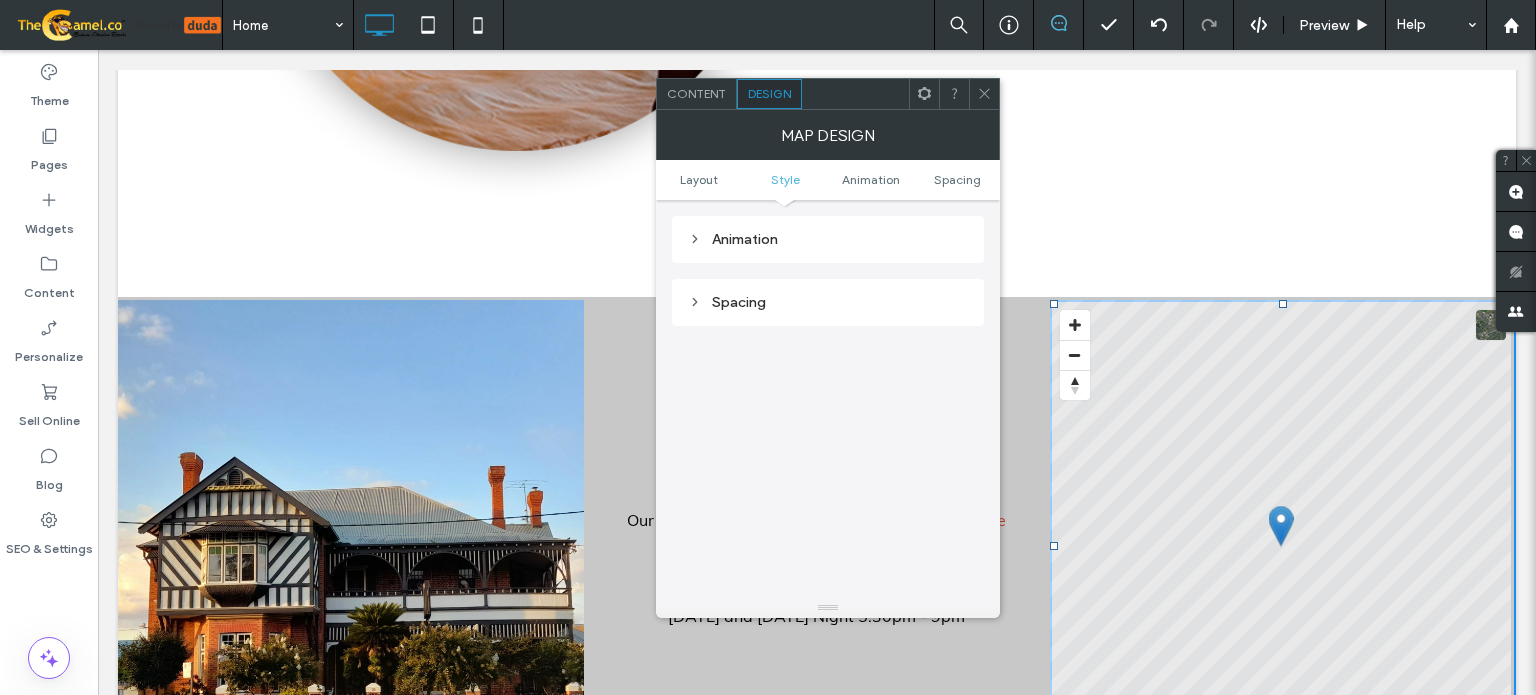 scroll, scrollTop: 700, scrollLeft: 0, axis: vertical 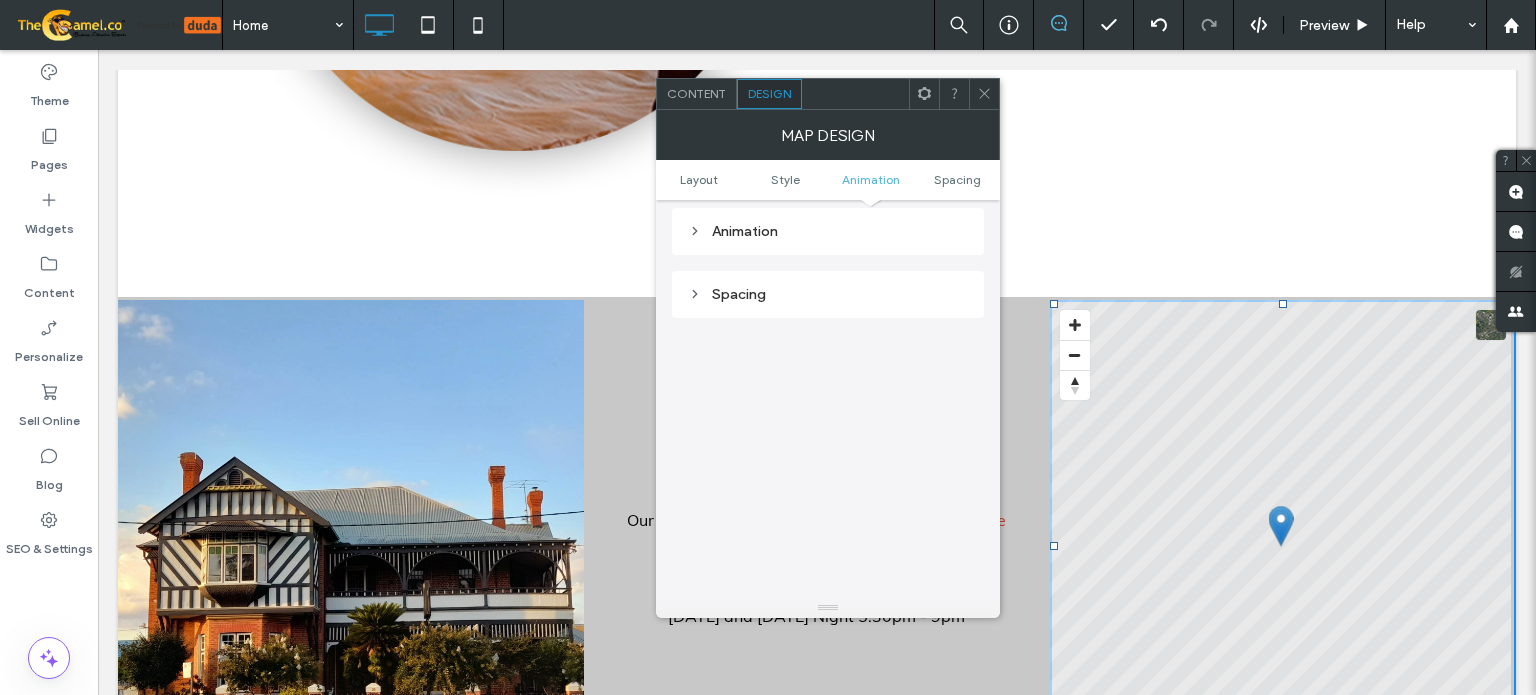 click on "Spacing" at bounding box center (828, 294) 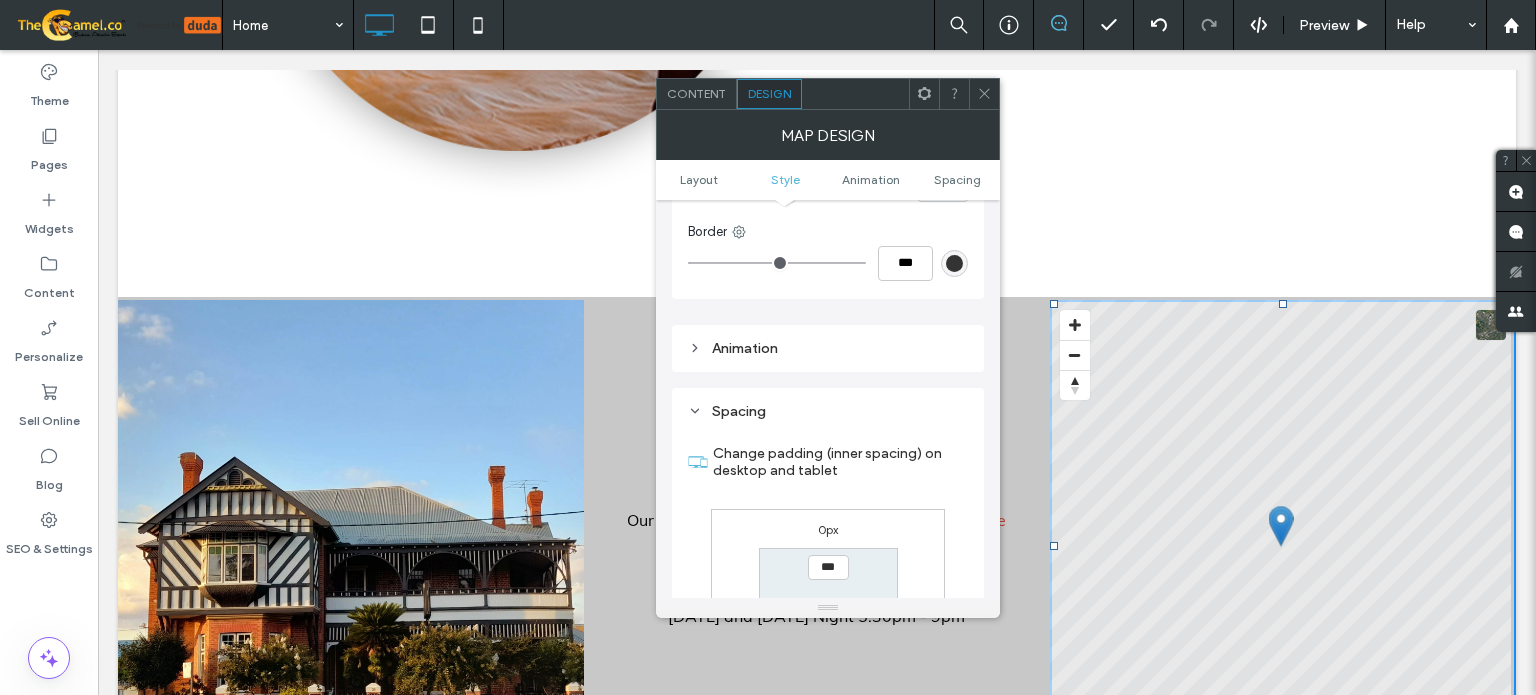 scroll, scrollTop: 400, scrollLeft: 0, axis: vertical 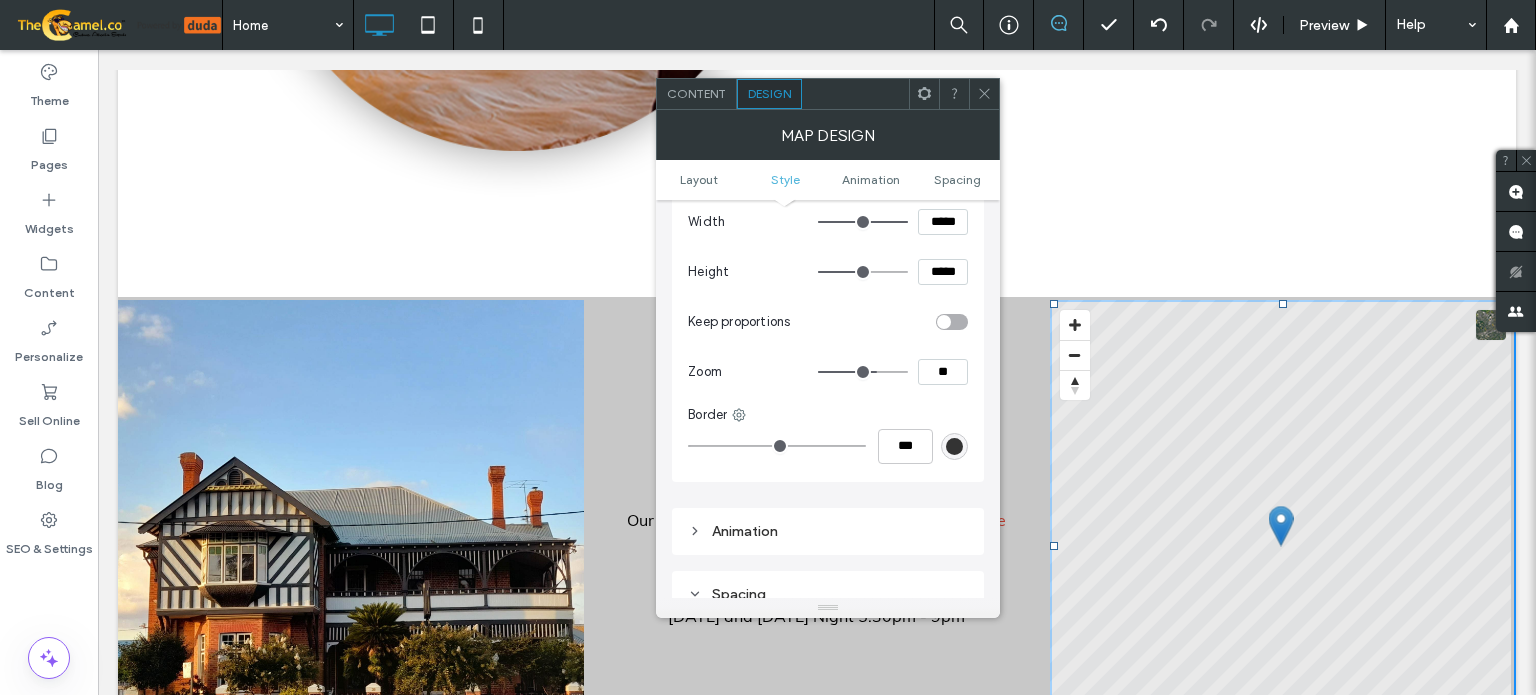 click 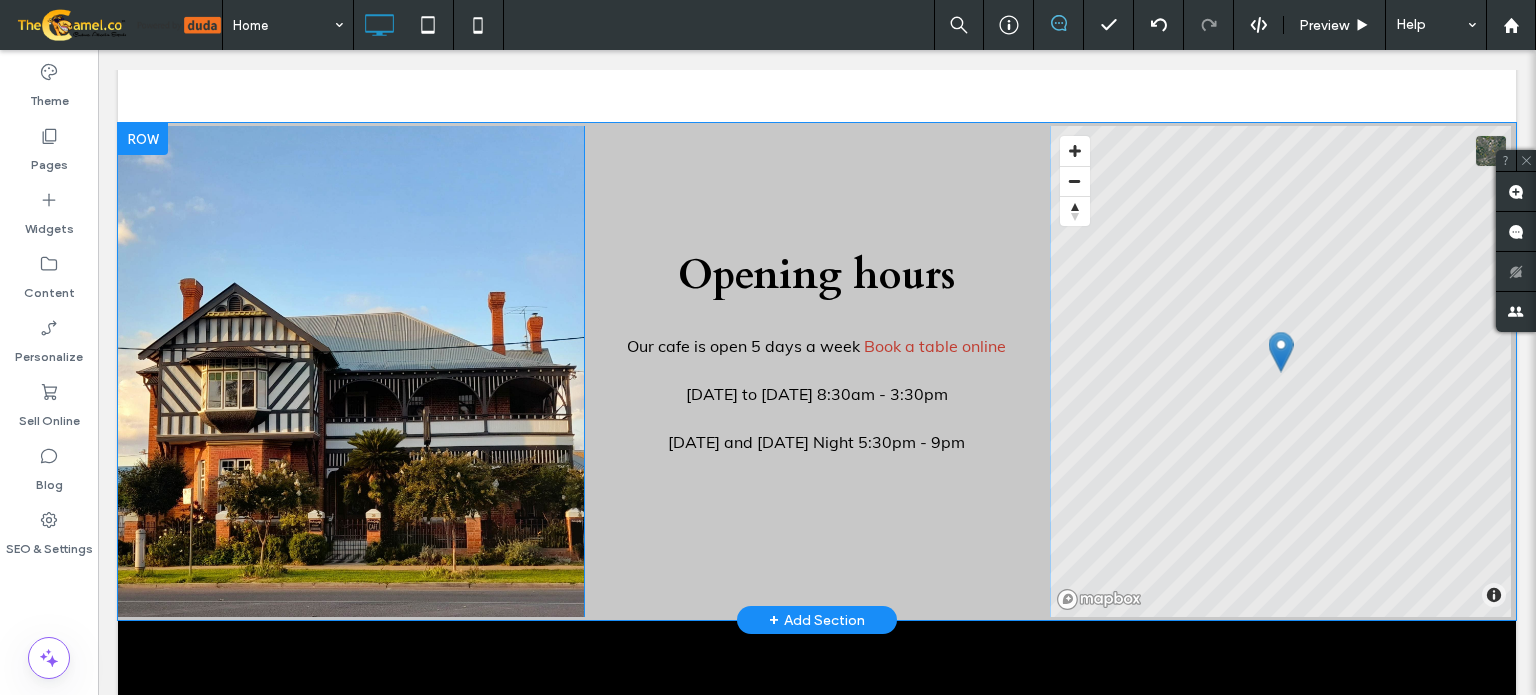 scroll, scrollTop: 3696, scrollLeft: 0, axis: vertical 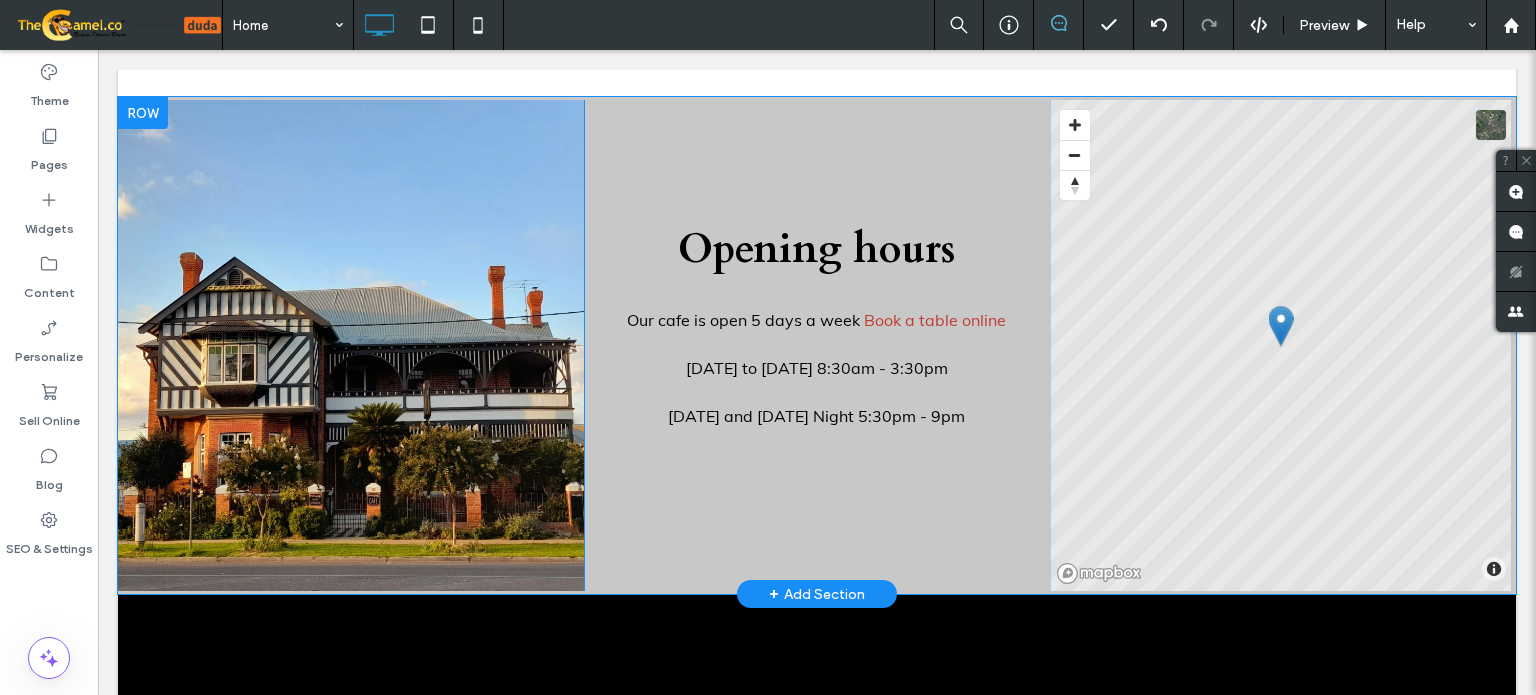 click at bounding box center (143, 113) 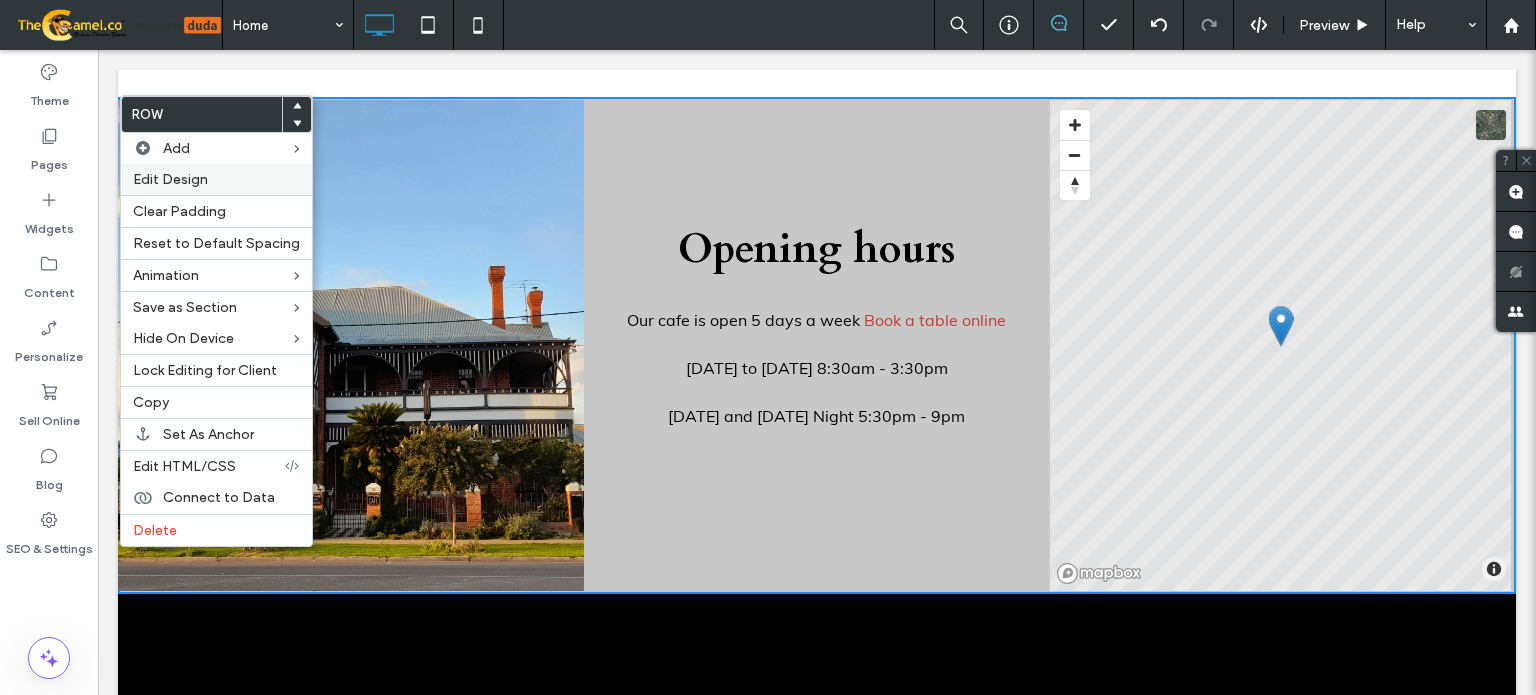 click on "Edit Design" at bounding box center (170, 179) 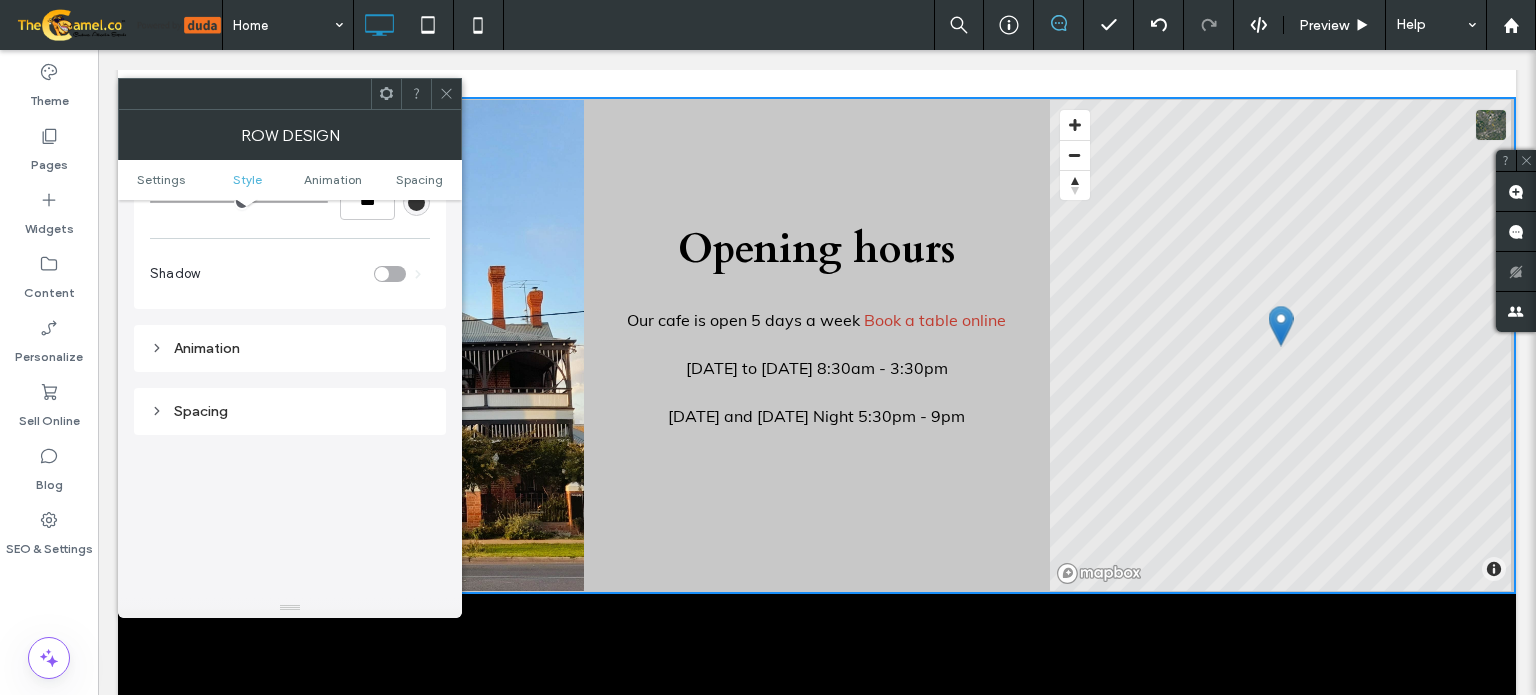 scroll, scrollTop: 200, scrollLeft: 0, axis: vertical 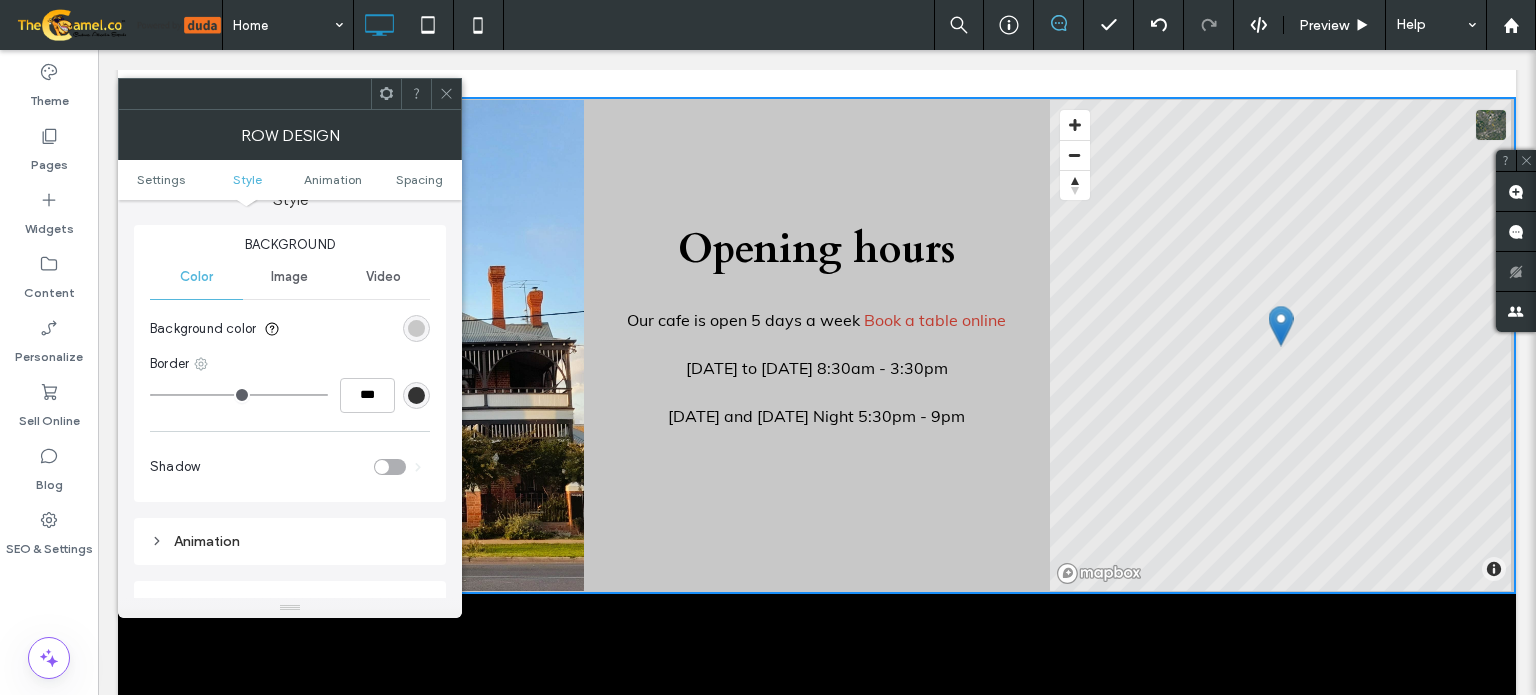 click 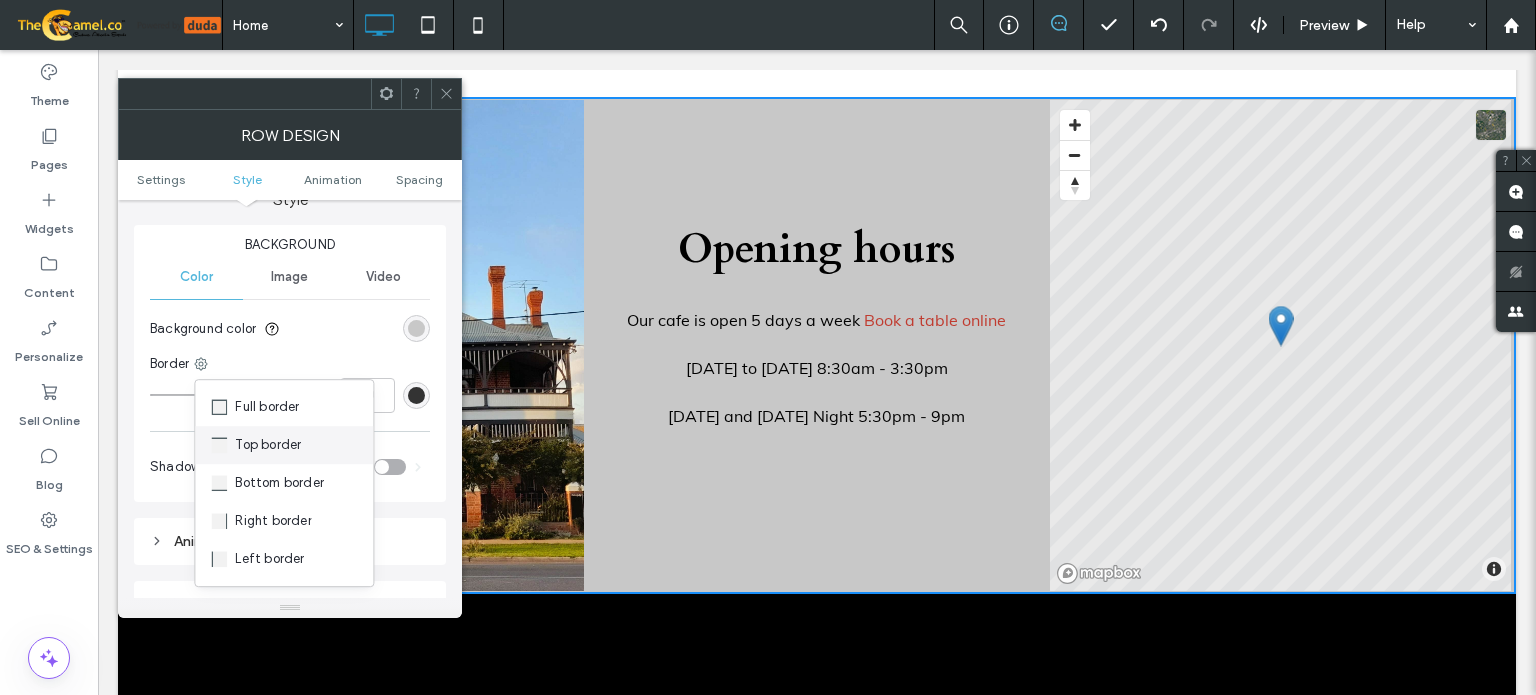 click on "Top border" at bounding box center [268, 445] 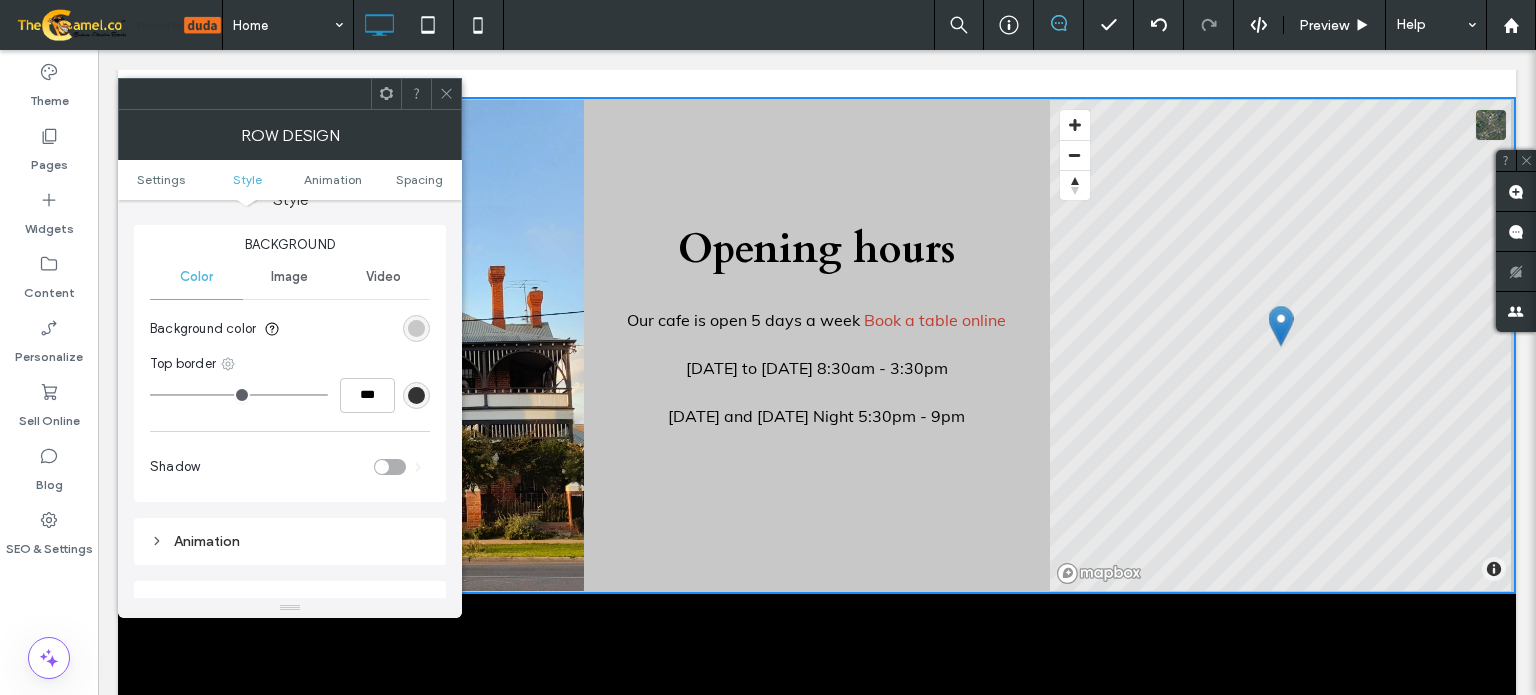click 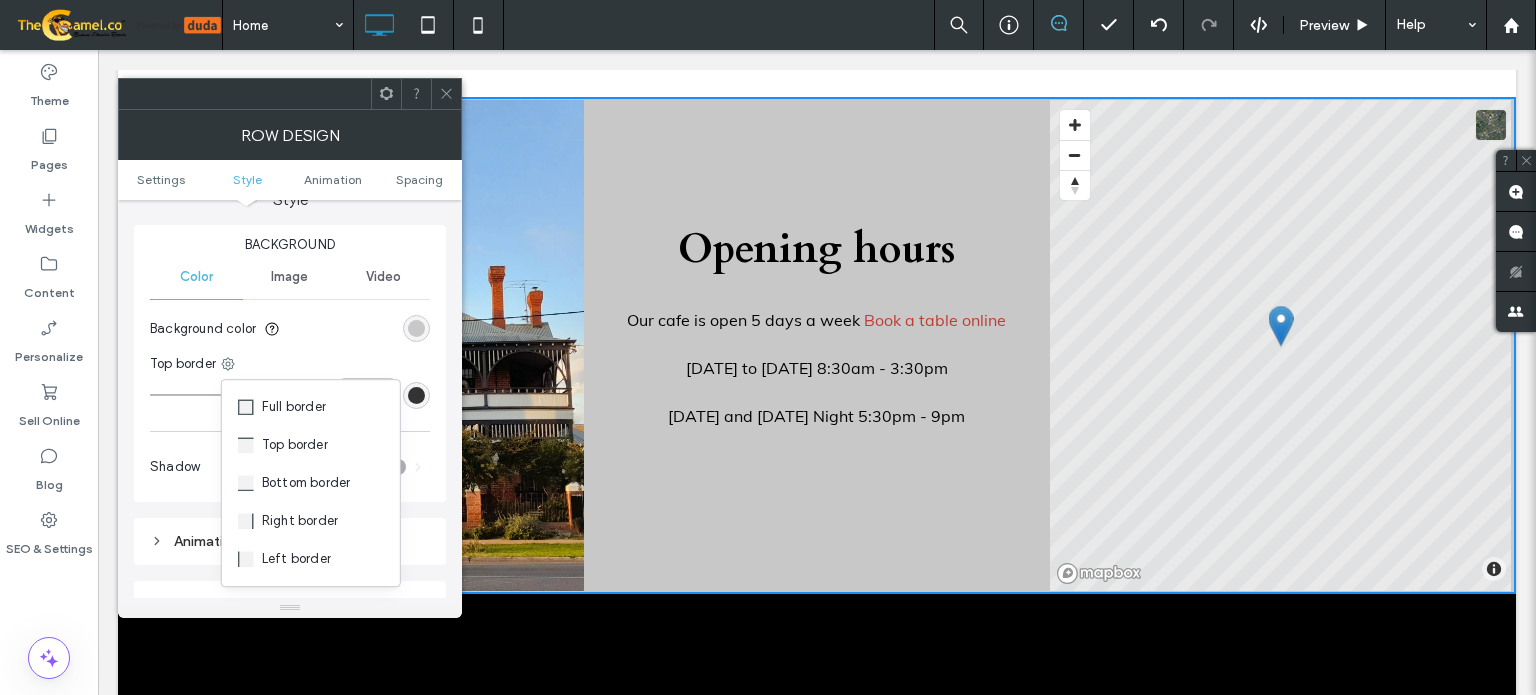 click on "Bottom border" at bounding box center [306, 483] 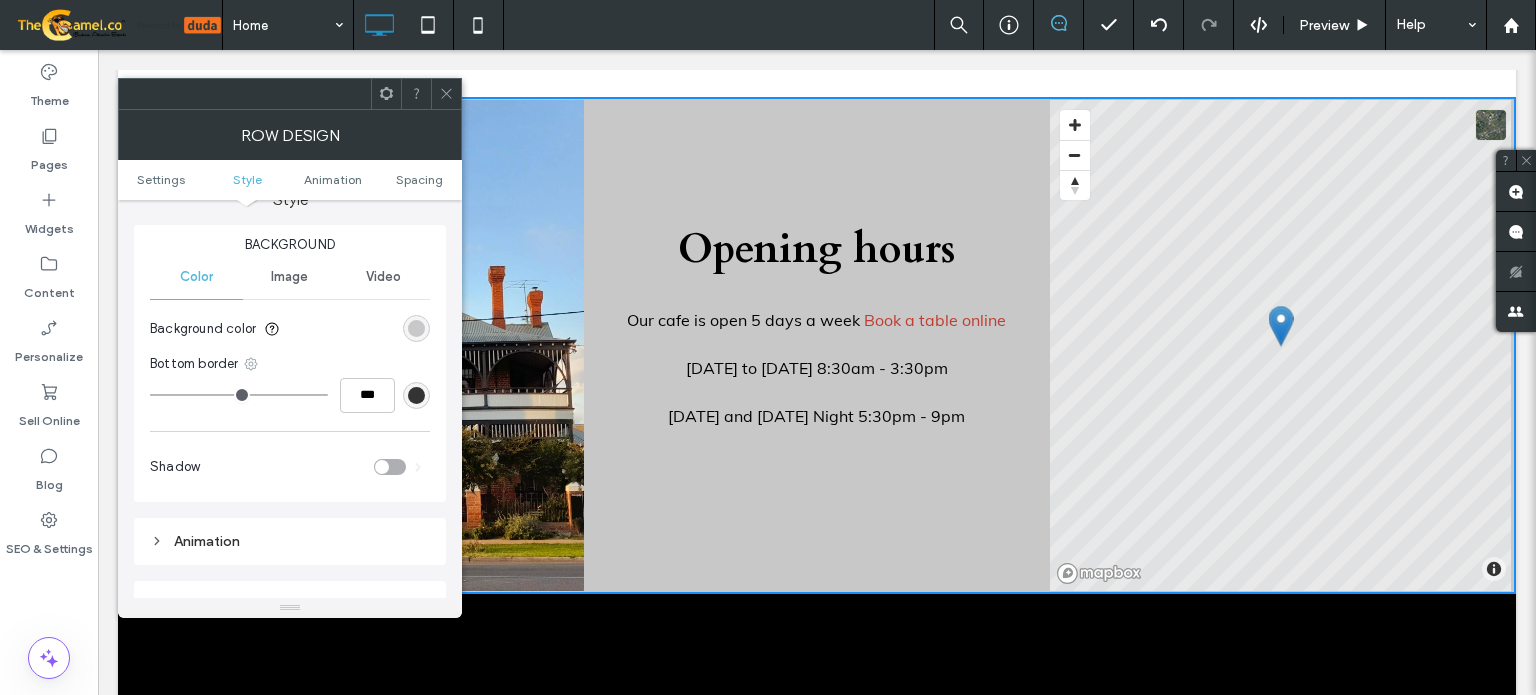click 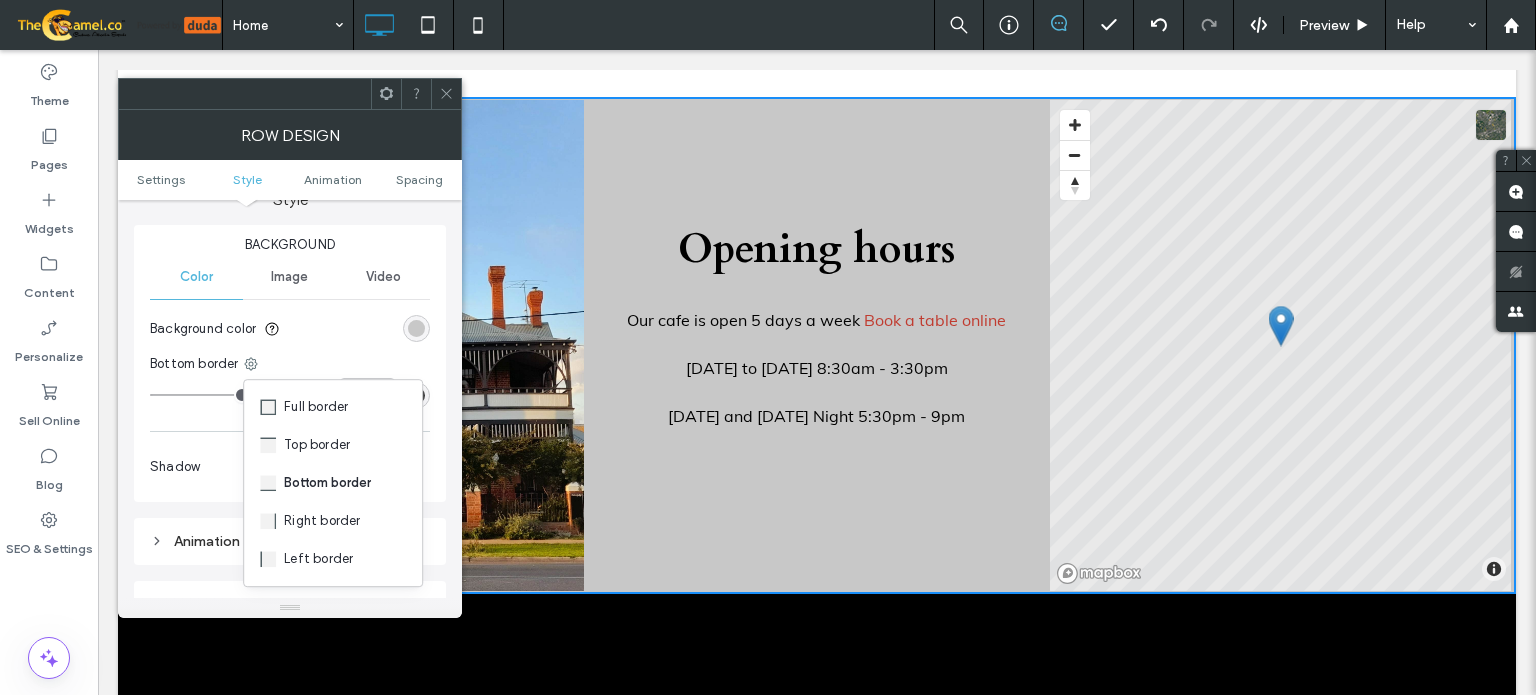click 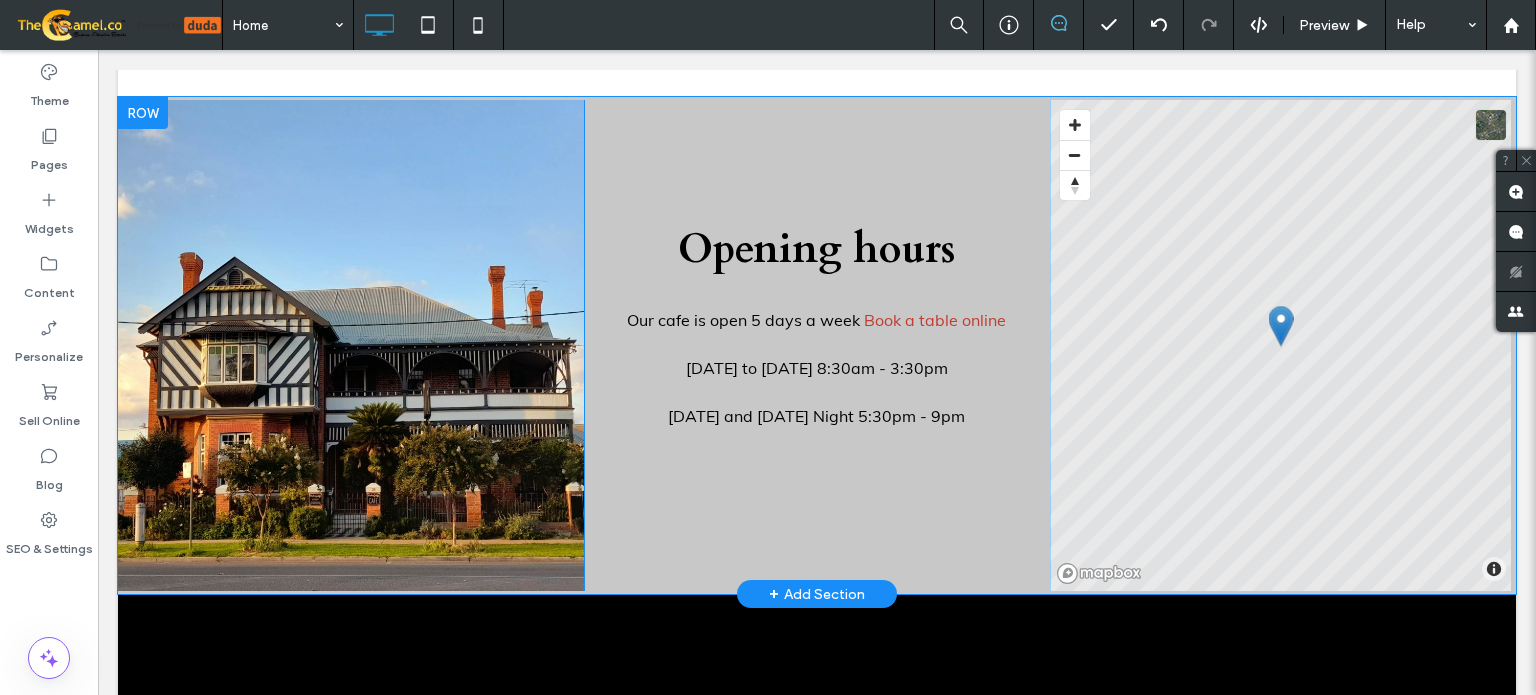 click on "Click To Paste
Opening hours
Our cafe is open 5 days a week
Book a table online [DATE] to [DATE] 8:30am - 3:30pm [DATE] and [DATE] Night 5:30pm - 9pm
Click To Paste
© Mapbox   © OpenStreetMap   Improve this map
Click To Paste
Row + Add Section" at bounding box center (817, 345) 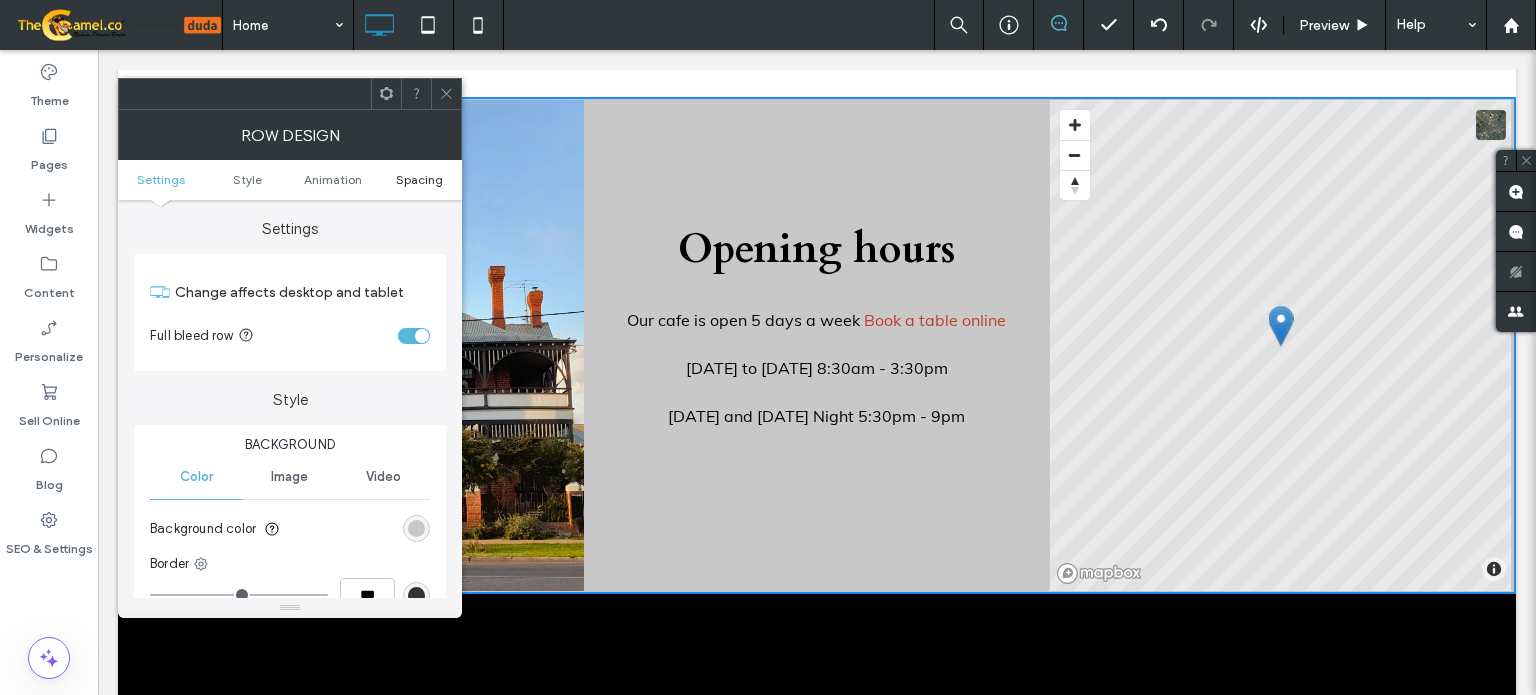 click on "Spacing" at bounding box center (419, 179) 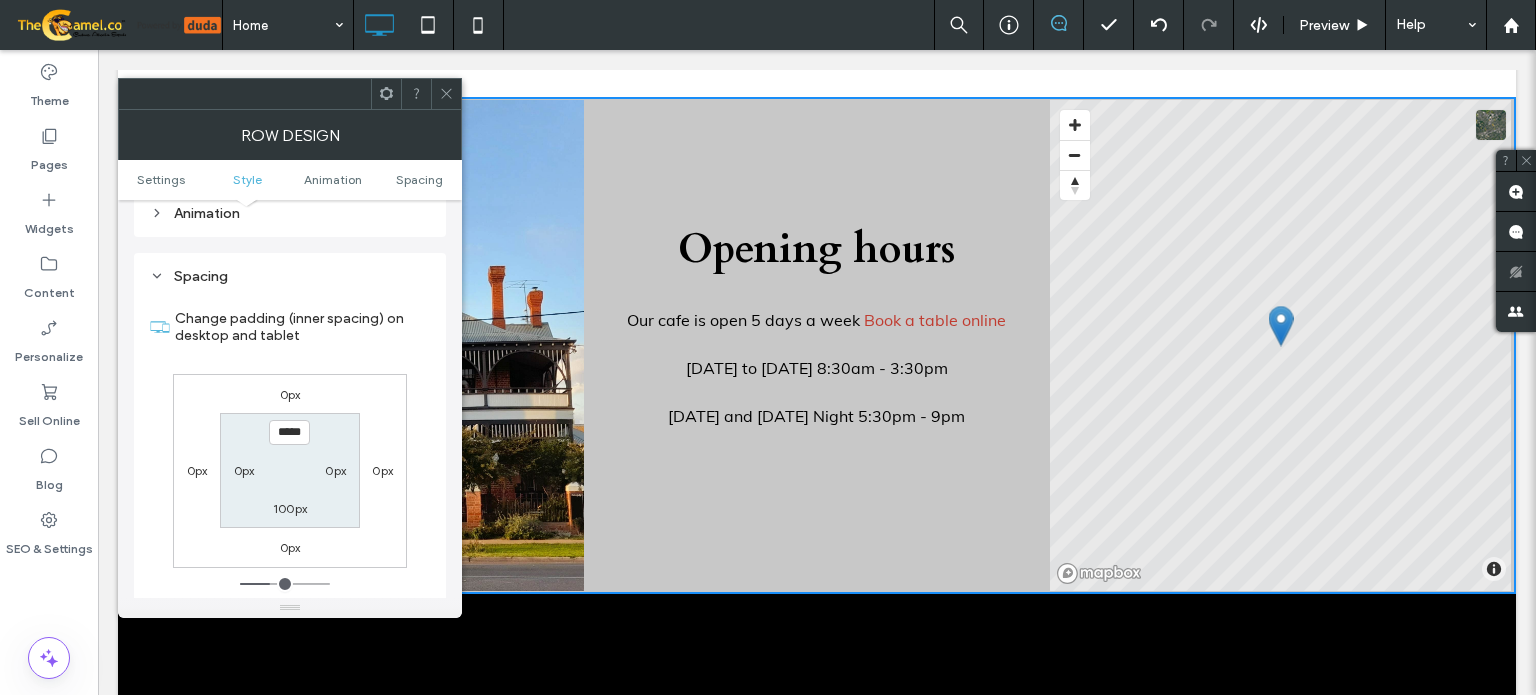 scroll, scrollTop: 564, scrollLeft: 0, axis: vertical 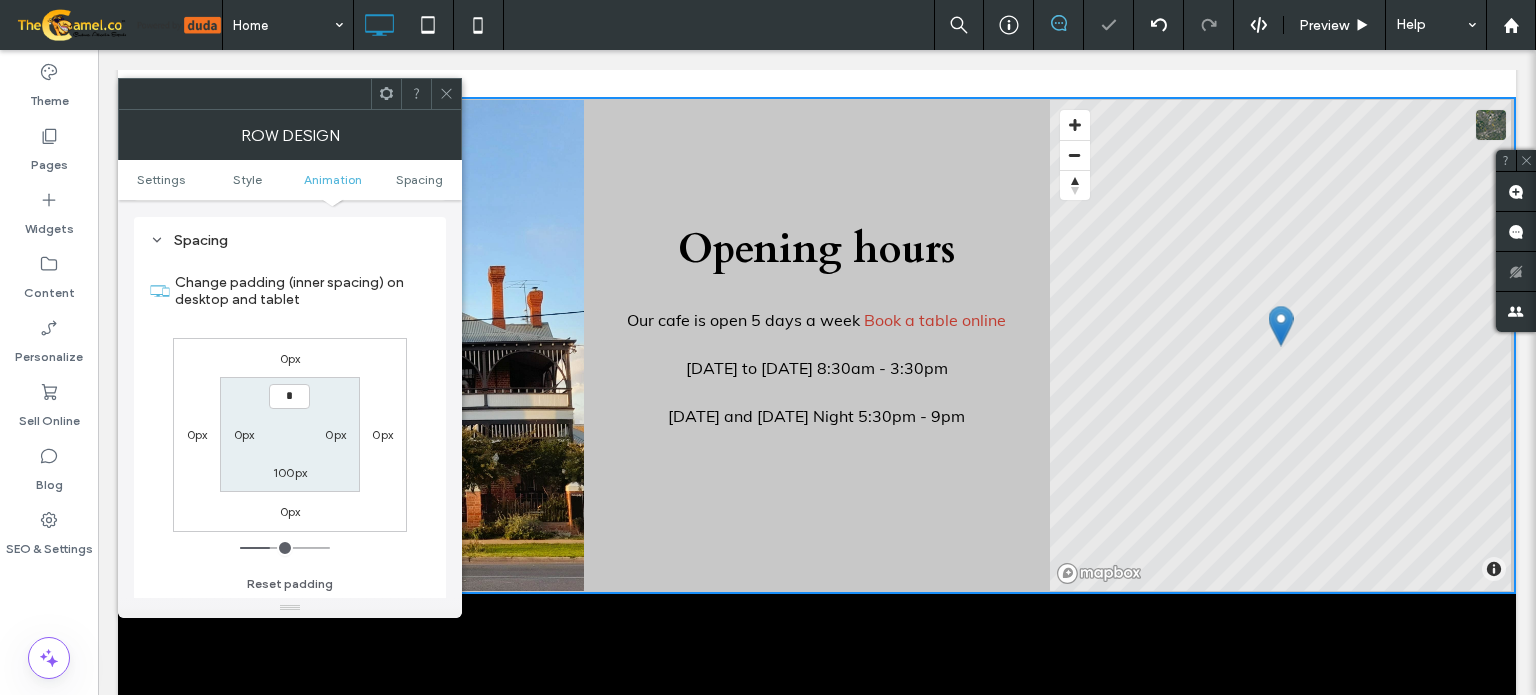 type on "***" 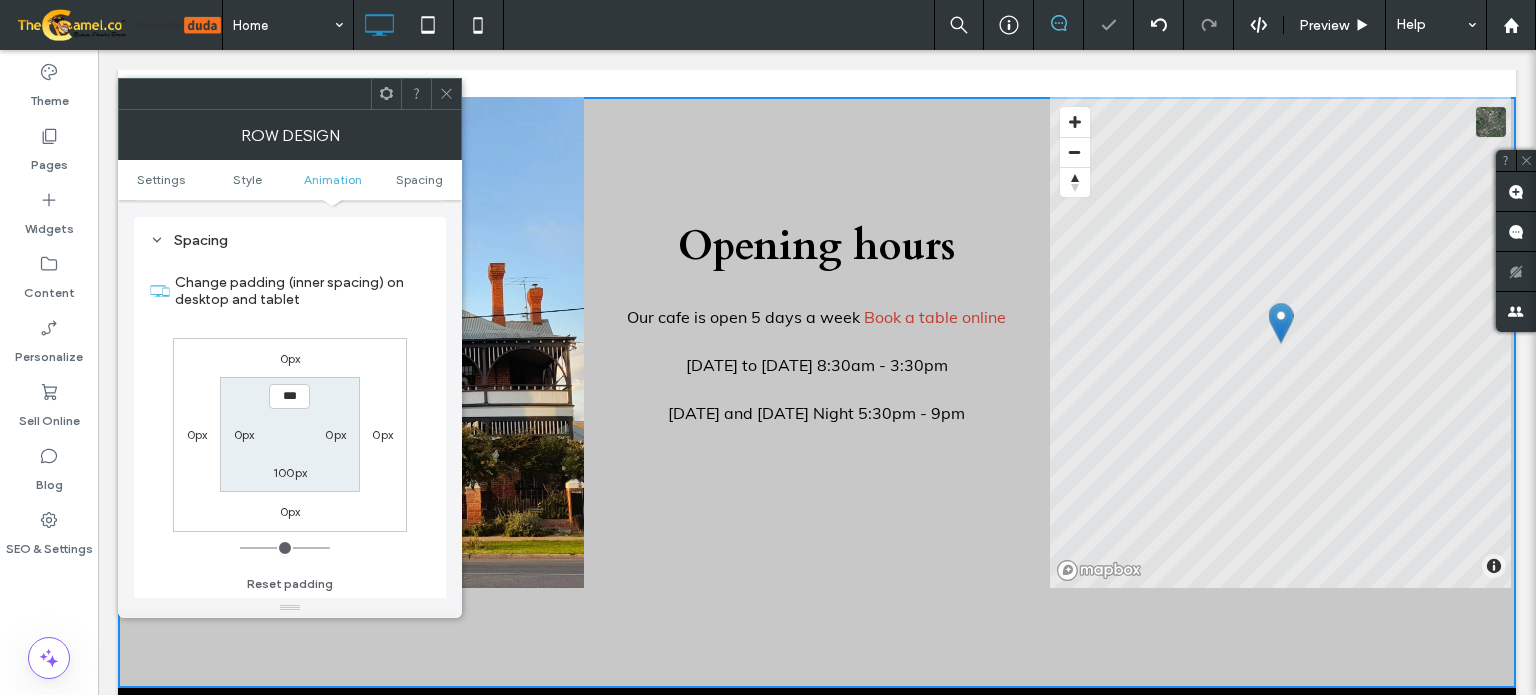 click on "100px" at bounding box center (290, 472) 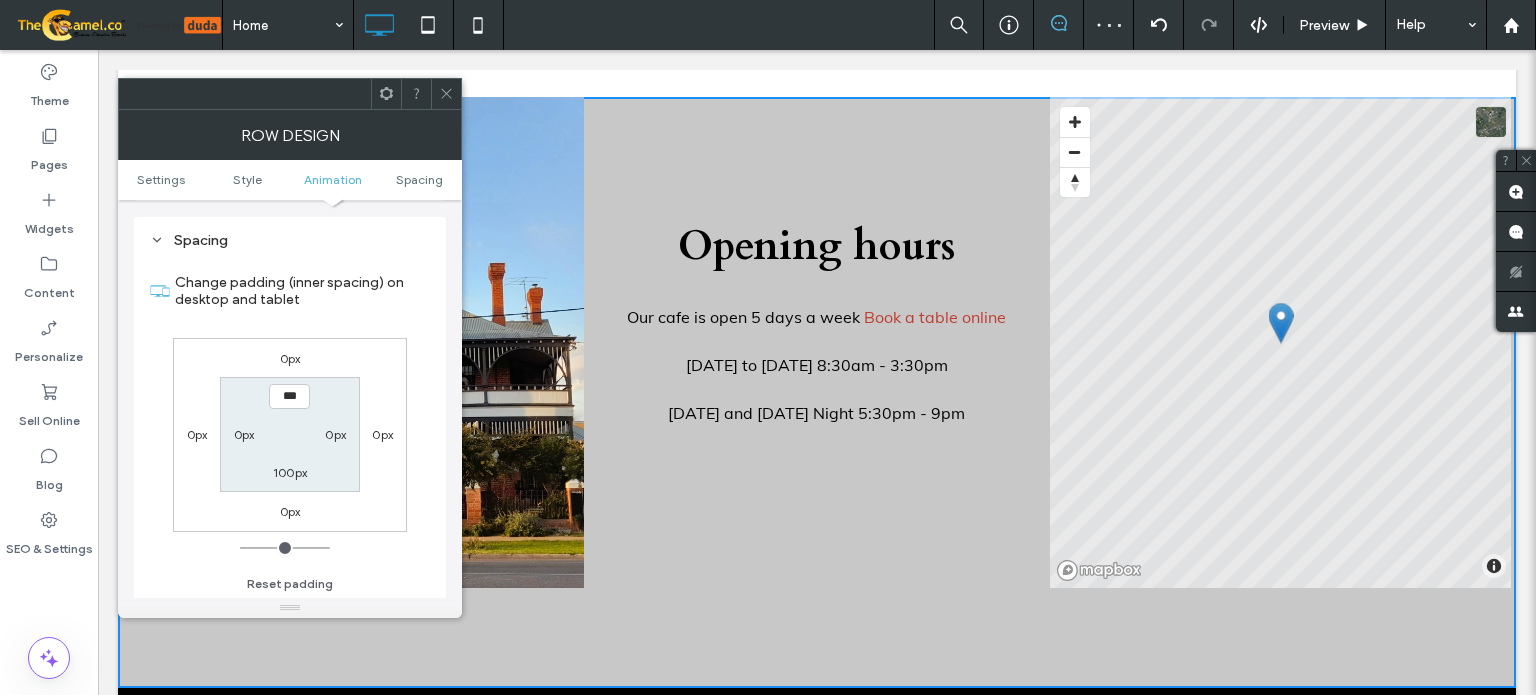 click on "100px" at bounding box center [290, 472] 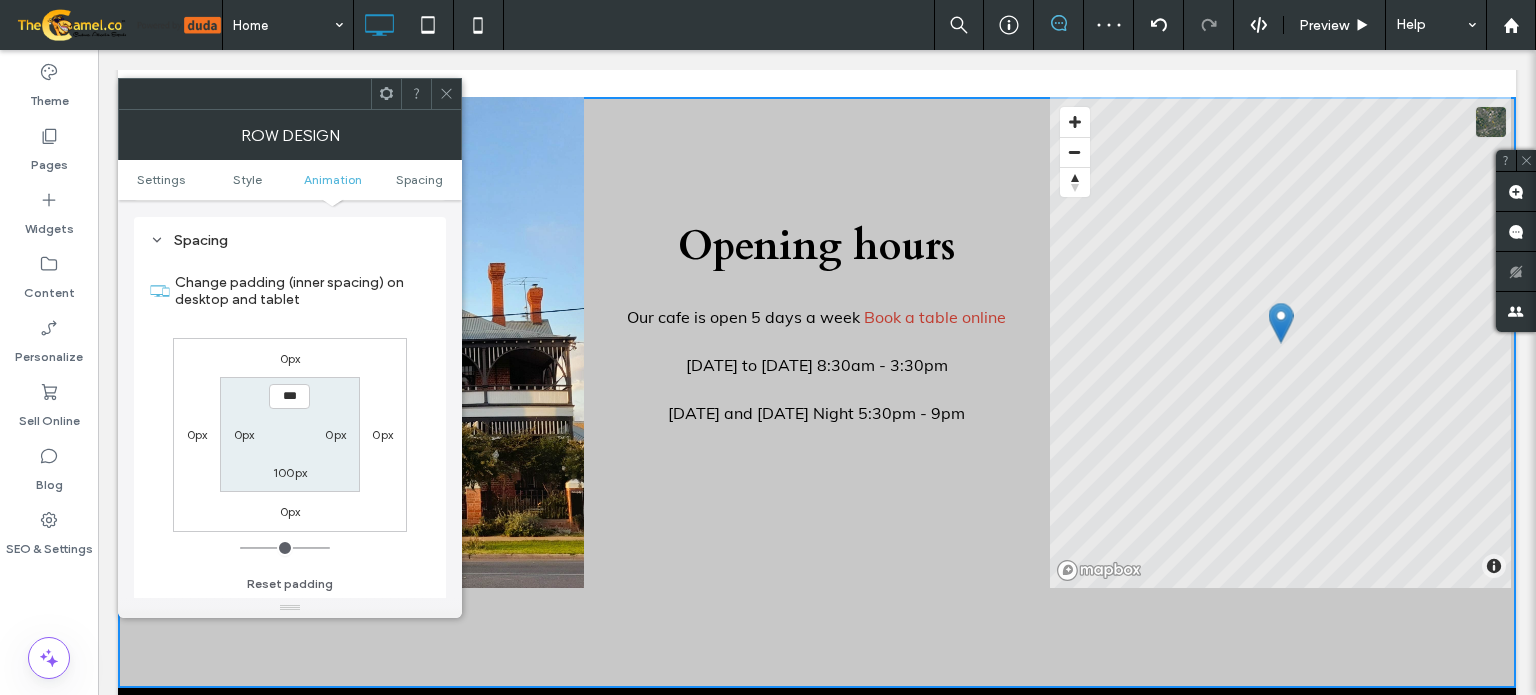 type on "***" 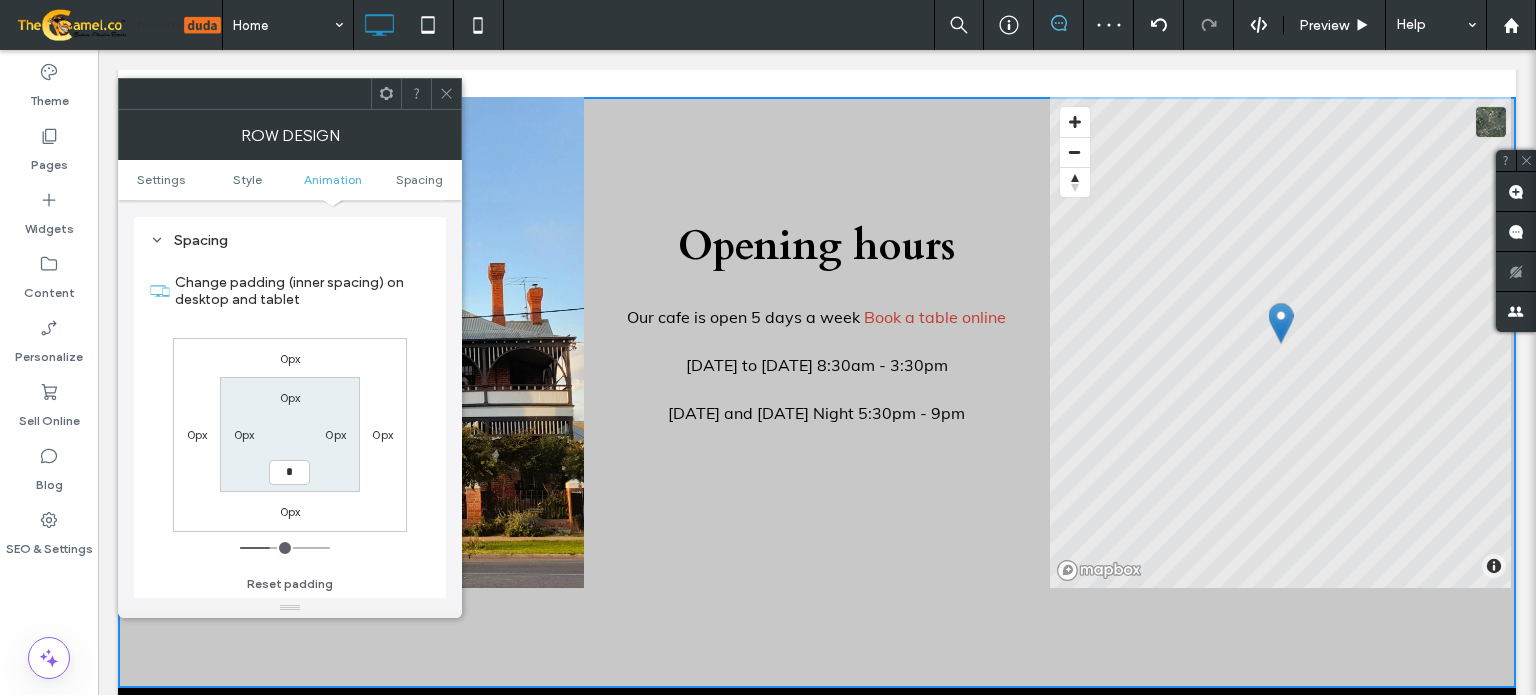 type on "*" 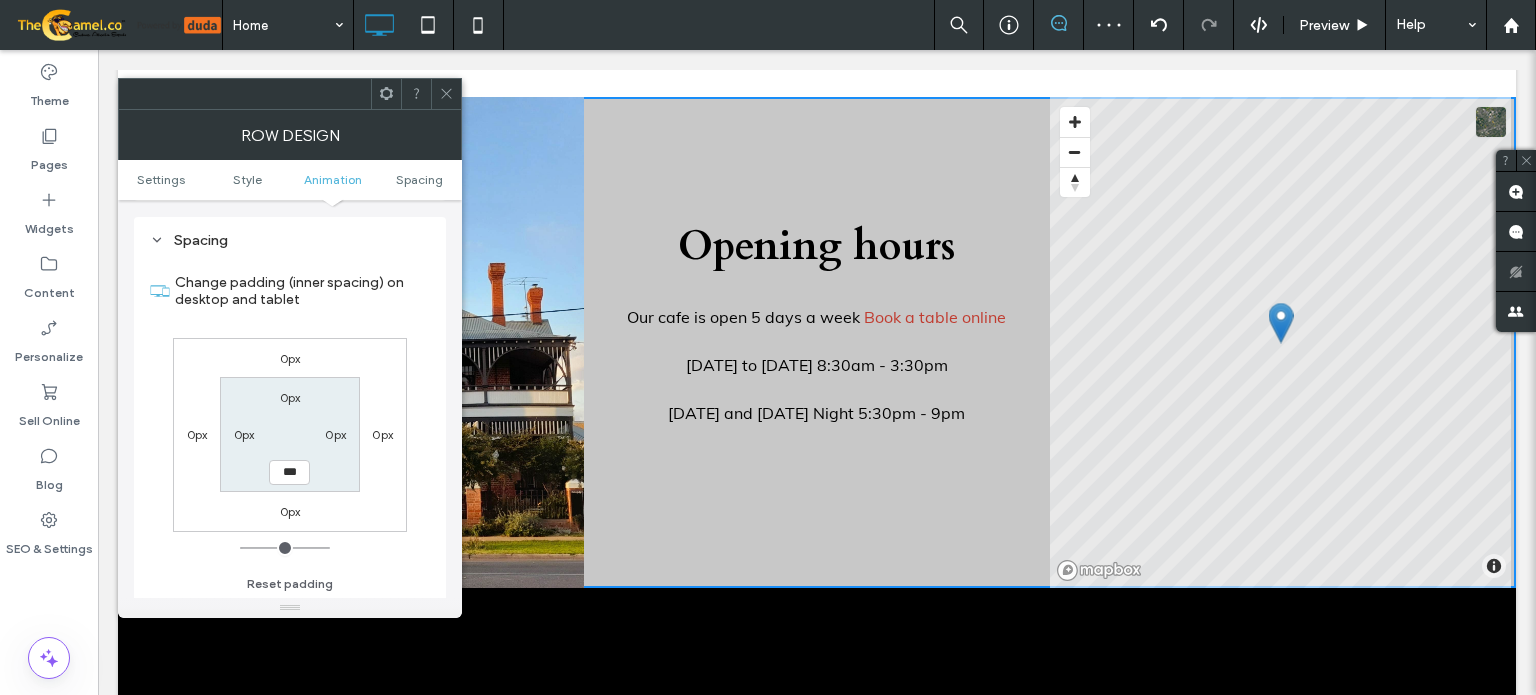 click 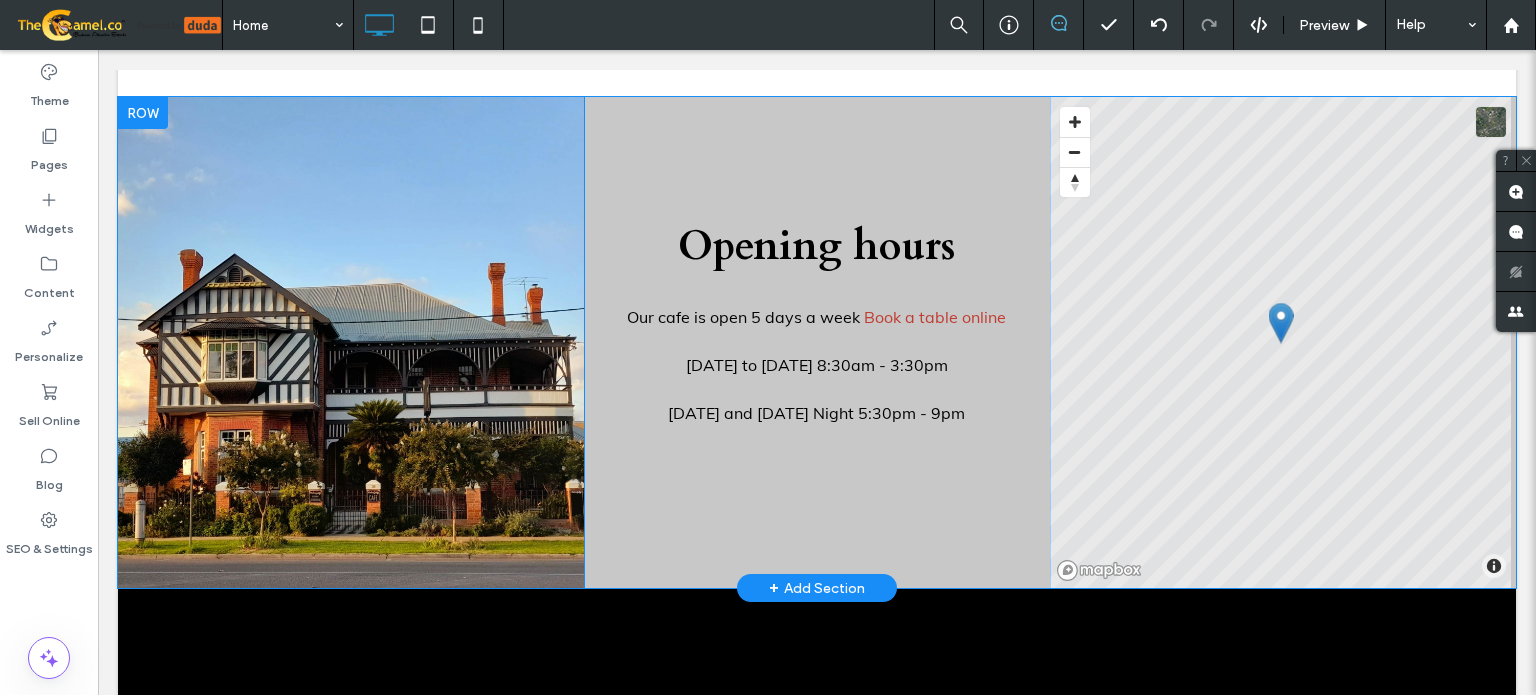 click on "Opening hours
Our cafe is open 5 days a week
Book a table online [DATE] to [DATE] 8:30am - 3:30pm [DATE] and [DATE] Night 5:30pm - 9pm
Click To Paste" at bounding box center [817, 342] 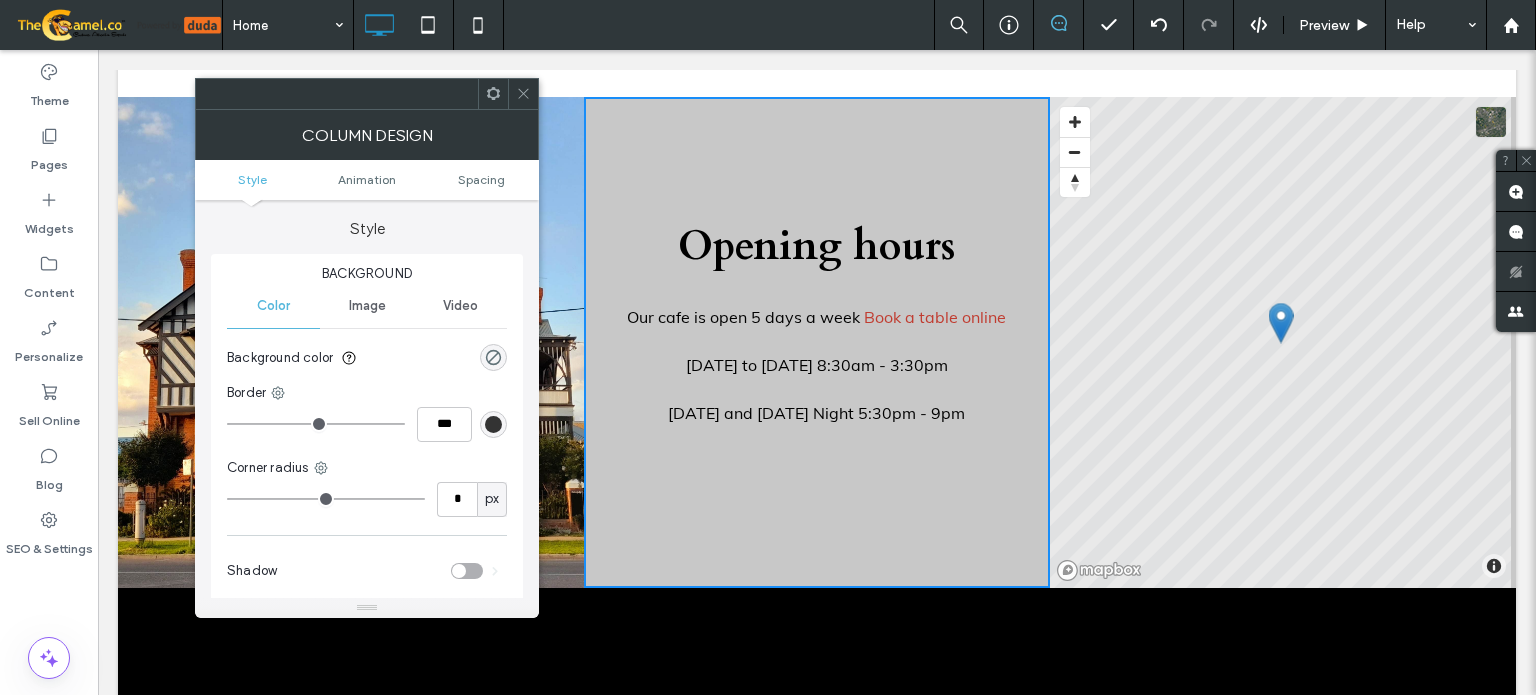 drag, startPoint x: 522, startPoint y: 100, endPoint x: 443, endPoint y: 40, distance: 99.20181 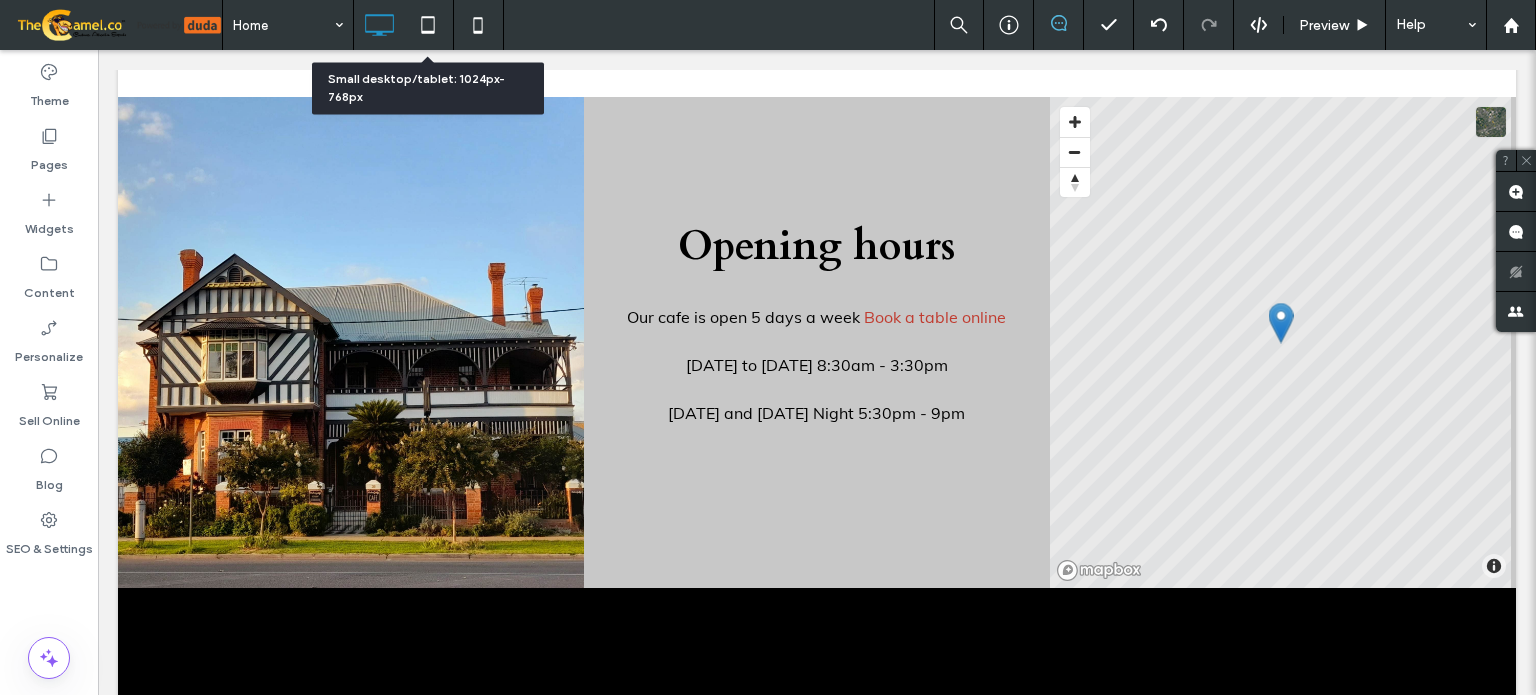 click 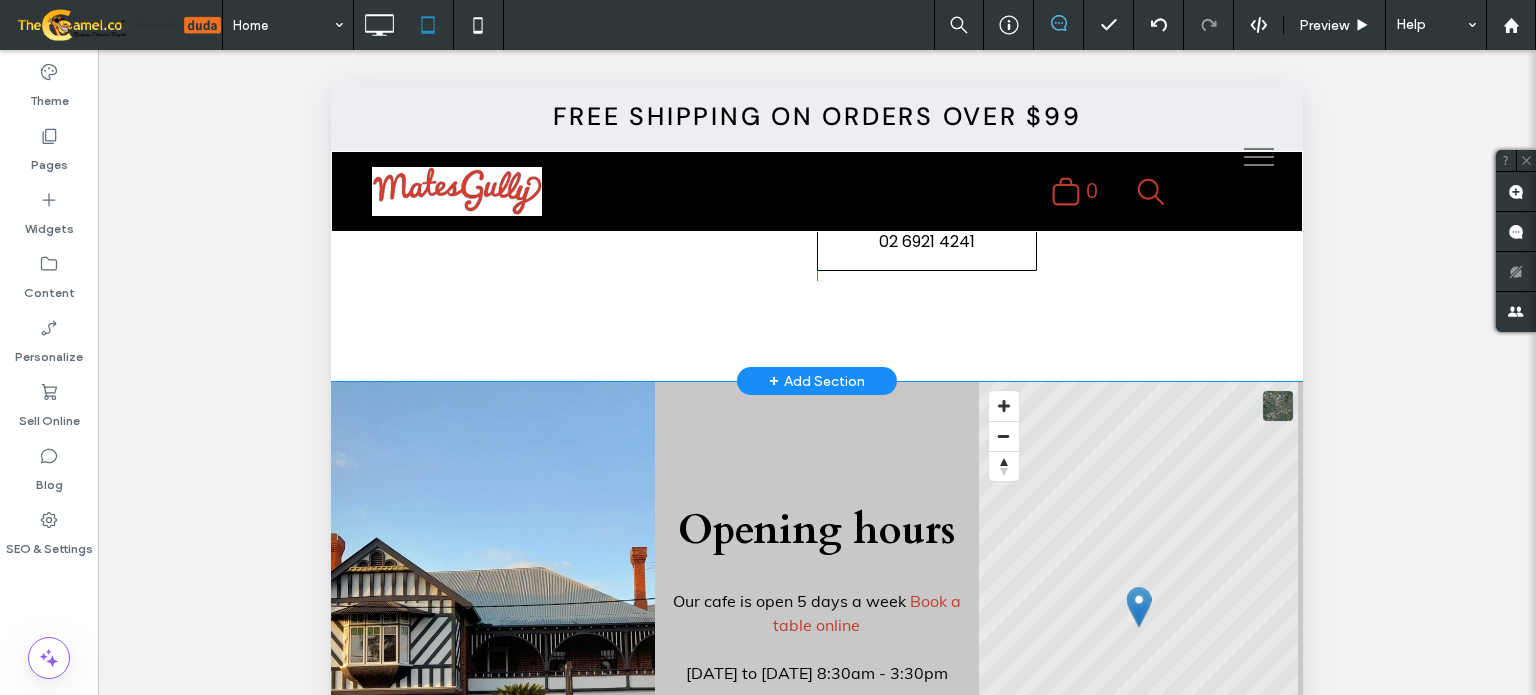 scroll, scrollTop: 3989, scrollLeft: 0, axis: vertical 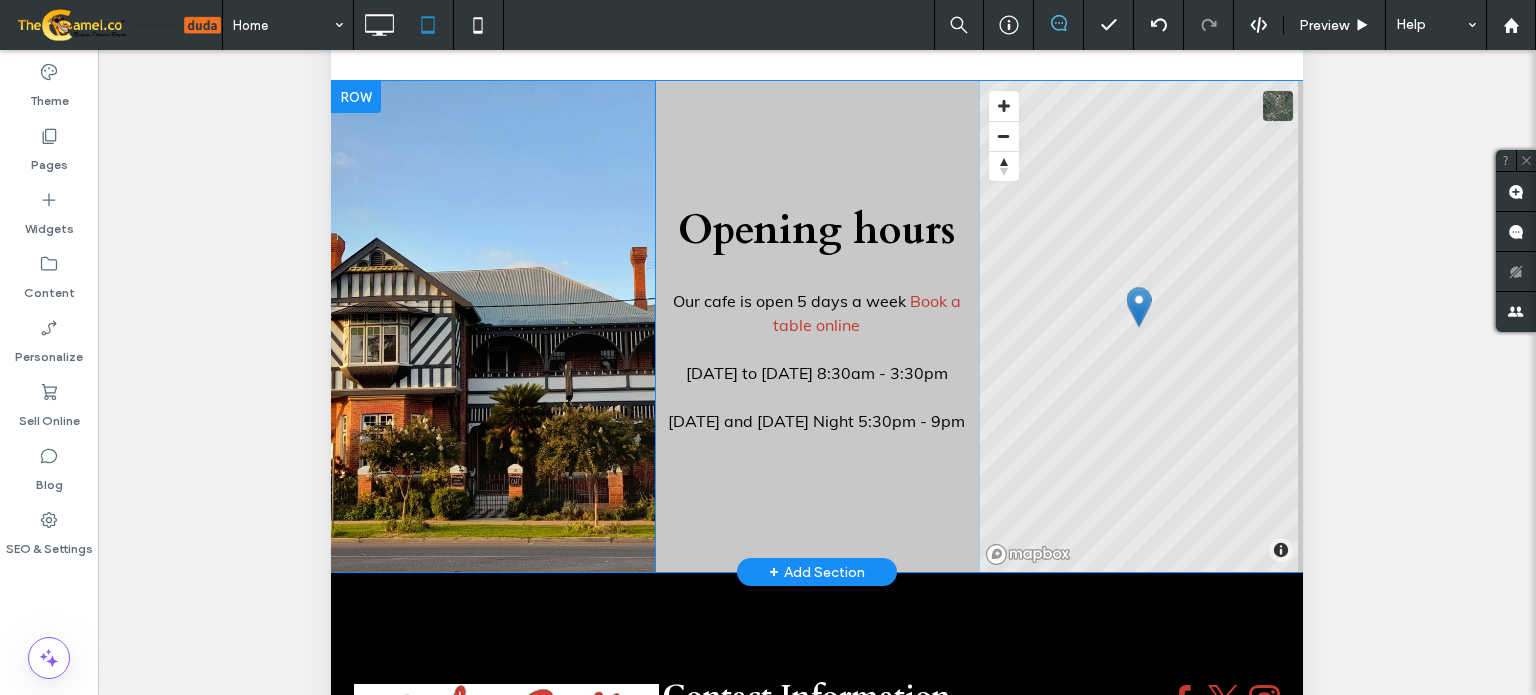 click on "Opening hours
Our cafe is open 5 days a week
Book a table online [DATE] to [DATE] 8:30am - 3:30pm [DATE] and [DATE] Night 5:30pm - 9pm
Click To Paste" at bounding box center [817, 326] 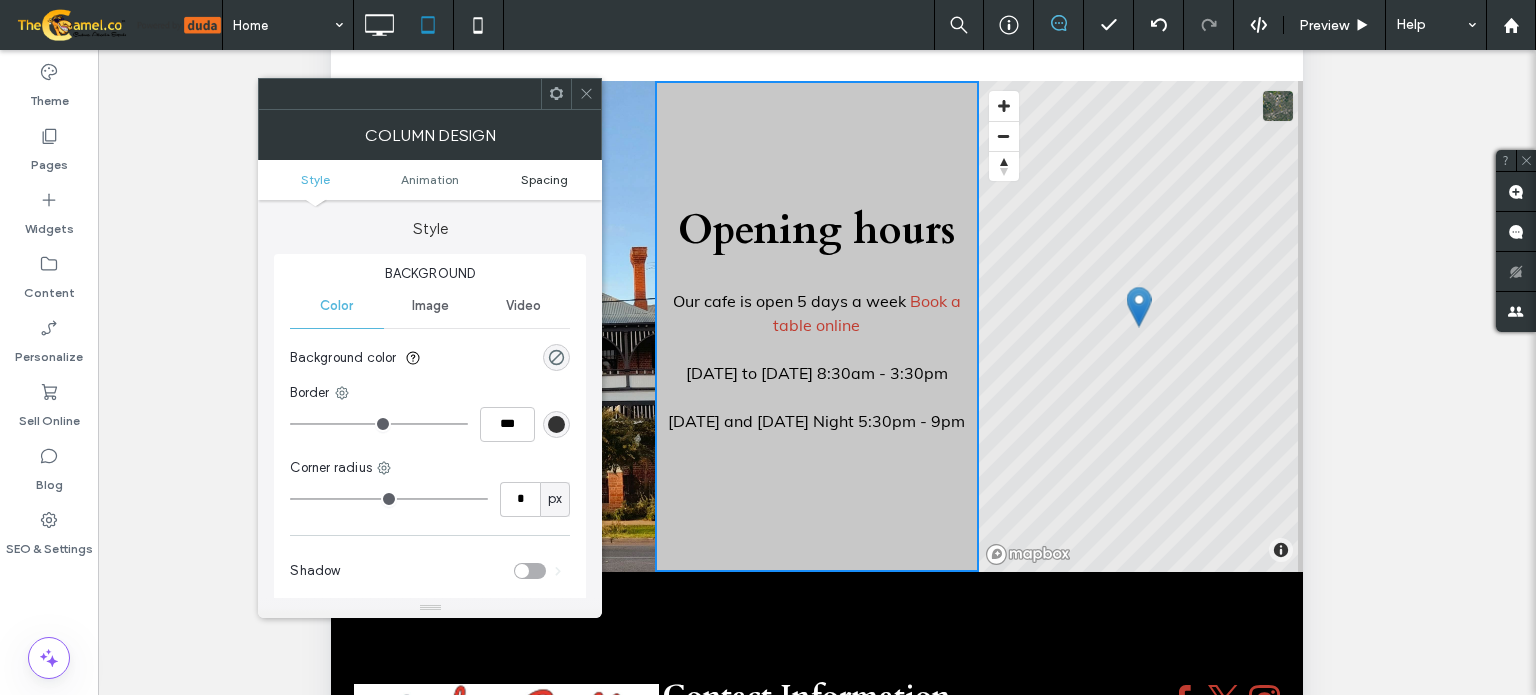 click on "Spacing" at bounding box center [544, 179] 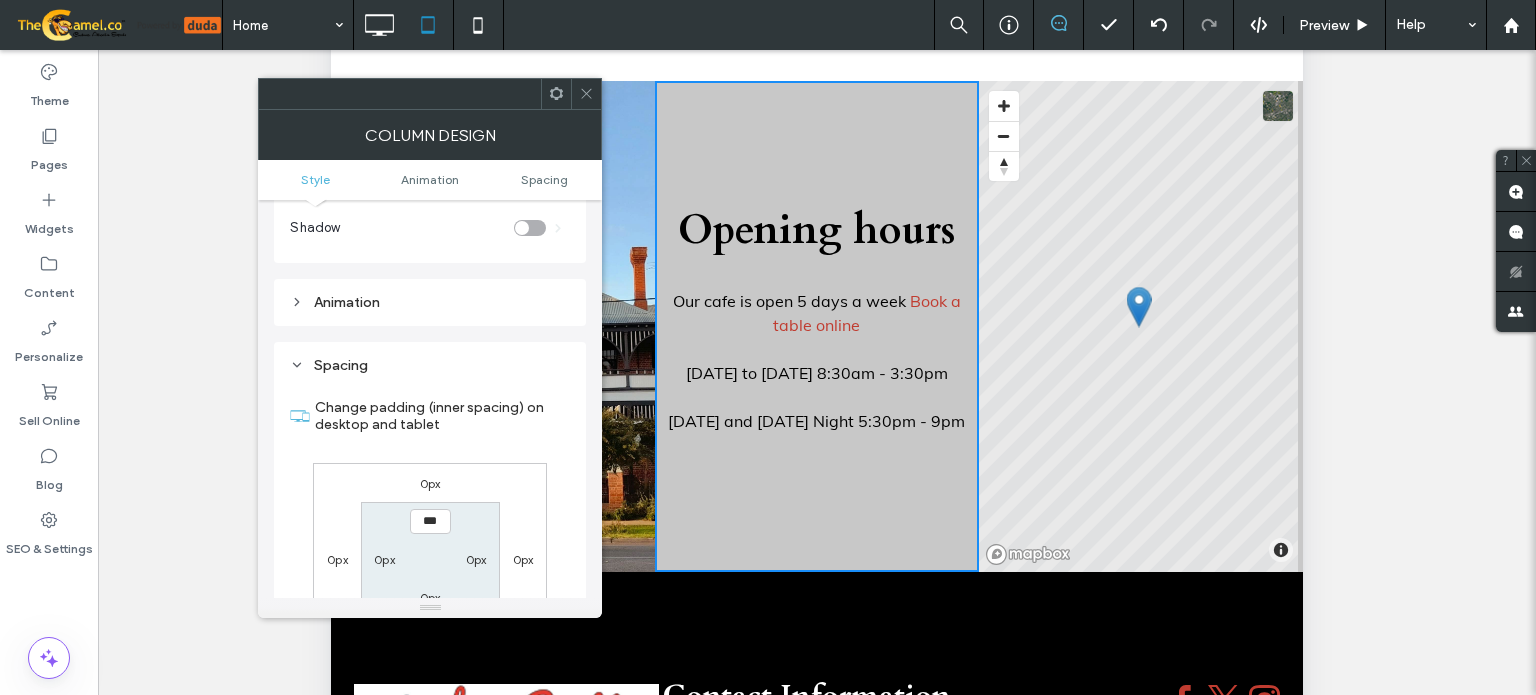 scroll, scrollTop: 468, scrollLeft: 0, axis: vertical 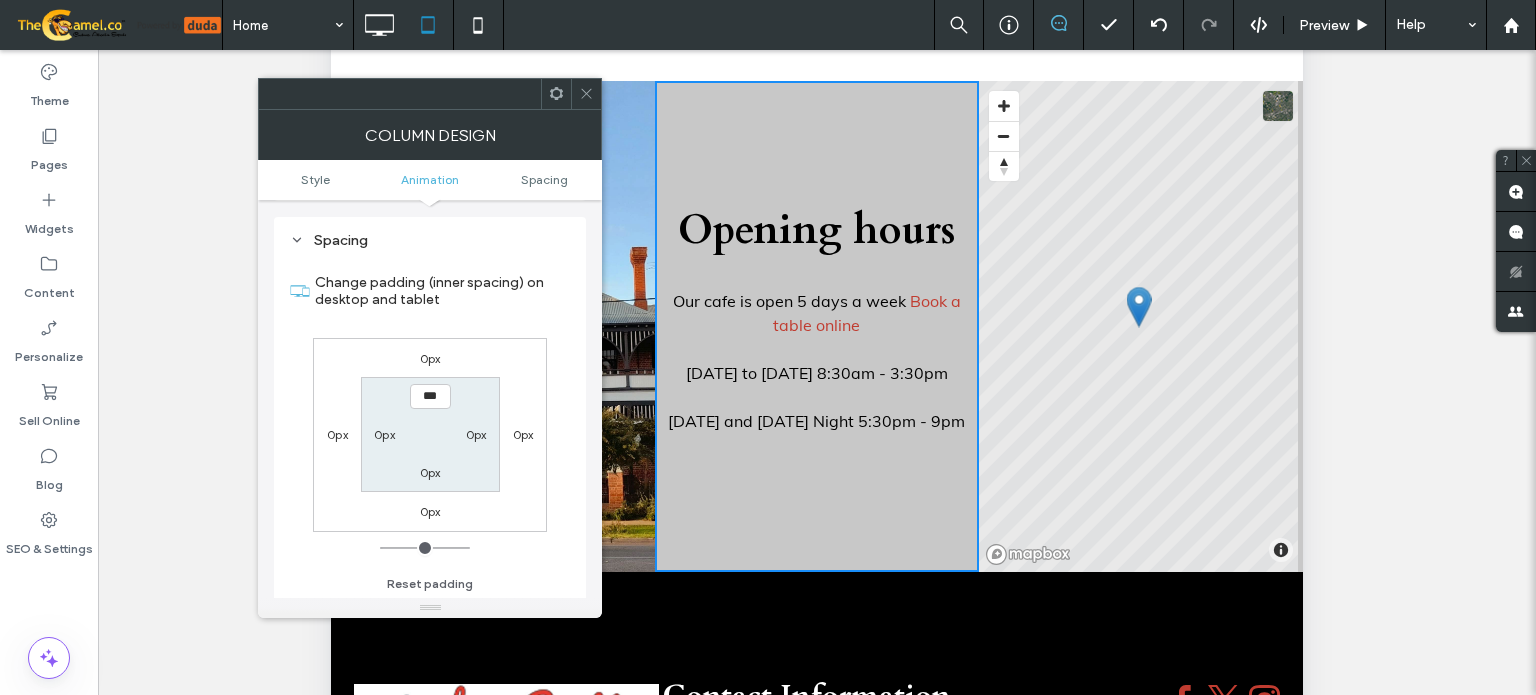 click 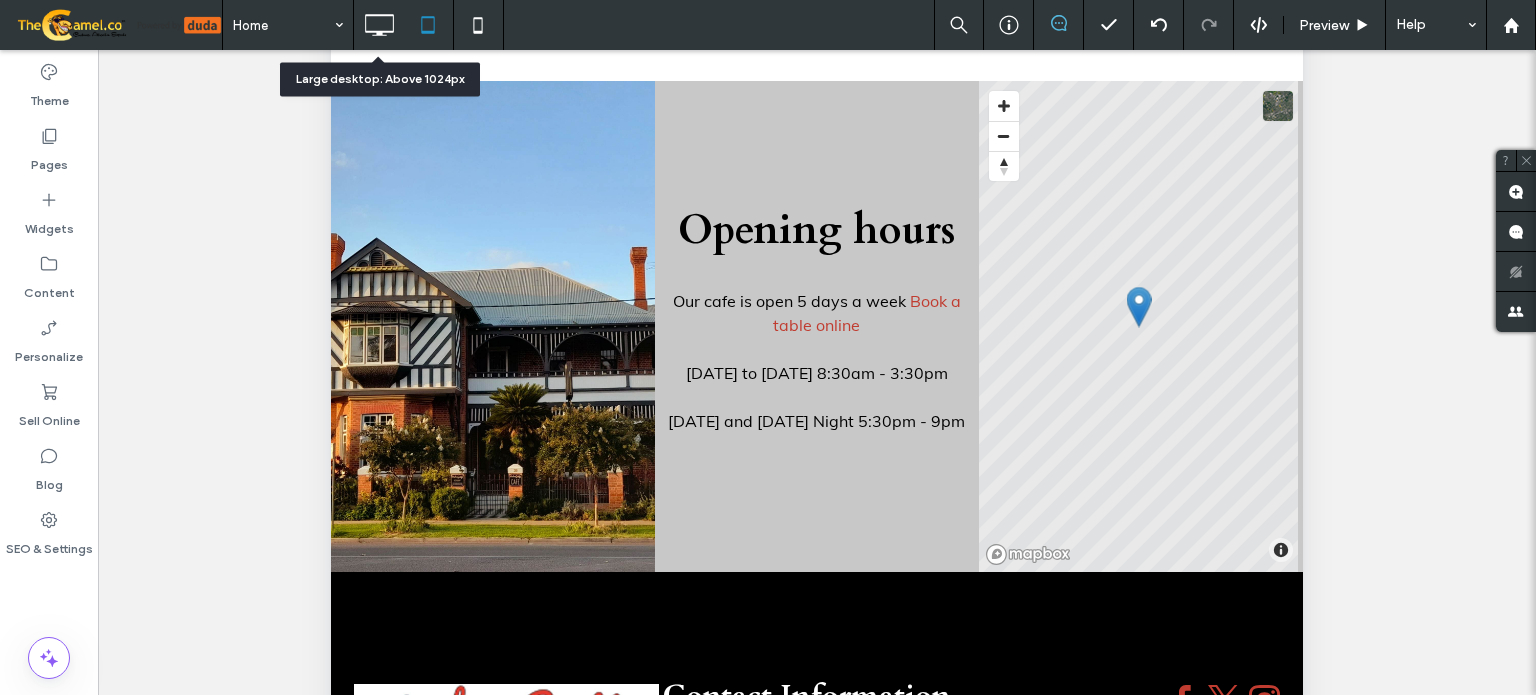 click at bounding box center (379, 25) 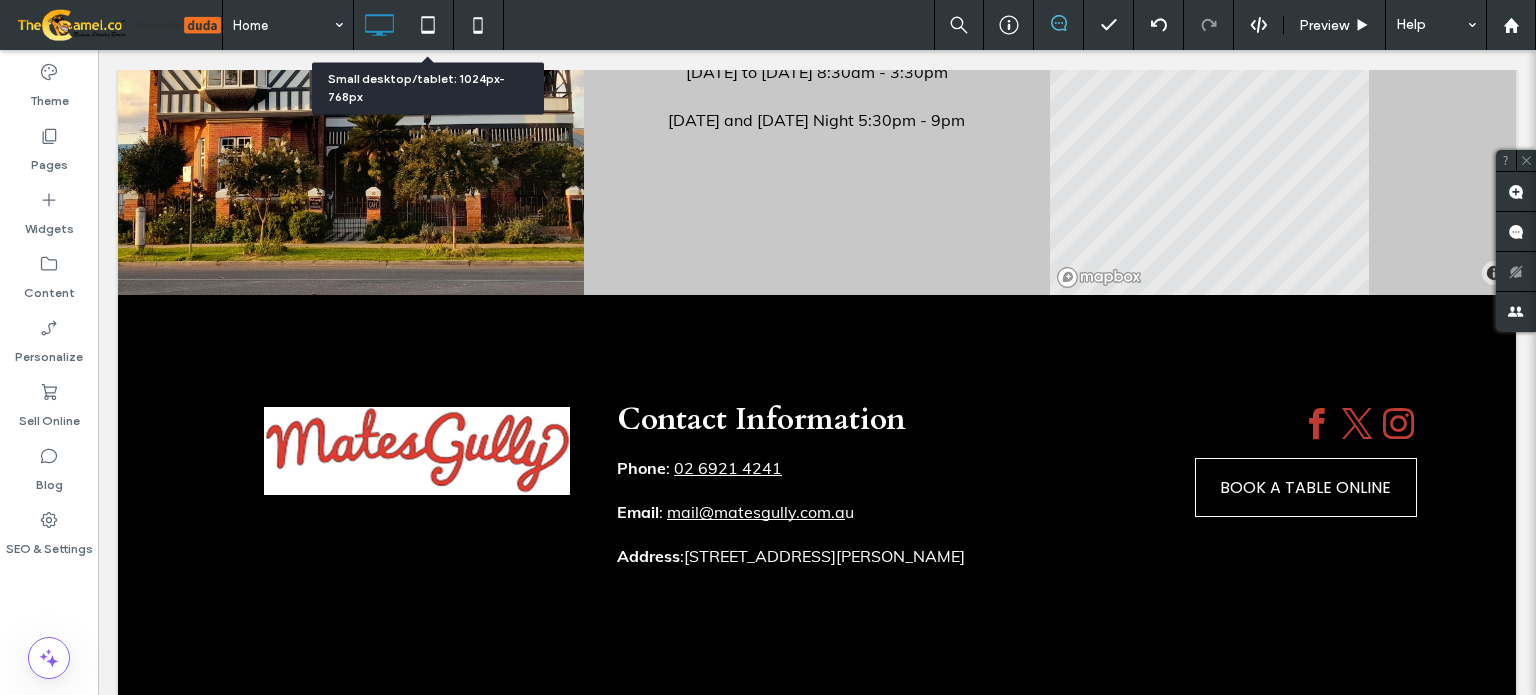 scroll, scrollTop: 0, scrollLeft: 0, axis: both 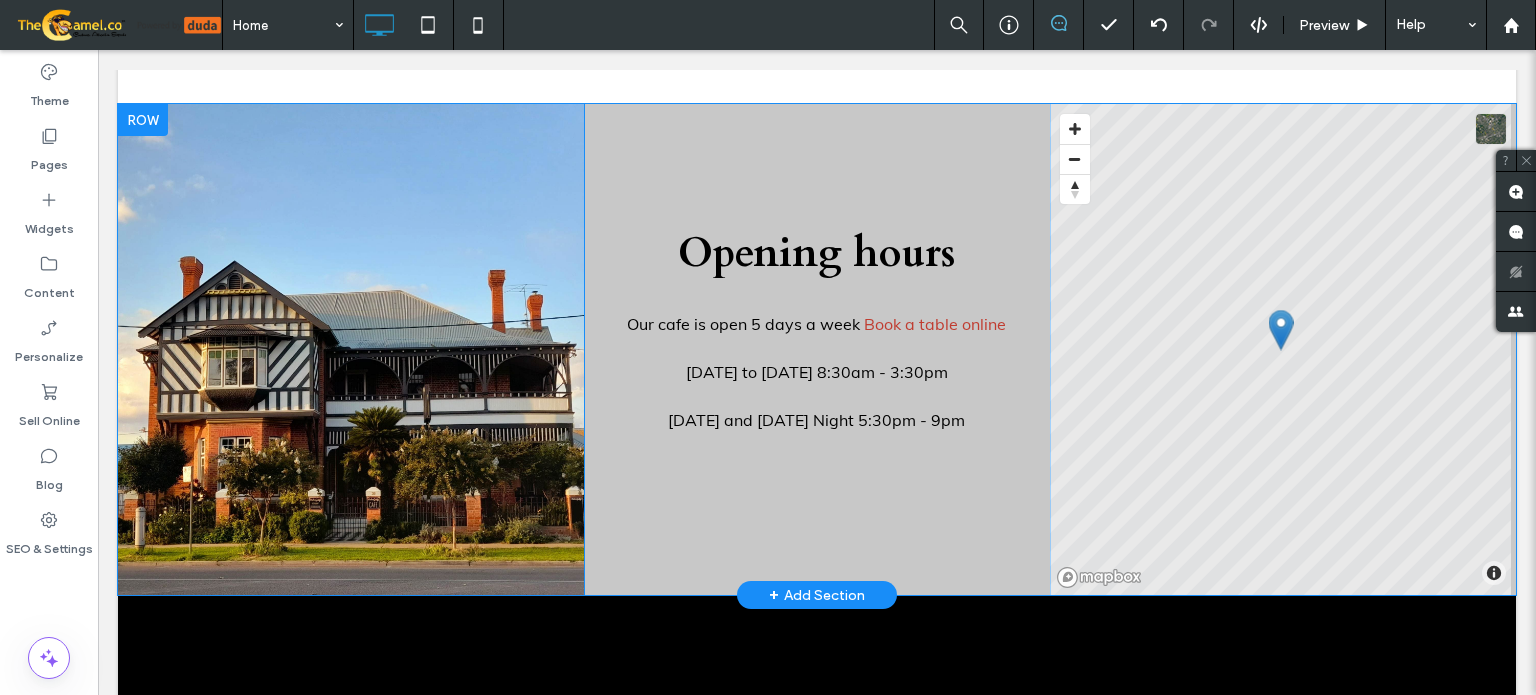 click on "Opening hours
Our cafe is open 5 days a week
Book a table online [DATE] to [DATE] 8:30am - 3:30pm [DATE] and [DATE] Night 5:30pm - 9pm
Click To Paste" at bounding box center [817, 349] 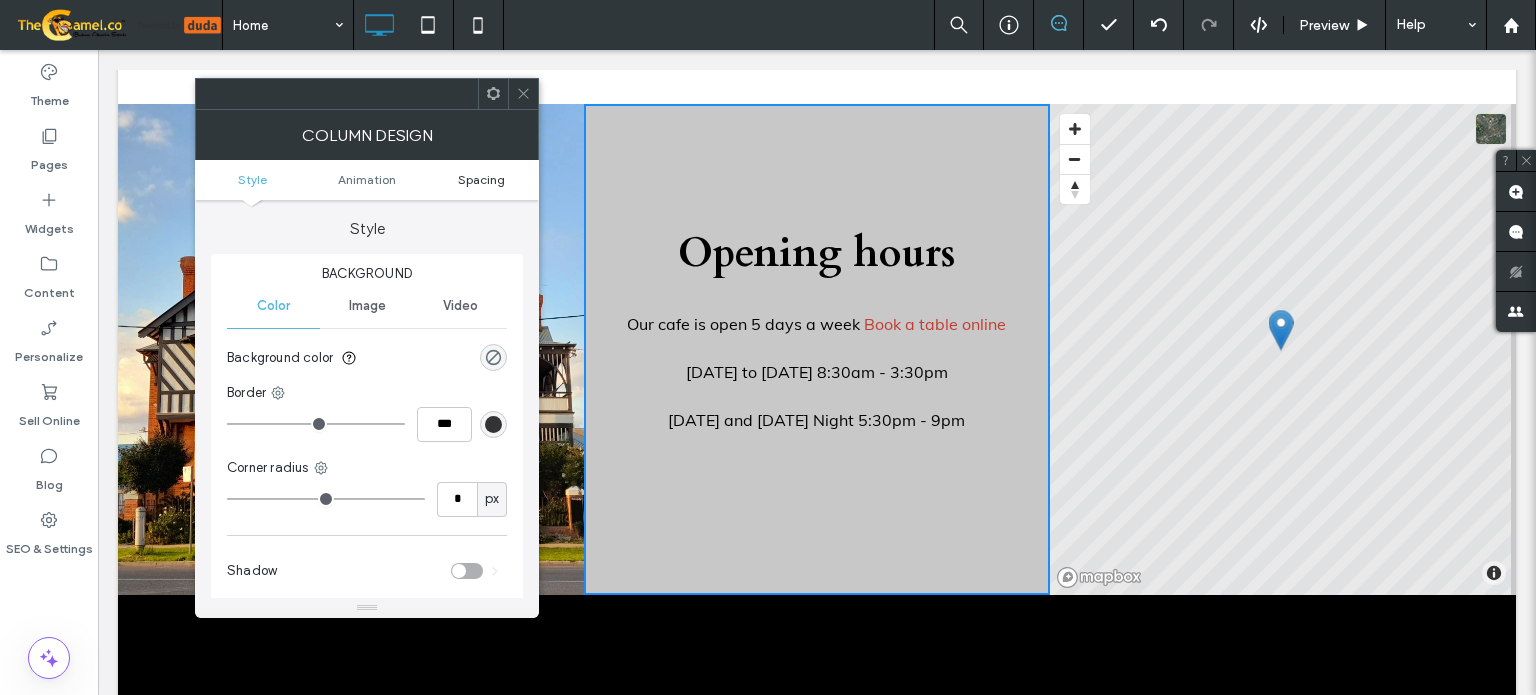 click on "Spacing" at bounding box center (481, 179) 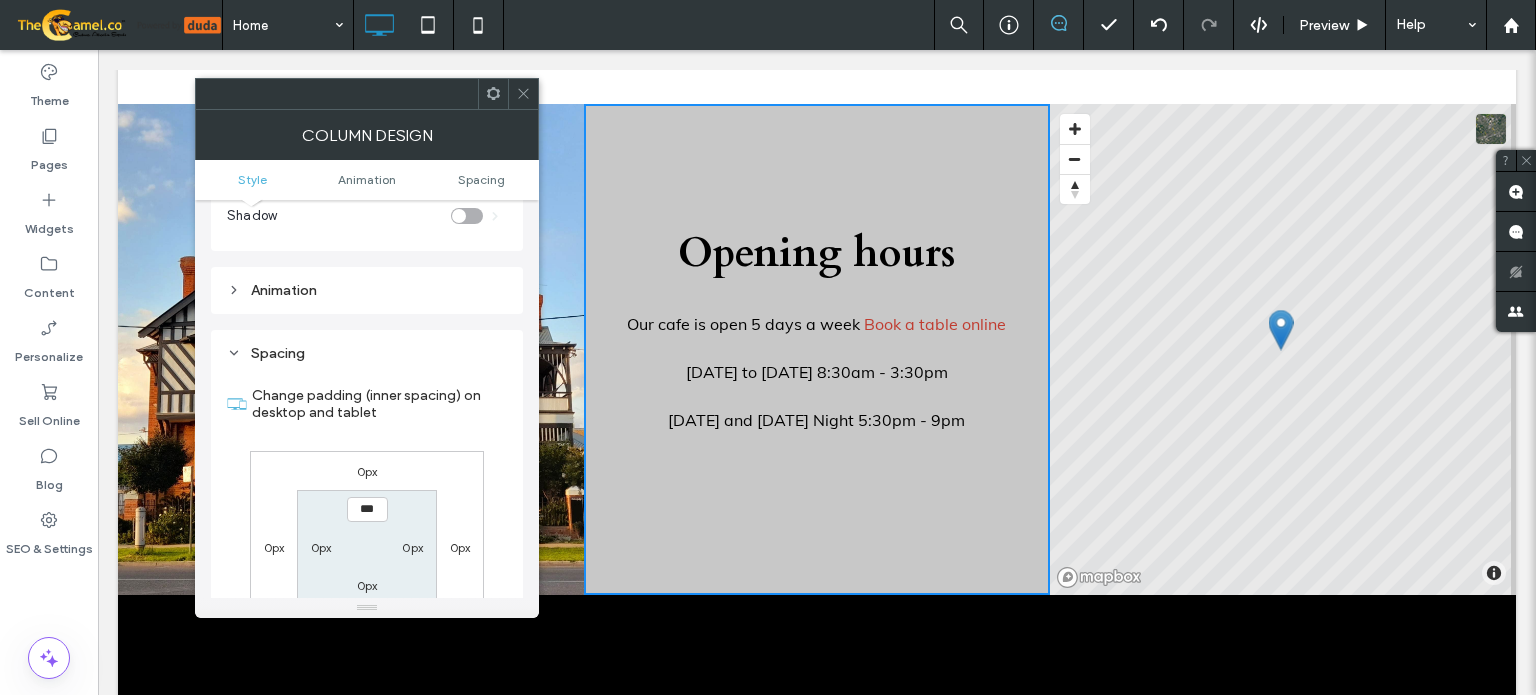 scroll, scrollTop: 468, scrollLeft: 0, axis: vertical 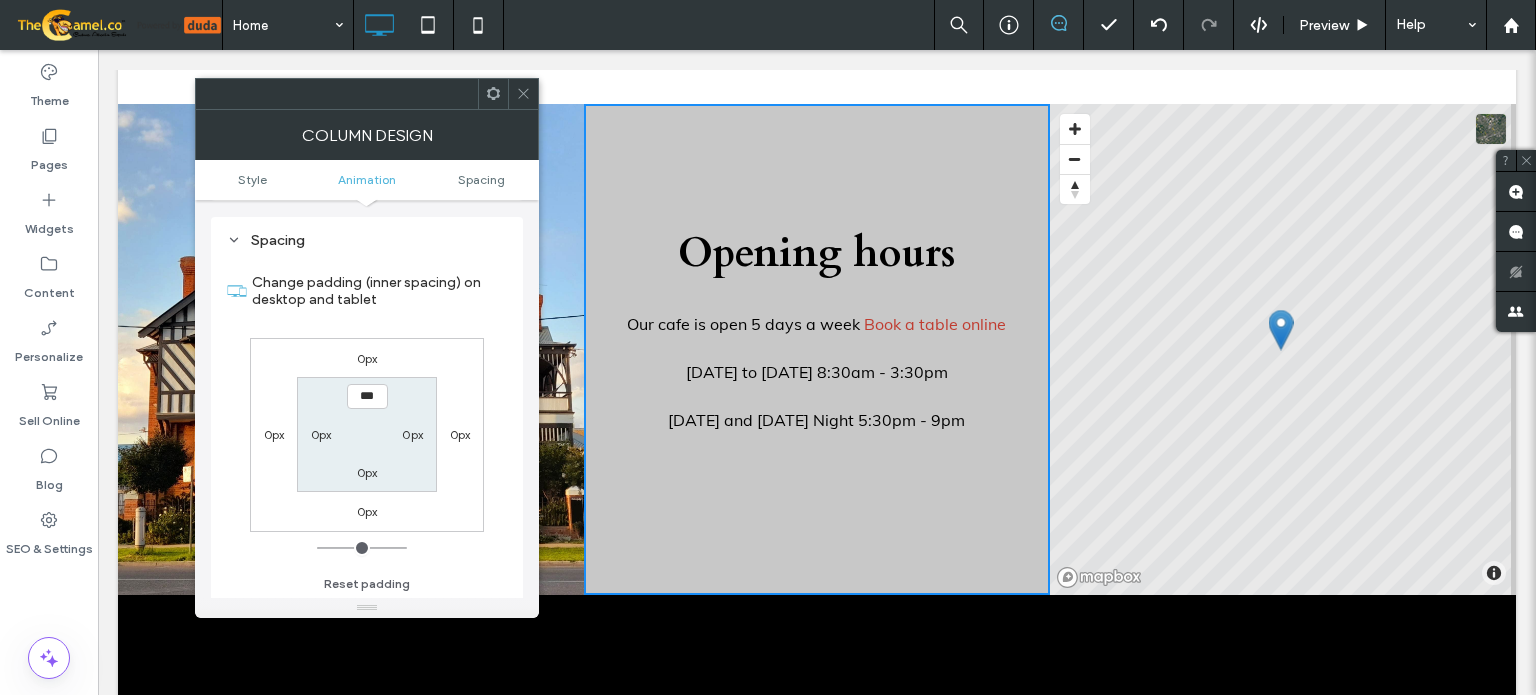 click on "0px" at bounding box center [321, 434] 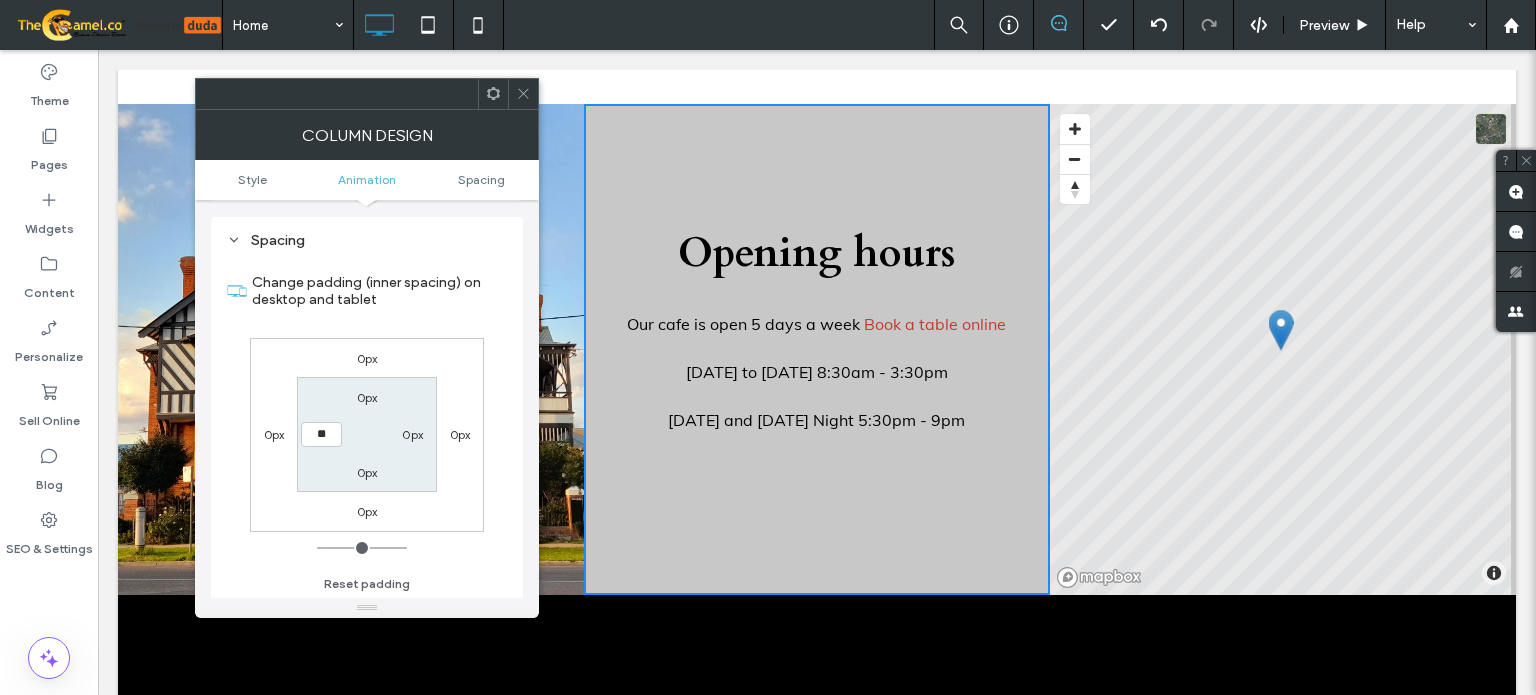 type on "**" 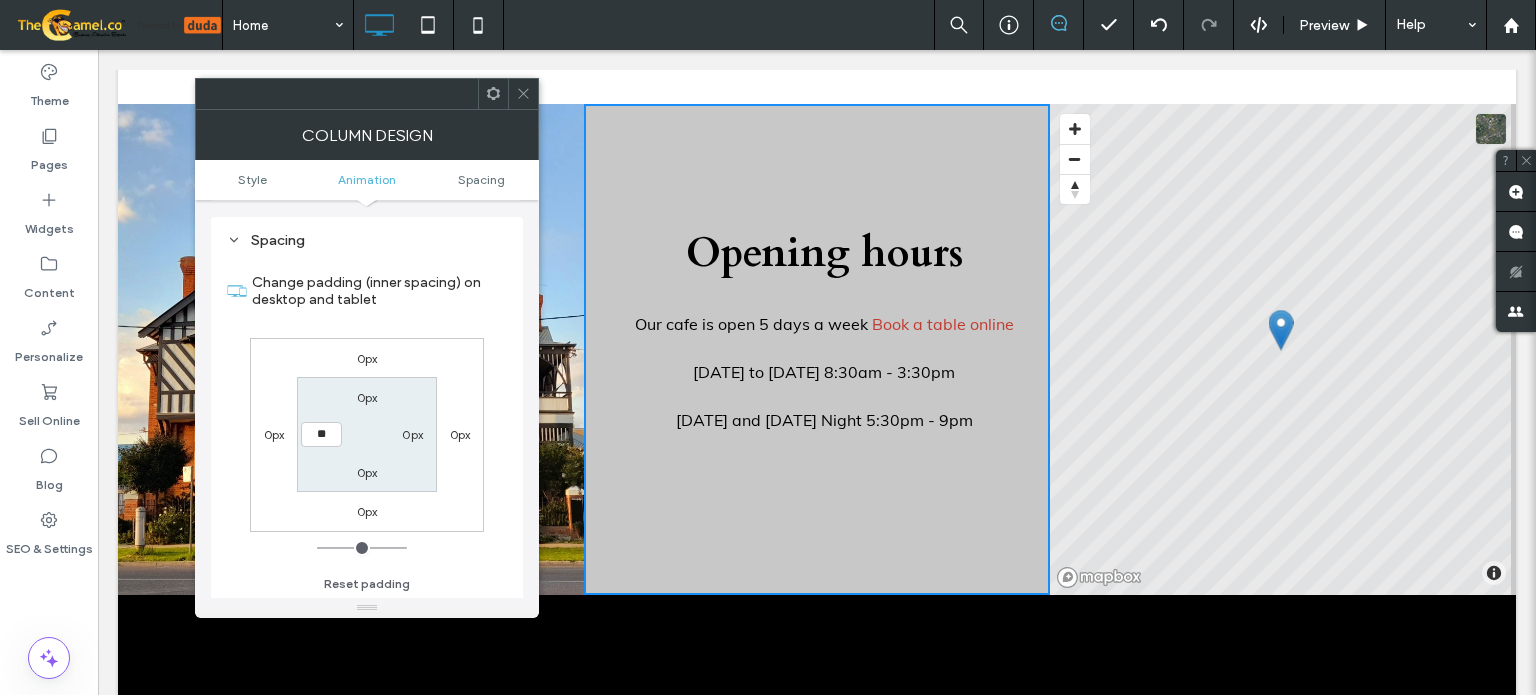 type on "**" 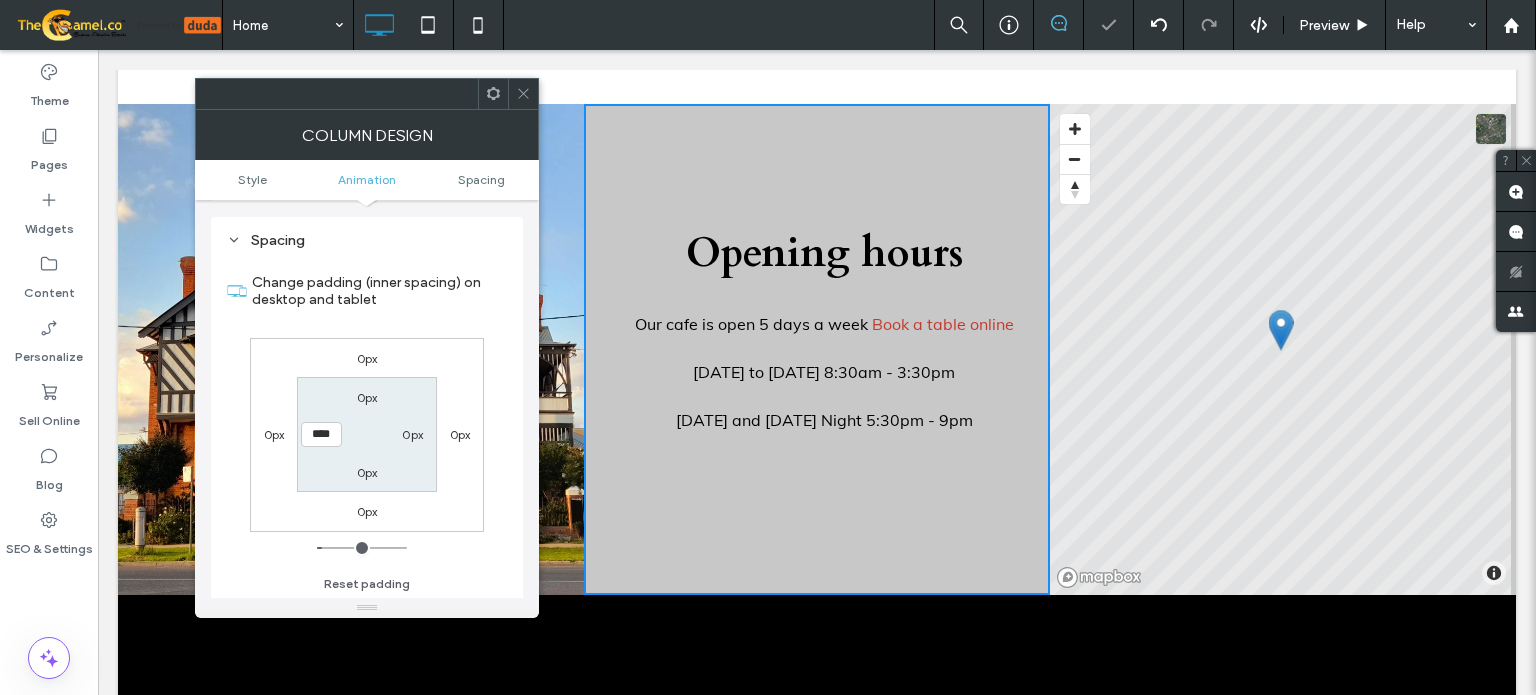 click on "0px" at bounding box center [412, 434] 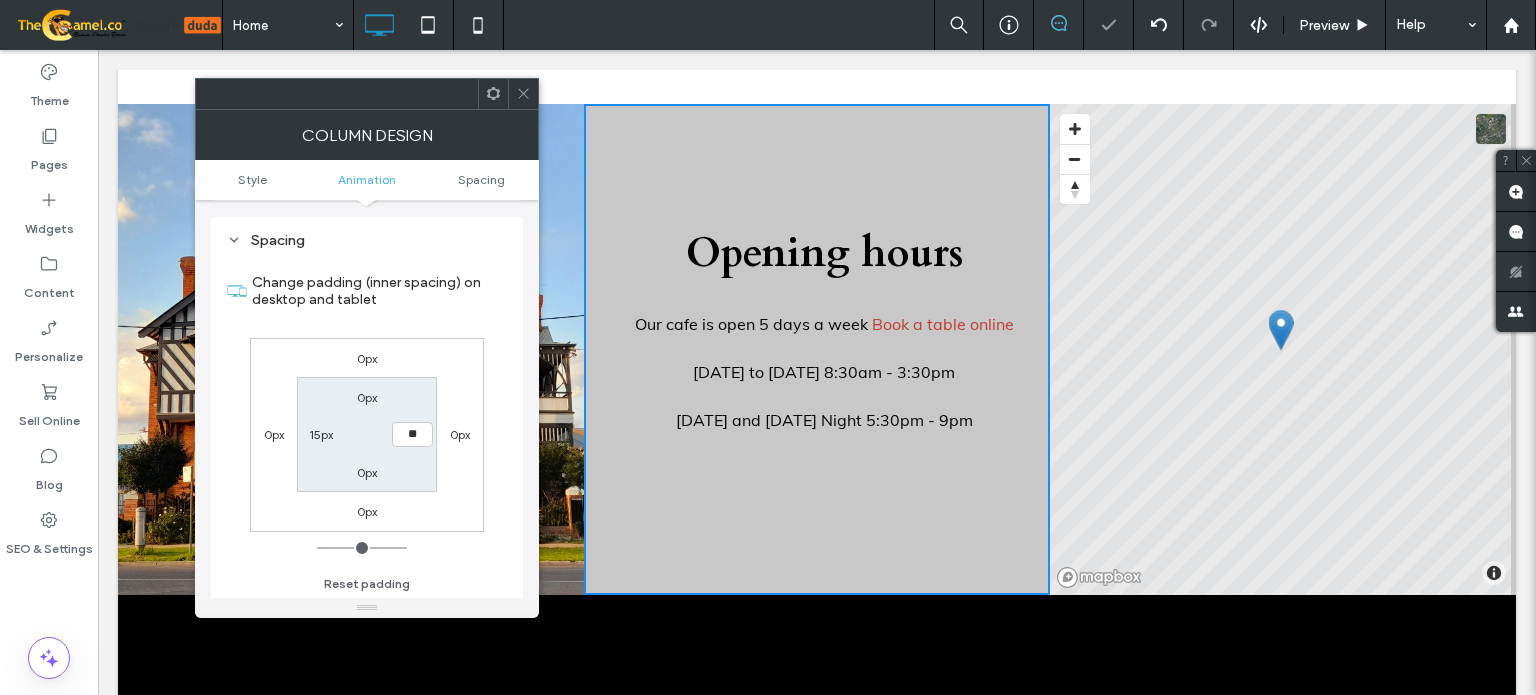 type on "**" 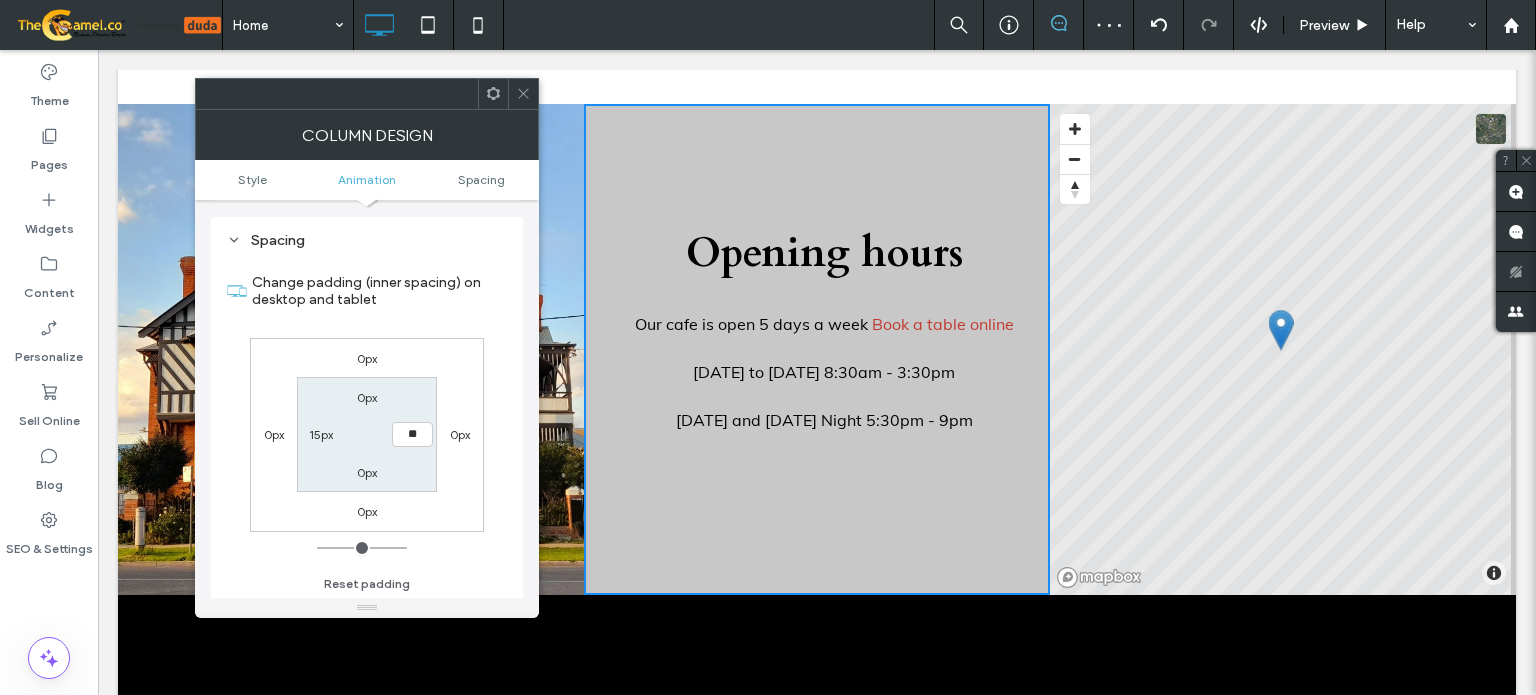 type on "**" 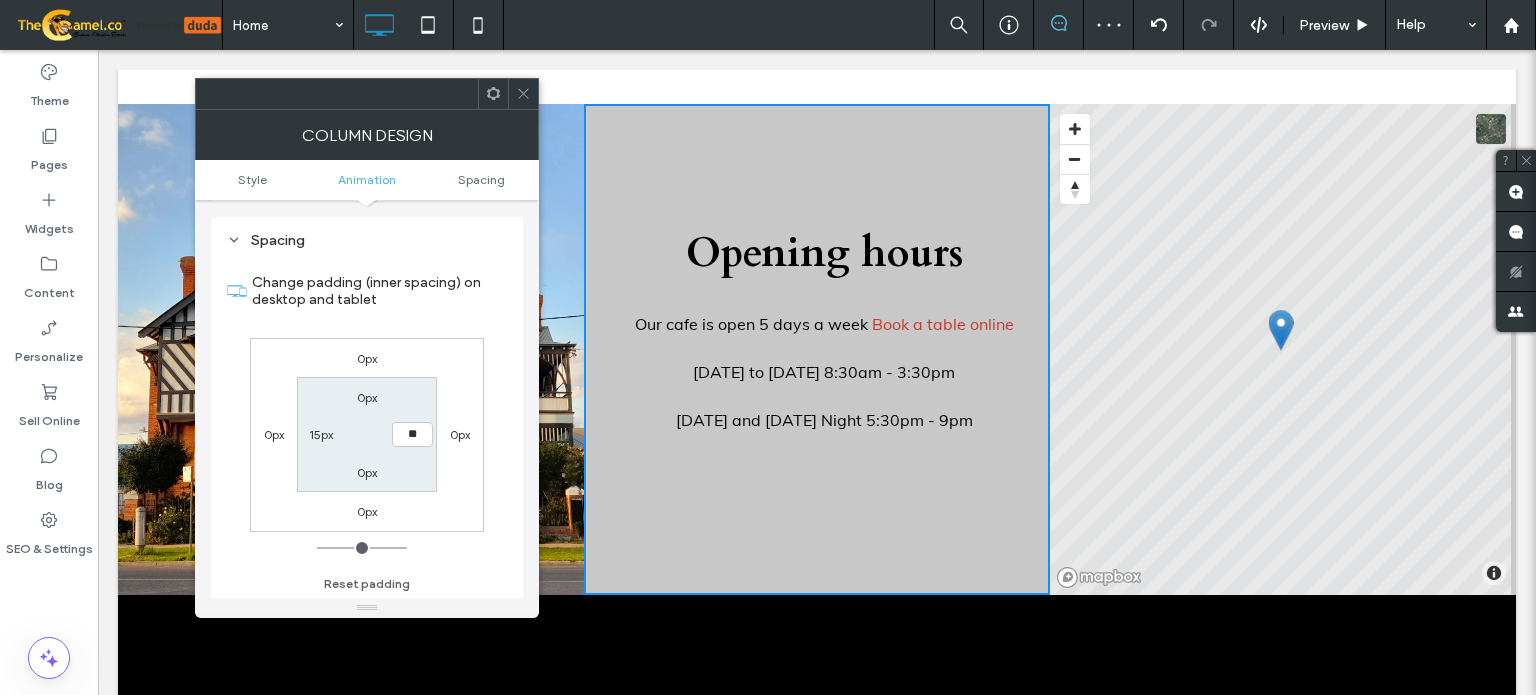 type on "****" 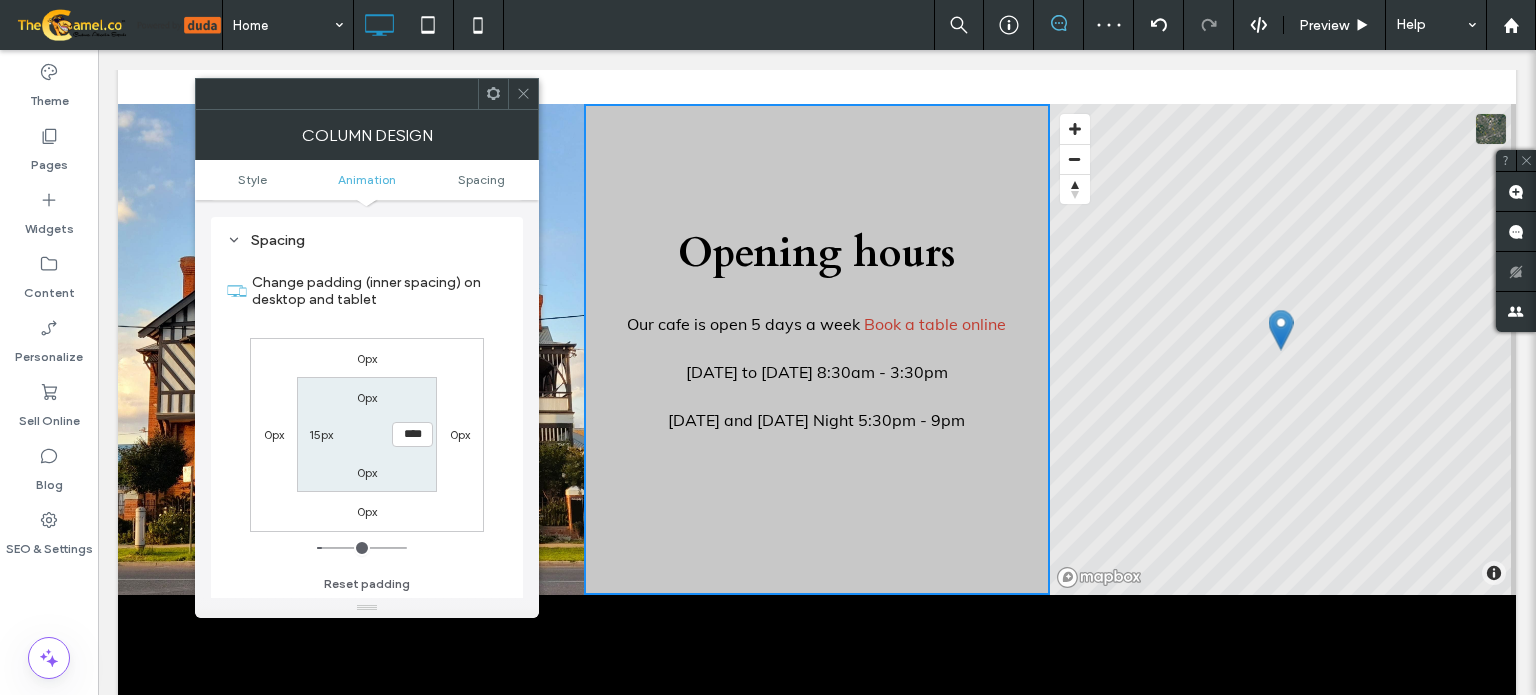 click 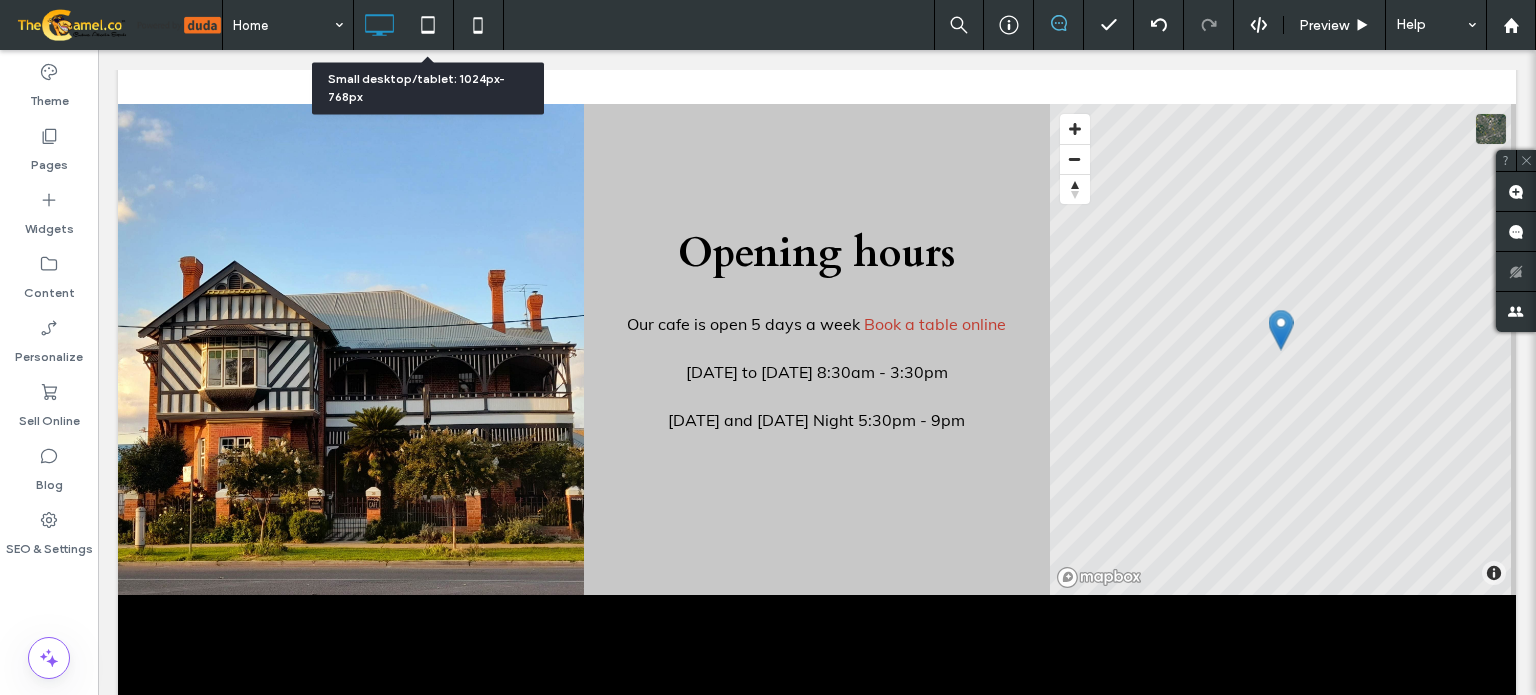 drag, startPoint x: 436, startPoint y: 30, endPoint x: 456, endPoint y: 55, distance: 32.01562 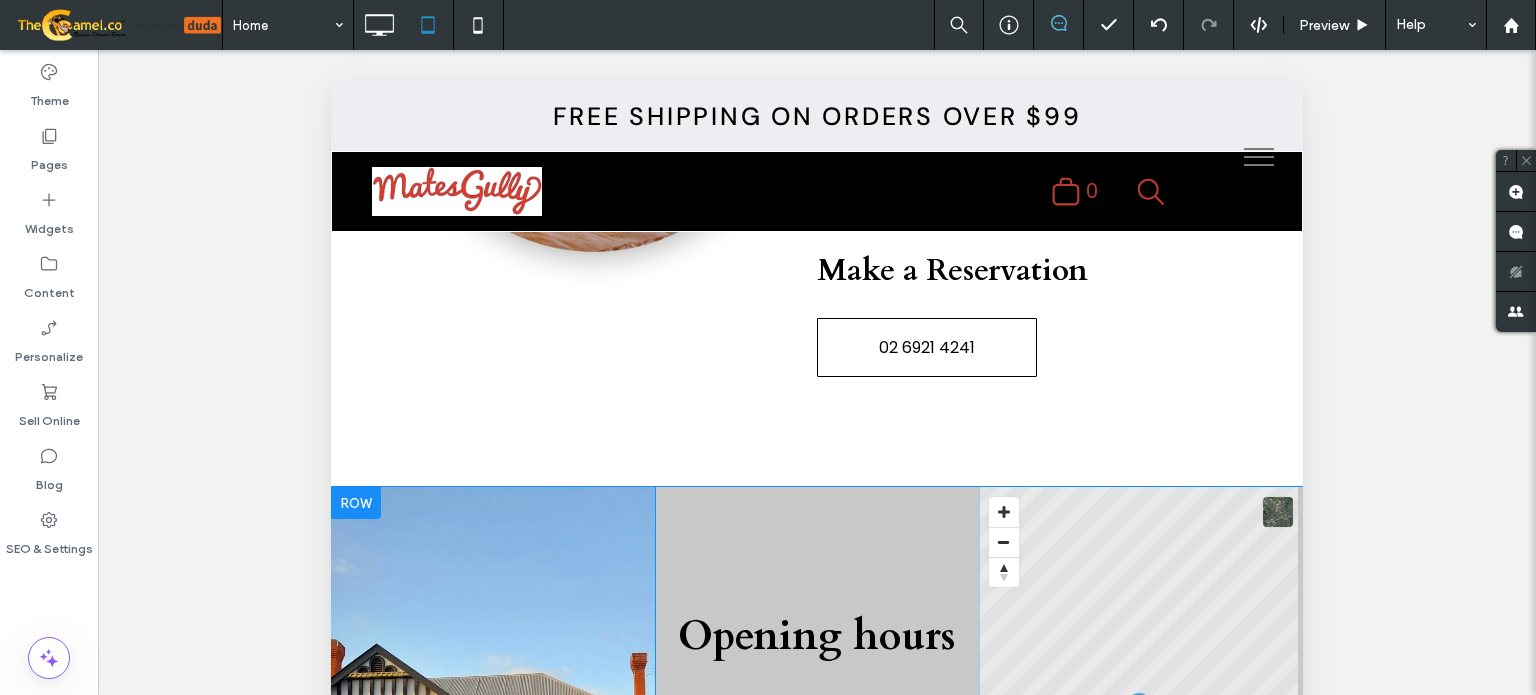 scroll, scrollTop: 3989, scrollLeft: 0, axis: vertical 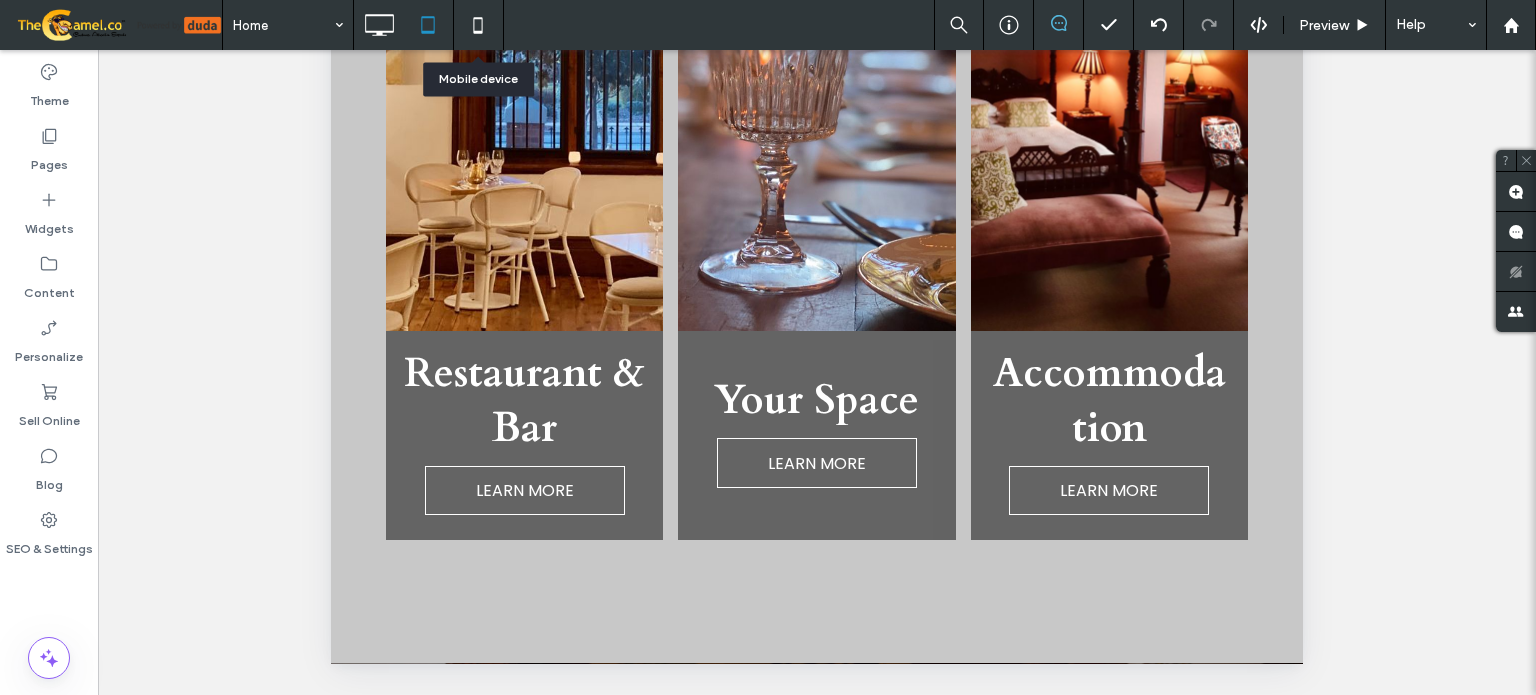 drag, startPoint x: 460, startPoint y: 18, endPoint x: 517, endPoint y: 23, distance: 57.21888 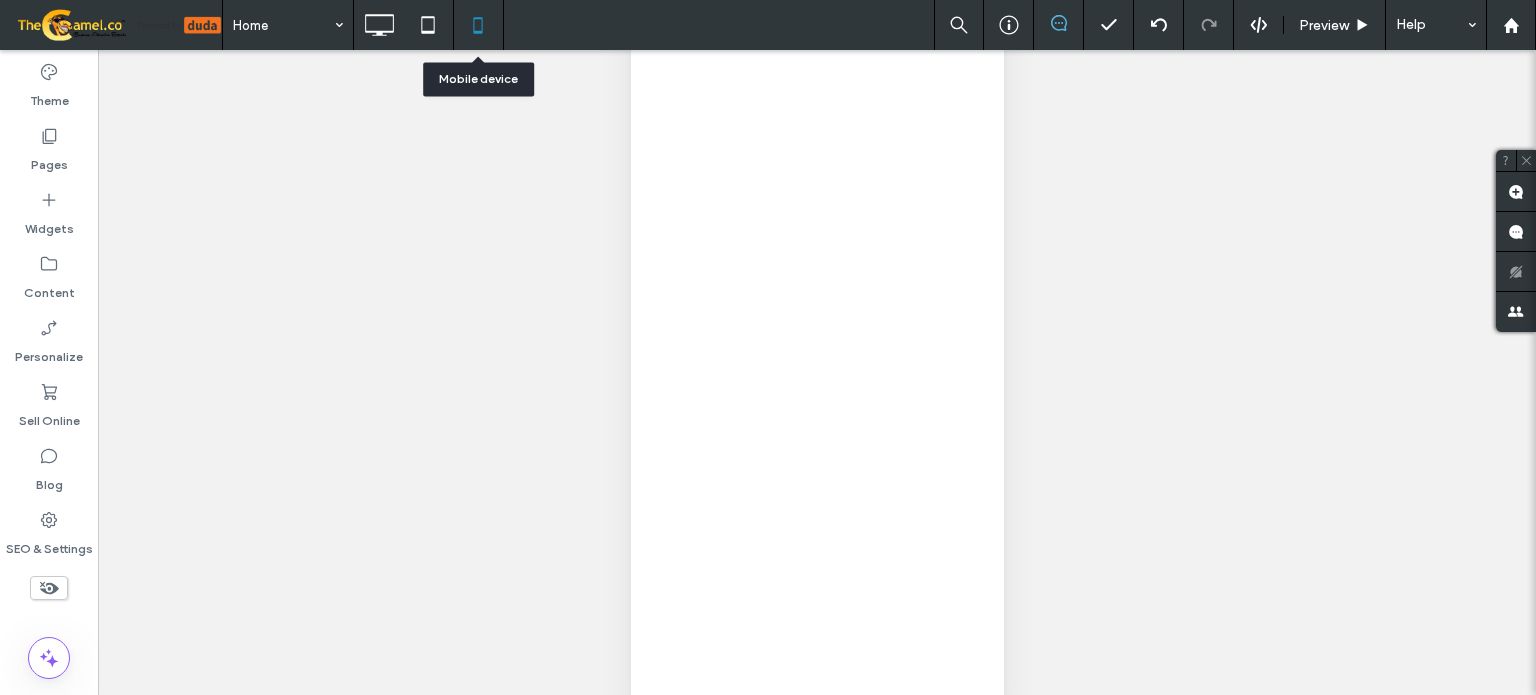scroll, scrollTop: 0, scrollLeft: 0, axis: both 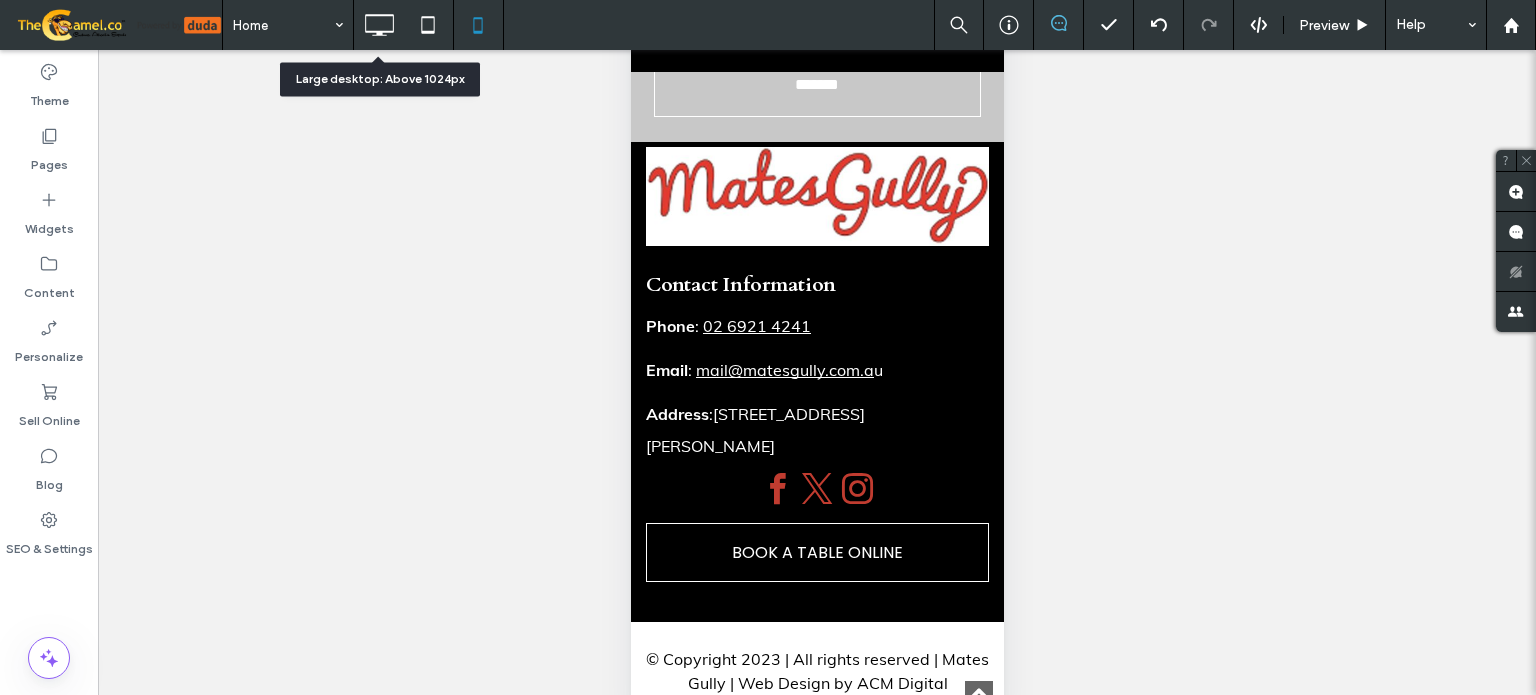 click 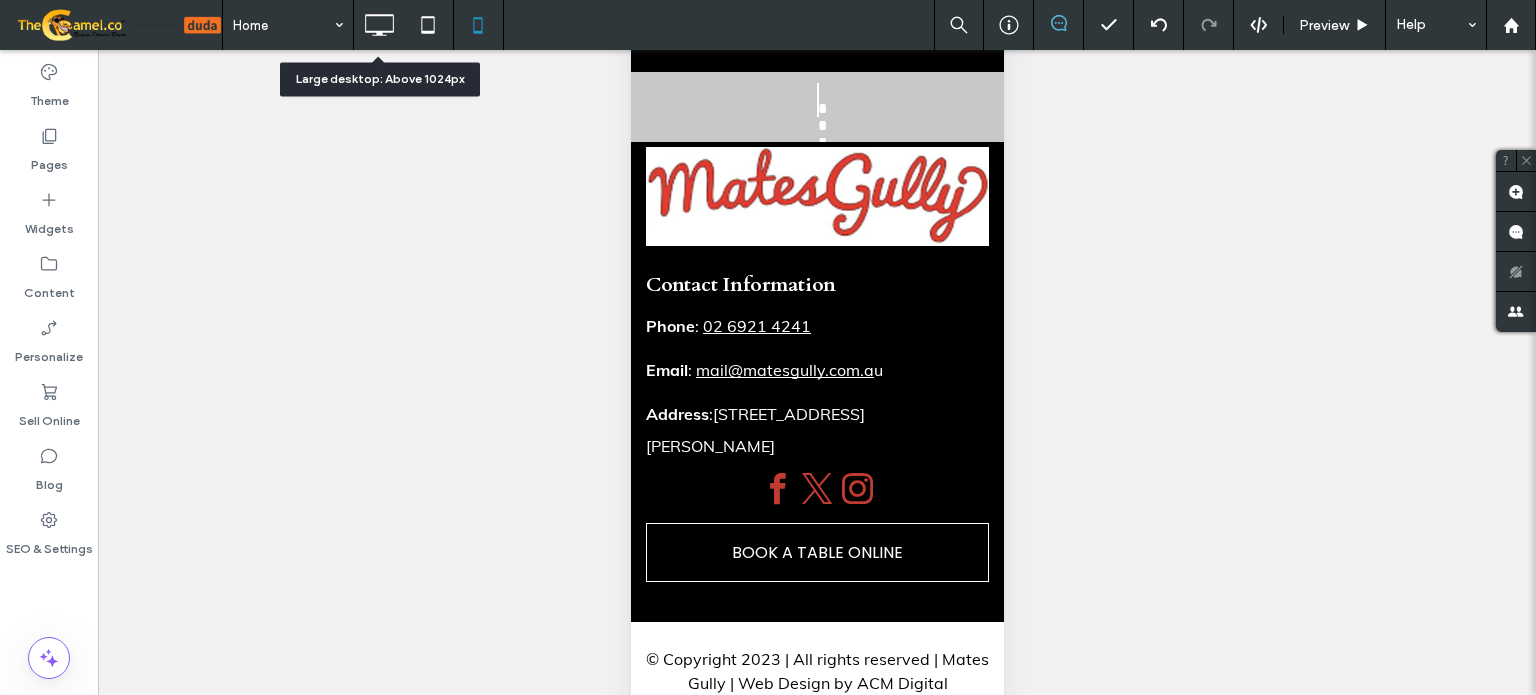 scroll, scrollTop: 0, scrollLeft: 0, axis: both 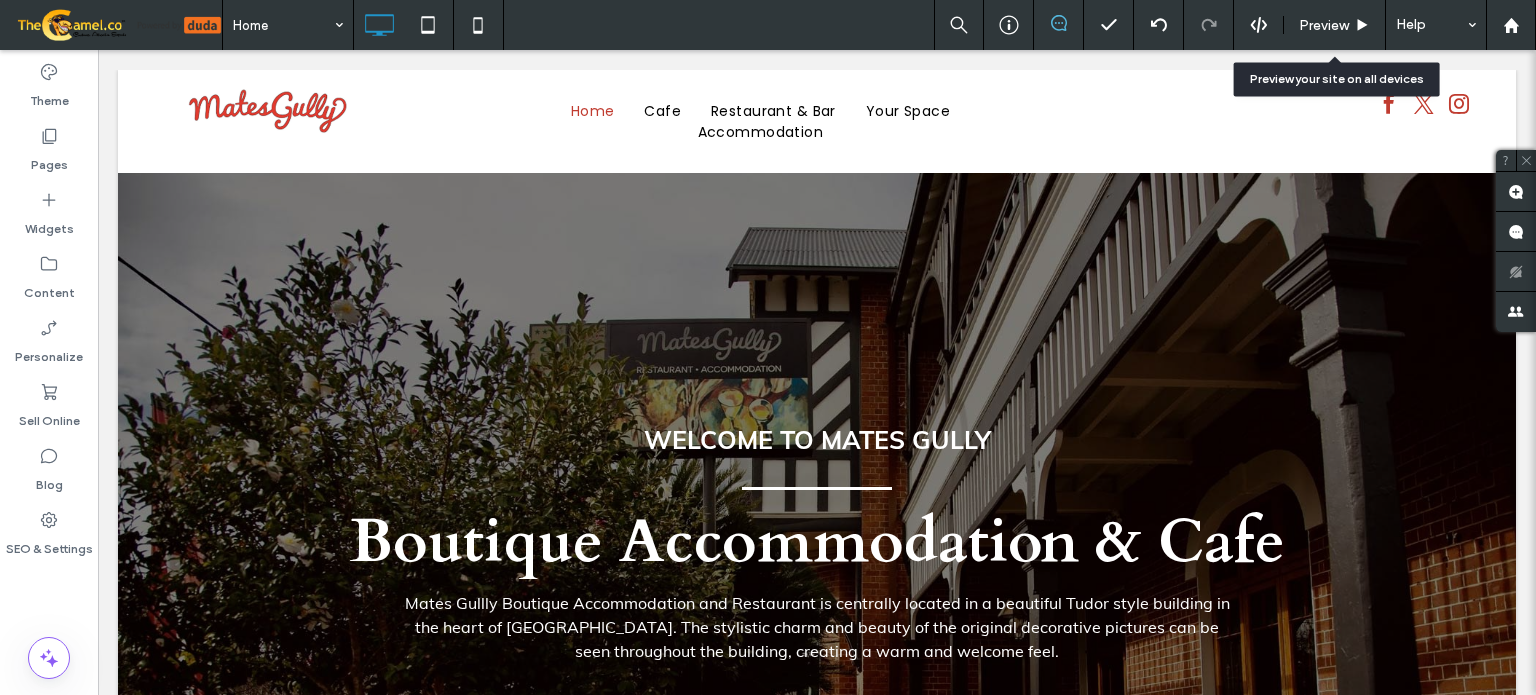 click on "Preview" at bounding box center [1324, 25] 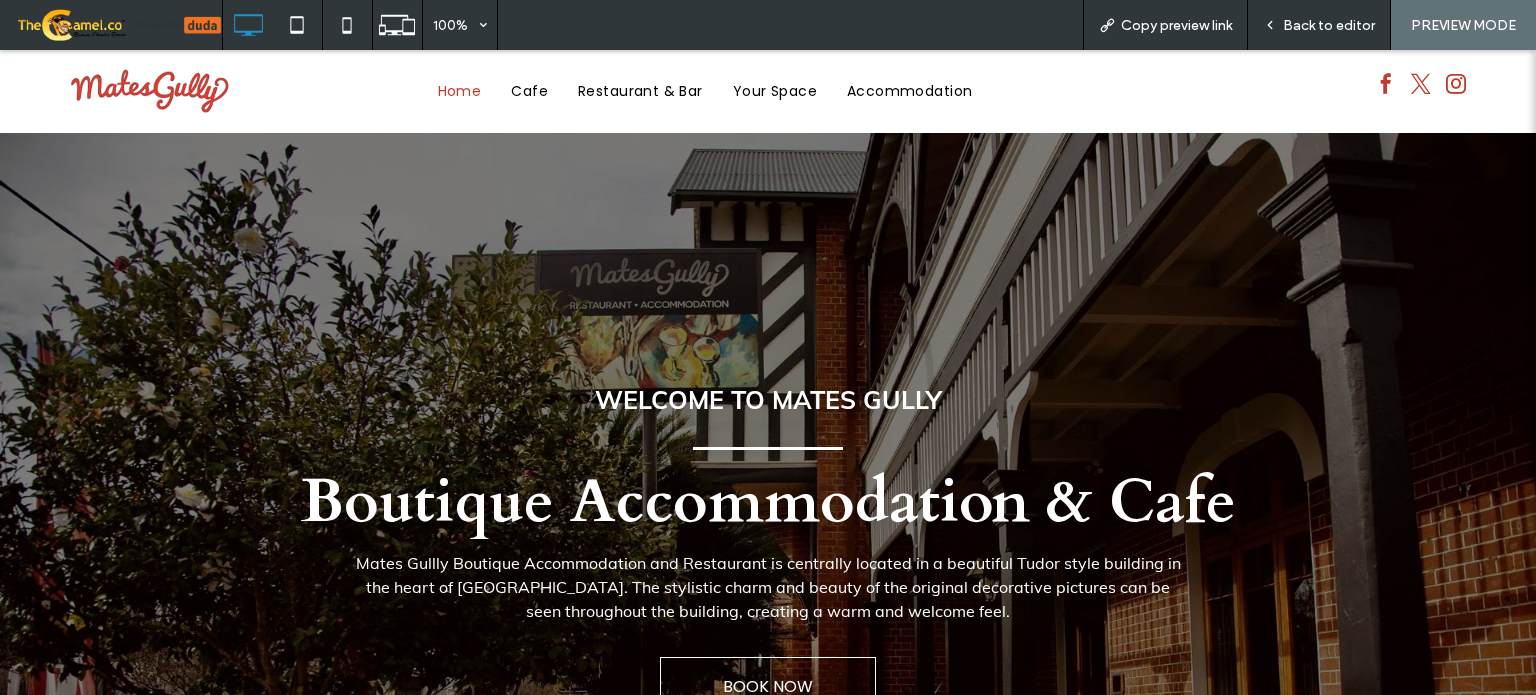 click on "Back to editor" at bounding box center (1329, 25) 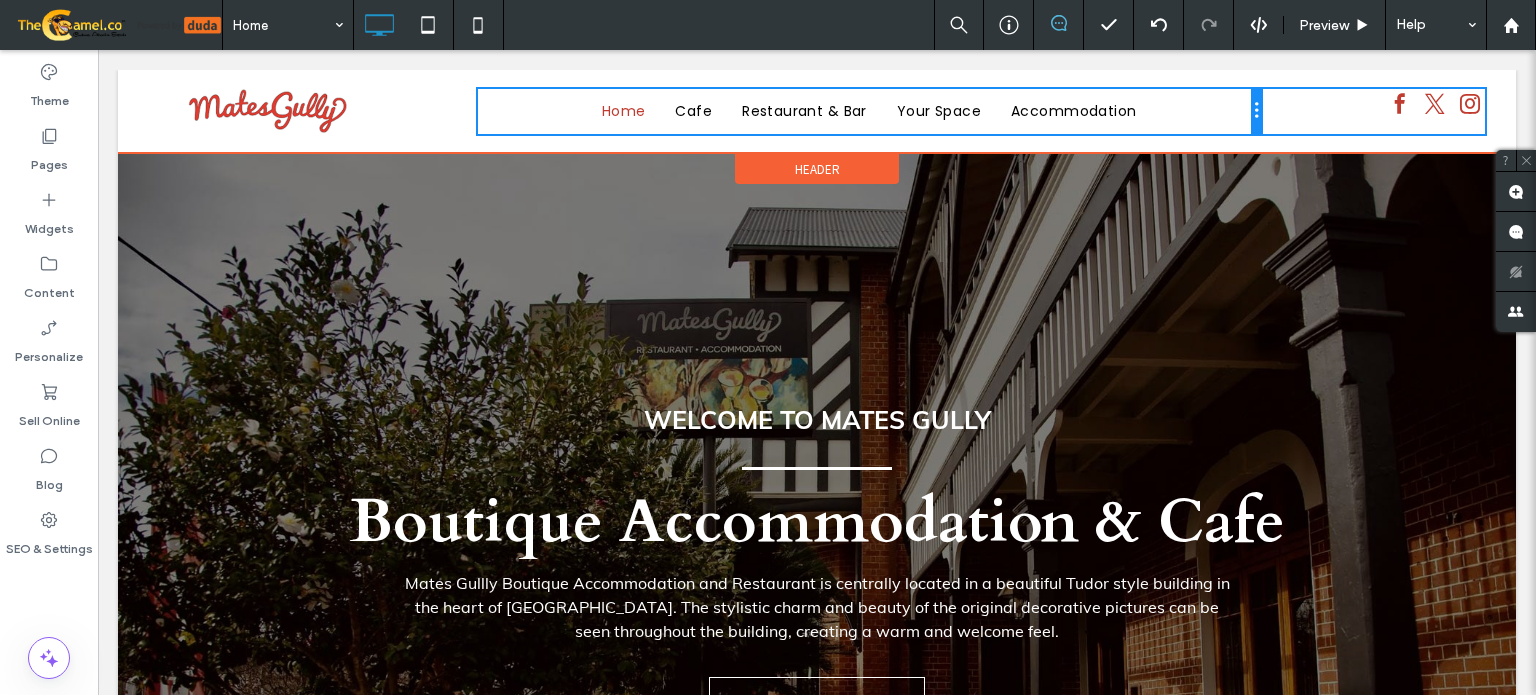 drag, startPoint x: 1029, startPoint y: 118, endPoint x: 1383, endPoint y: 162, distance: 356.72397 